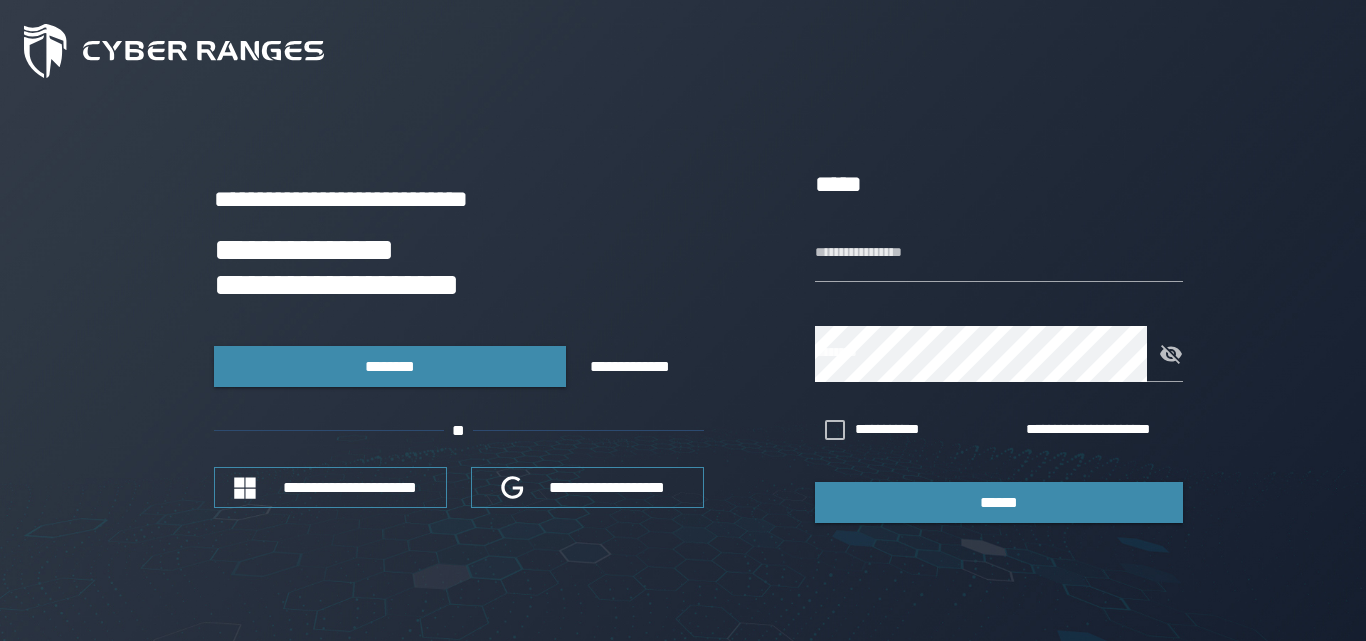 scroll, scrollTop: 0, scrollLeft: 0, axis: both 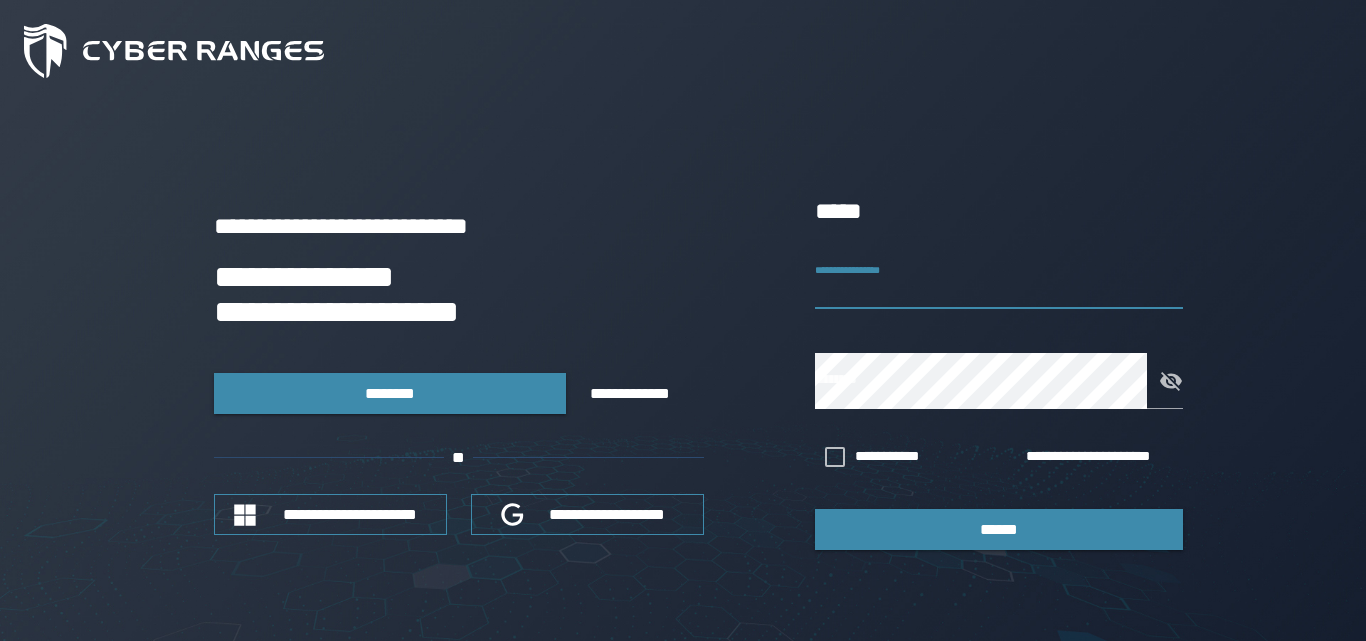 click on "**********" at bounding box center (999, 281) 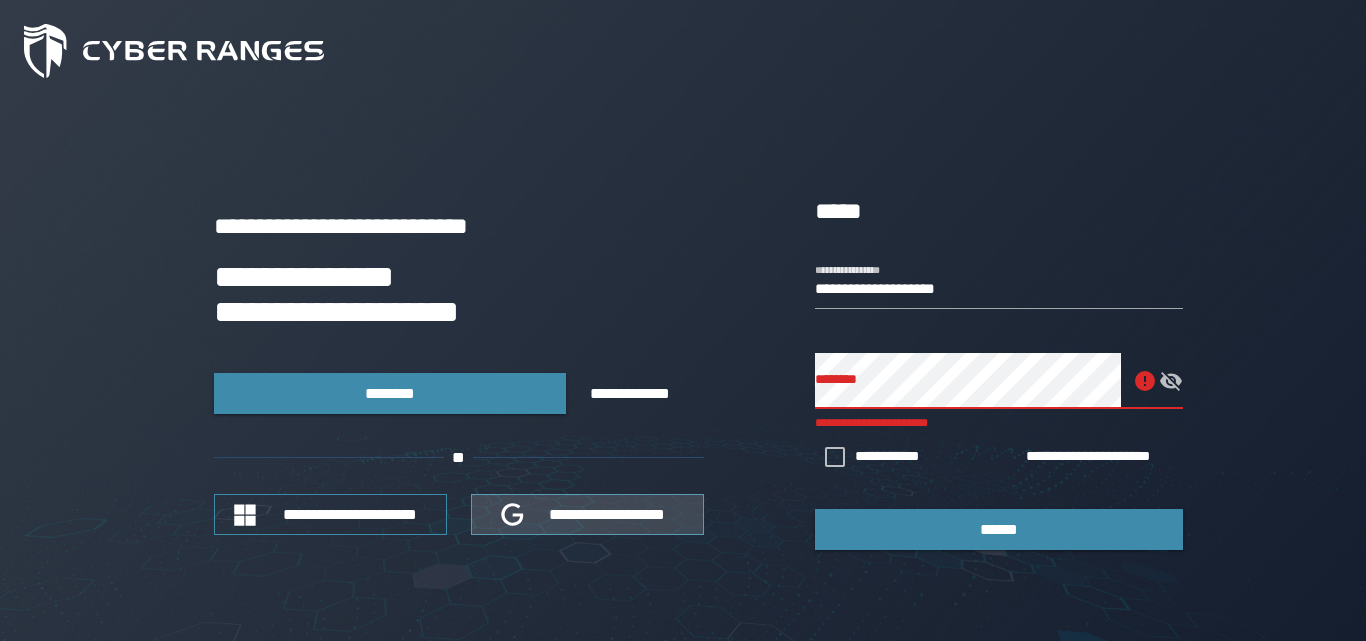 click on "**********" at bounding box center [608, 514] 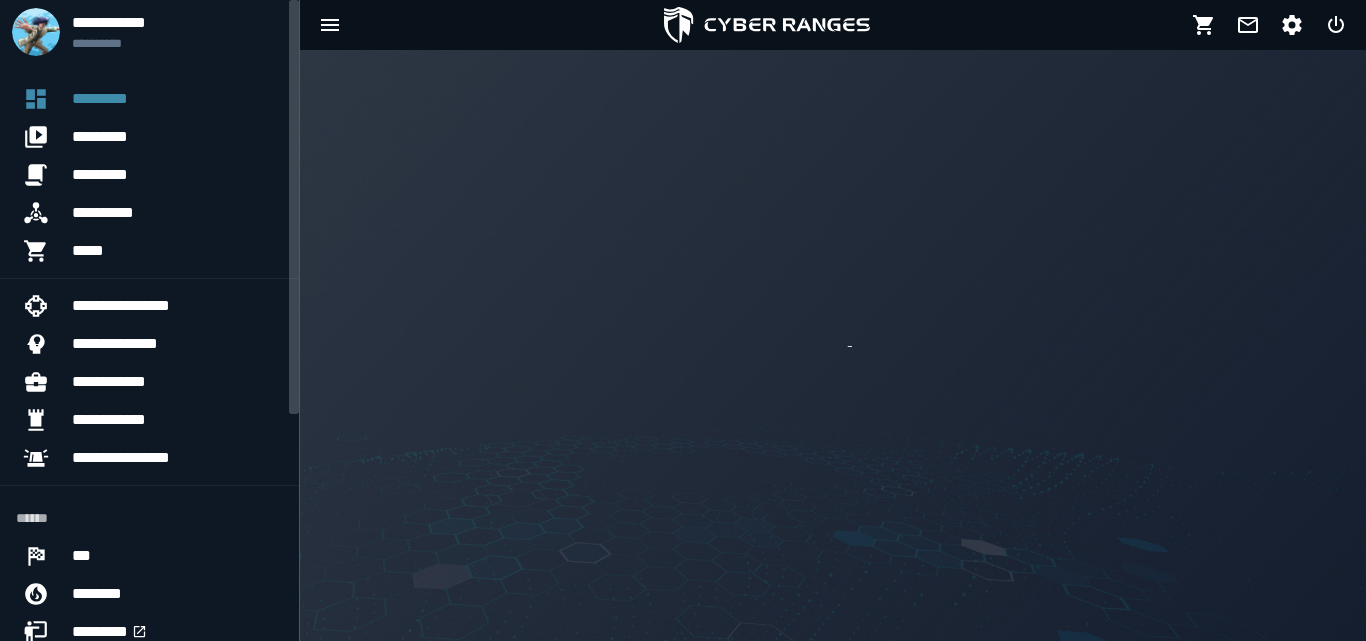 scroll, scrollTop: 0, scrollLeft: 0, axis: both 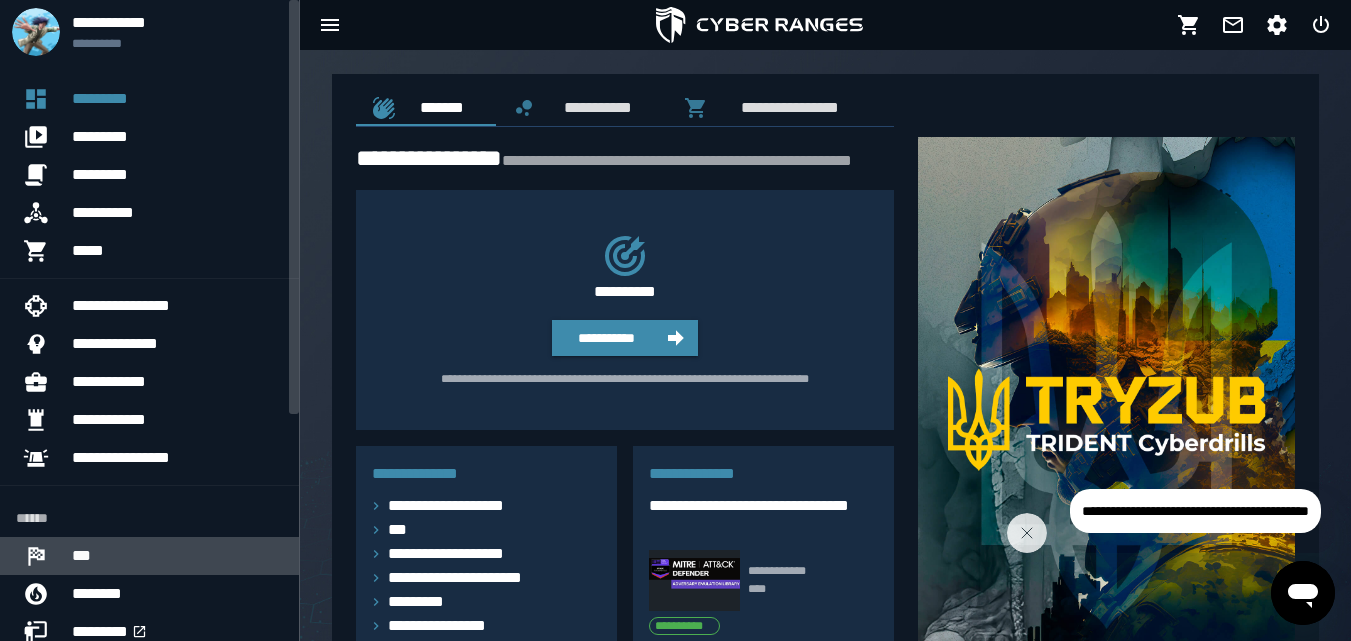 drag, startPoint x: 1342, startPoint y: 313, endPoint x: 88, endPoint y: 557, distance: 1277.518 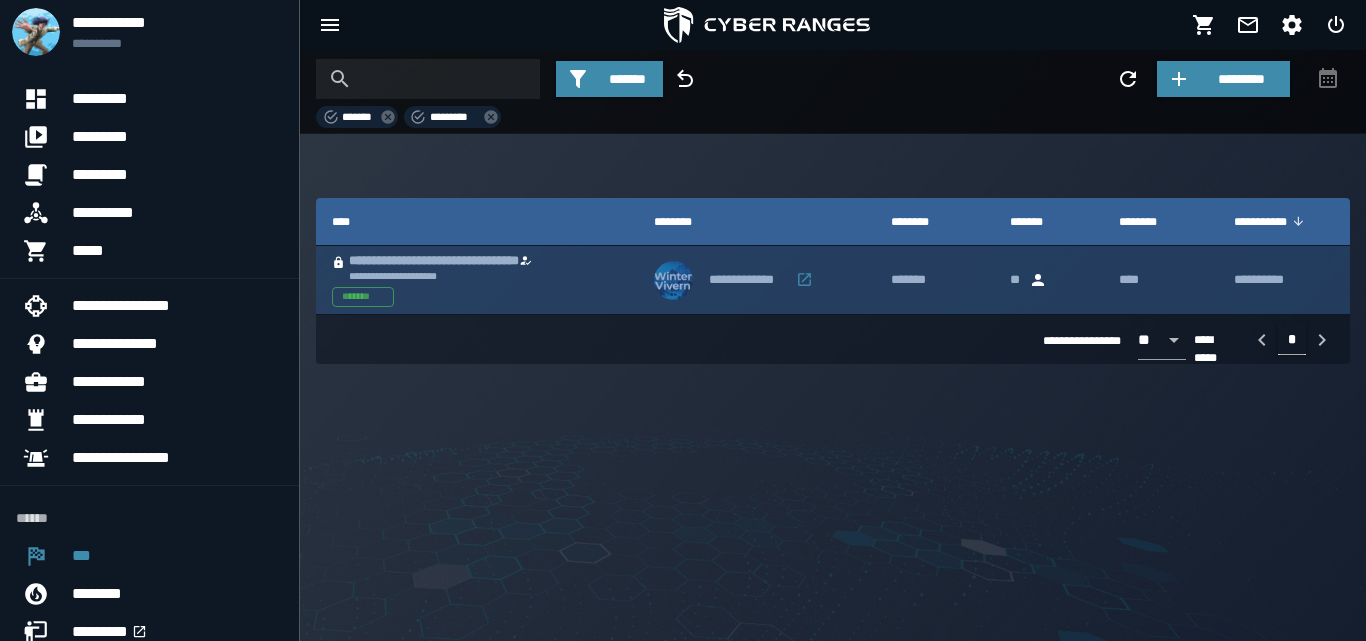 click on "*******" at bounding box center (934, 280) 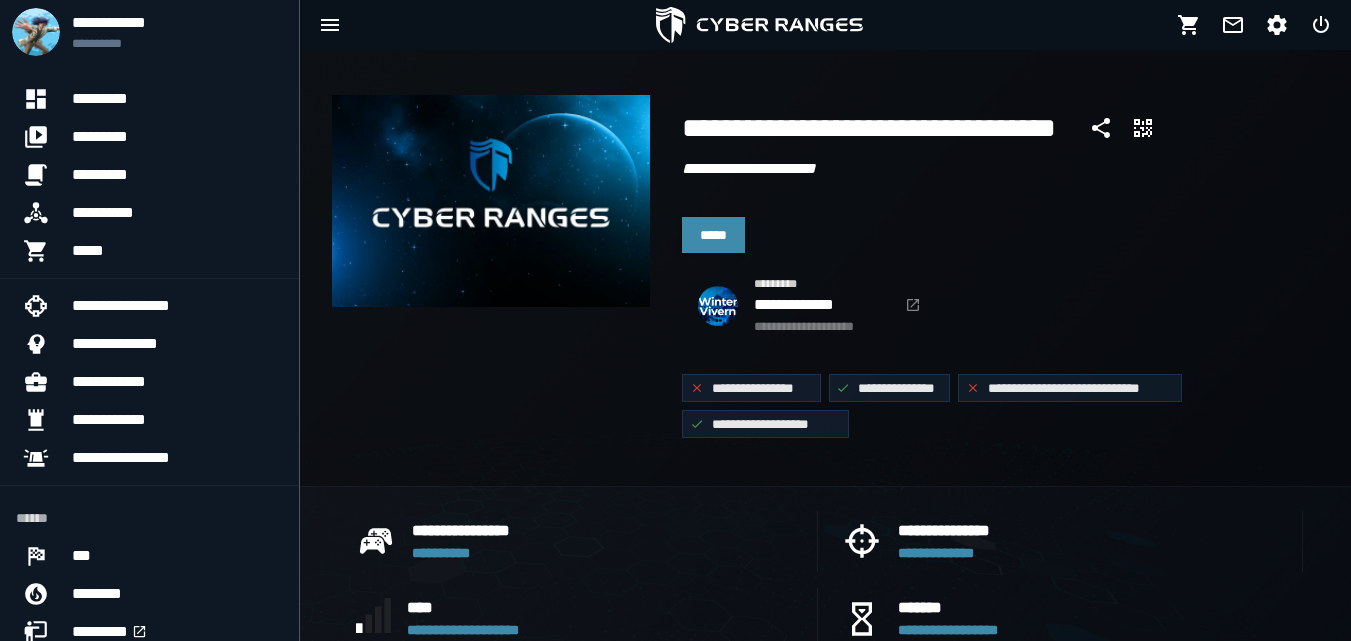 scroll, scrollTop: 0, scrollLeft: 0, axis: both 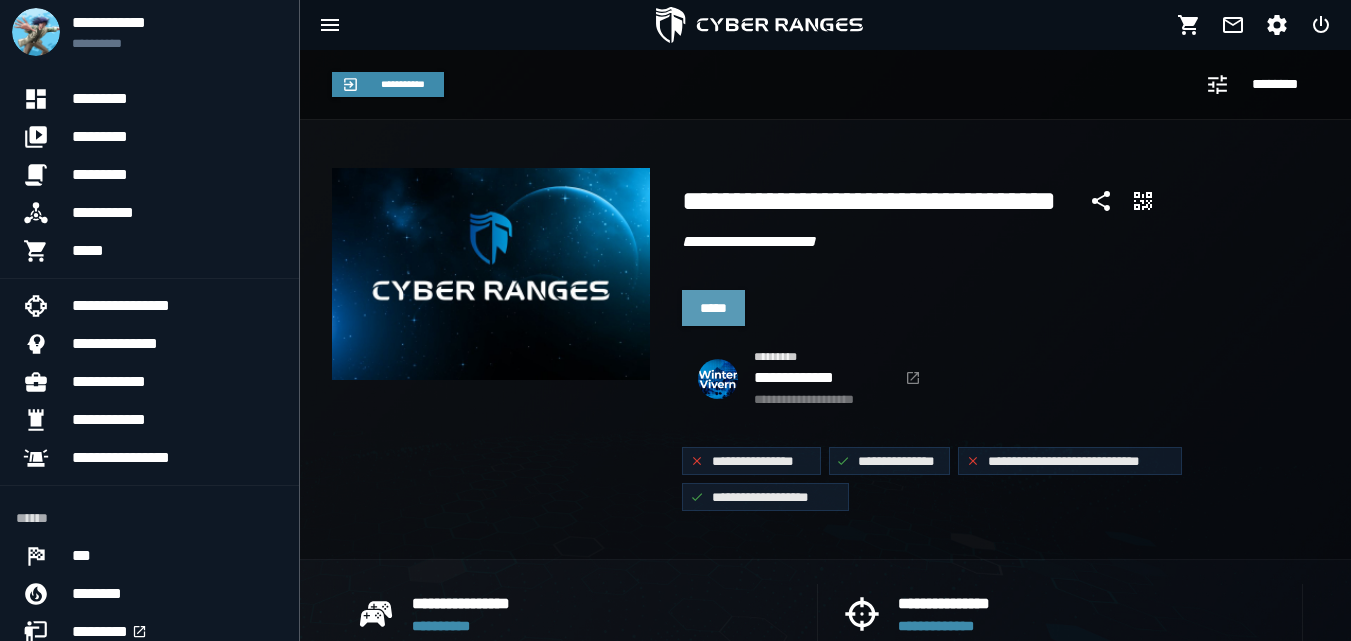 click on "*****" at bounding box center [713, 308] 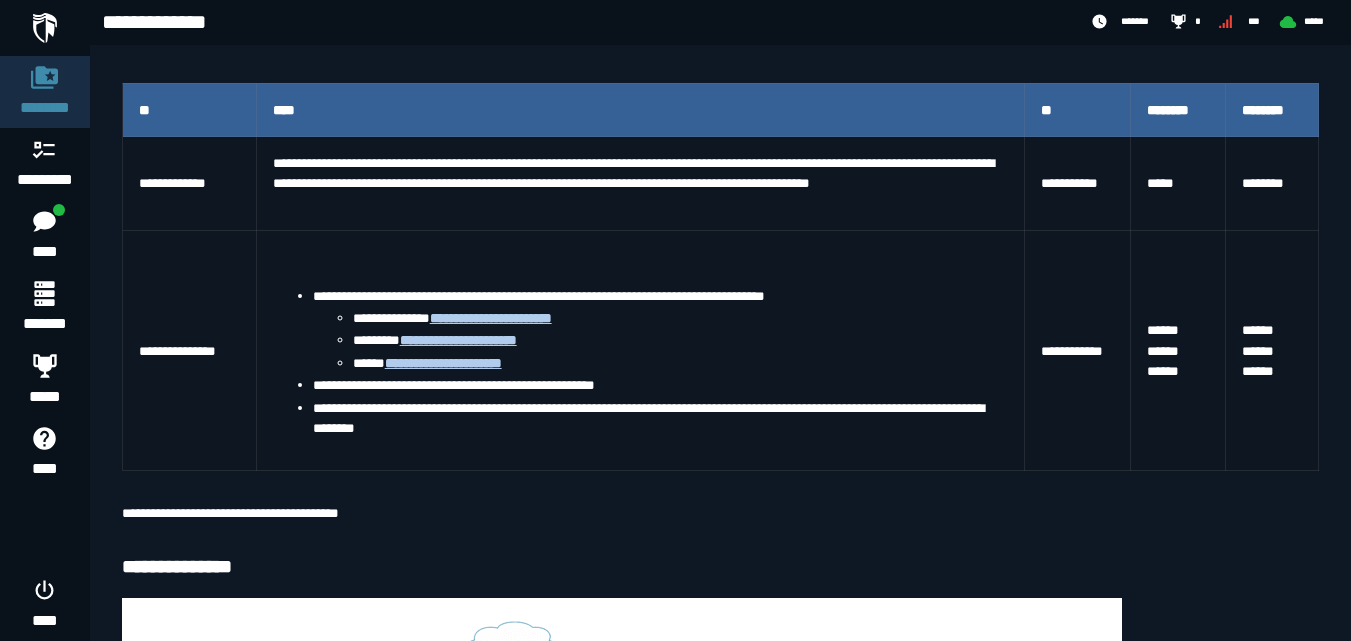 scroll, scrollTop: 375, scrollLeft: 0, axis: vertical 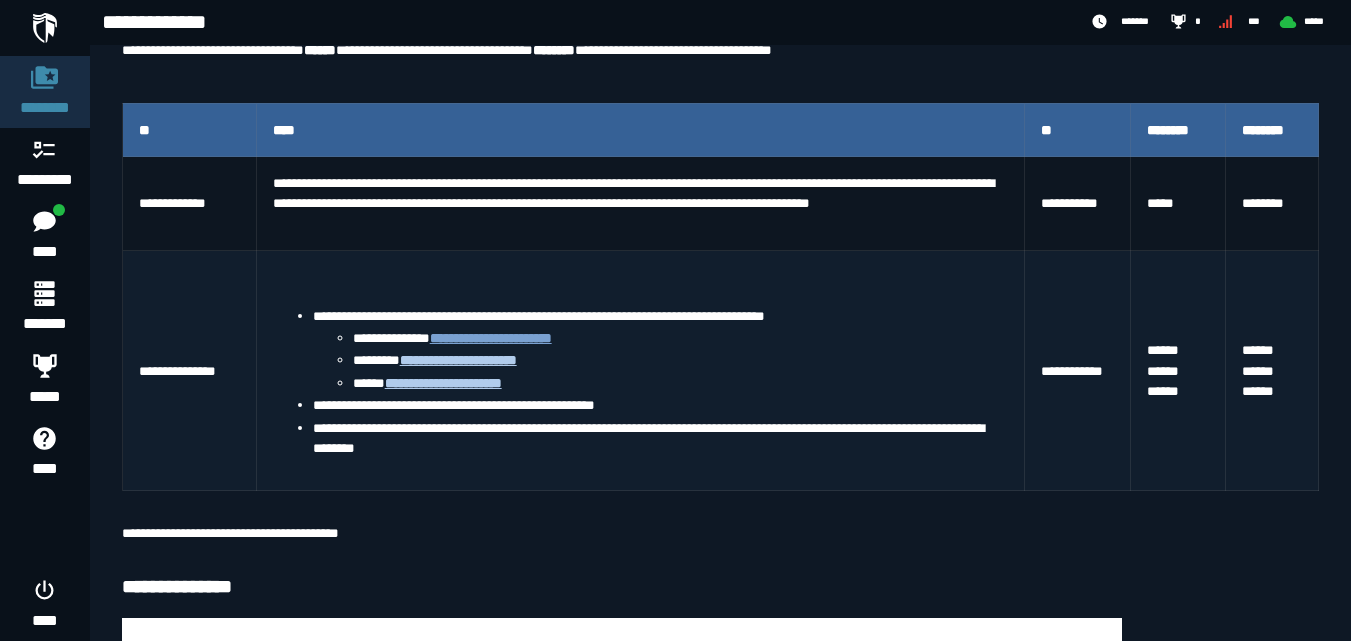drag, startPoint x: 1354, startPoint y: 235, endPoint x: 548, endPoint y: 344, distance: 813.337 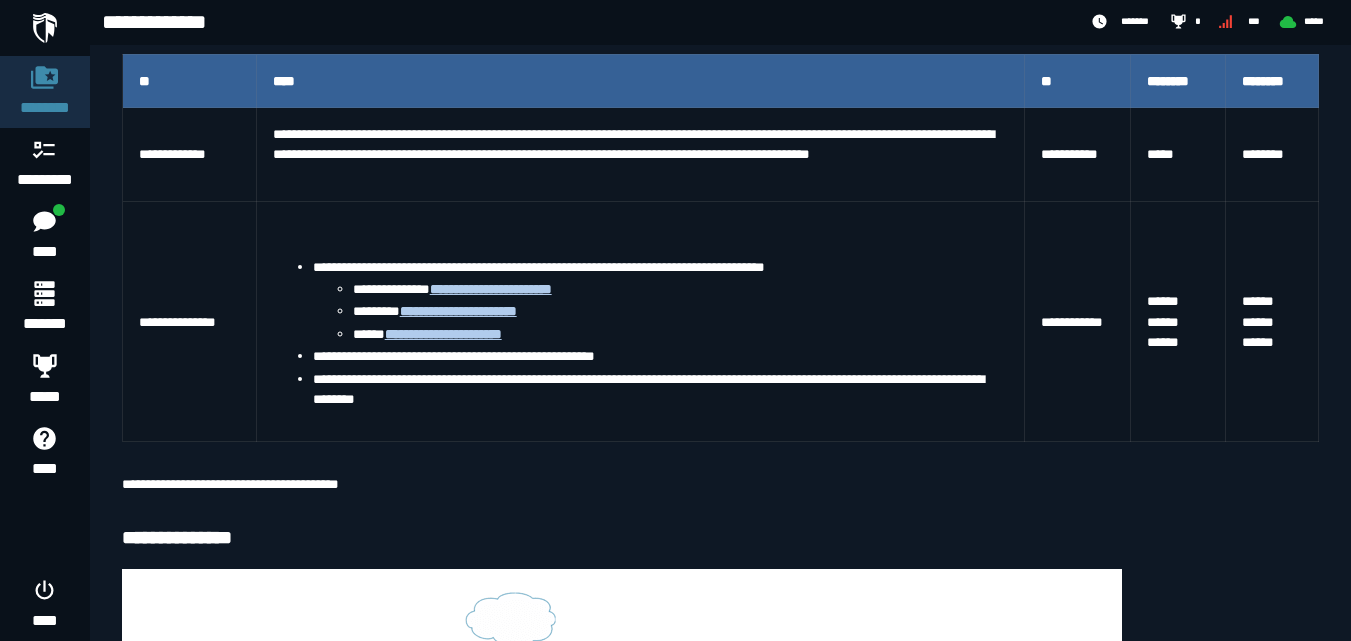 scroll, scrollTop: 431, scrollLeft: 0, axis: vertical 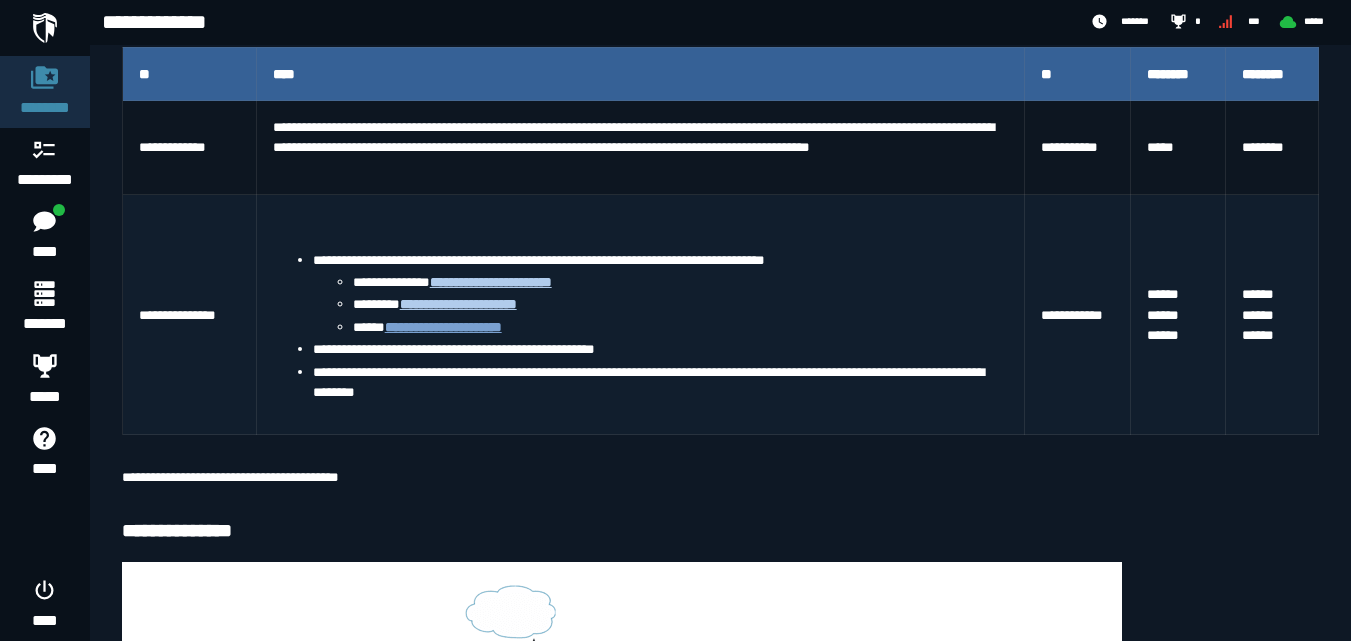 click on "**********" at bounding box center [443, 327] 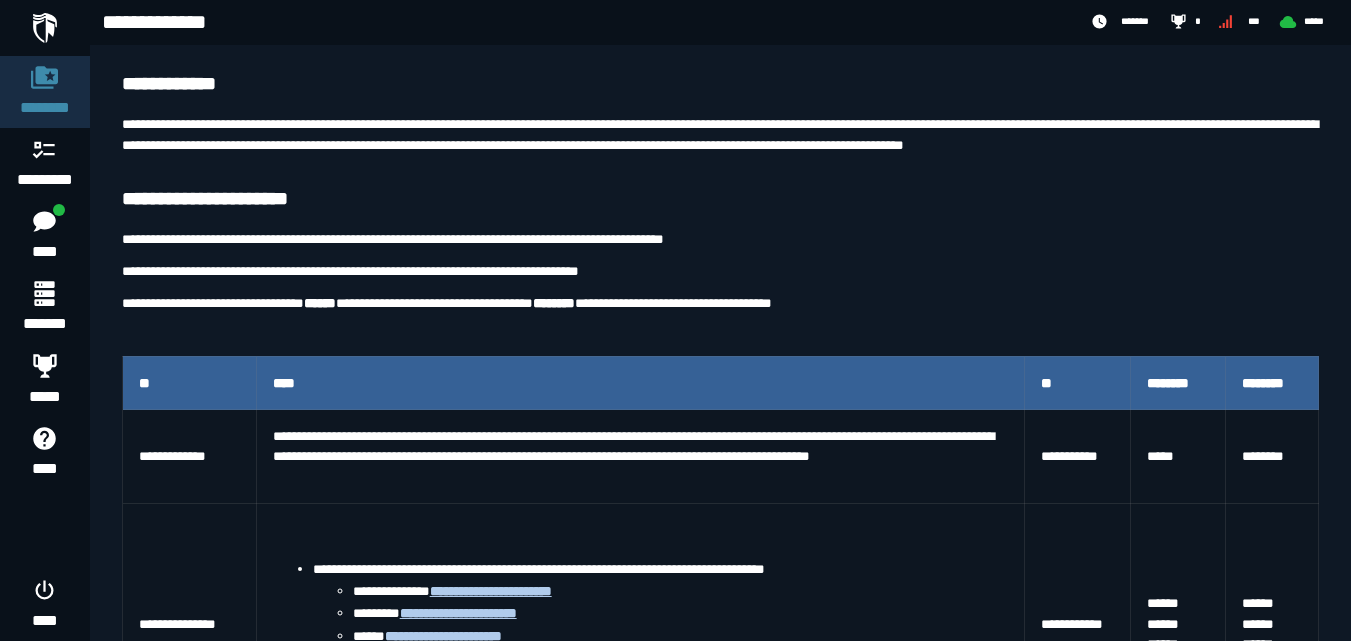 scroll, scrollTop: 112, scrollLeft: 0, axis: vertical 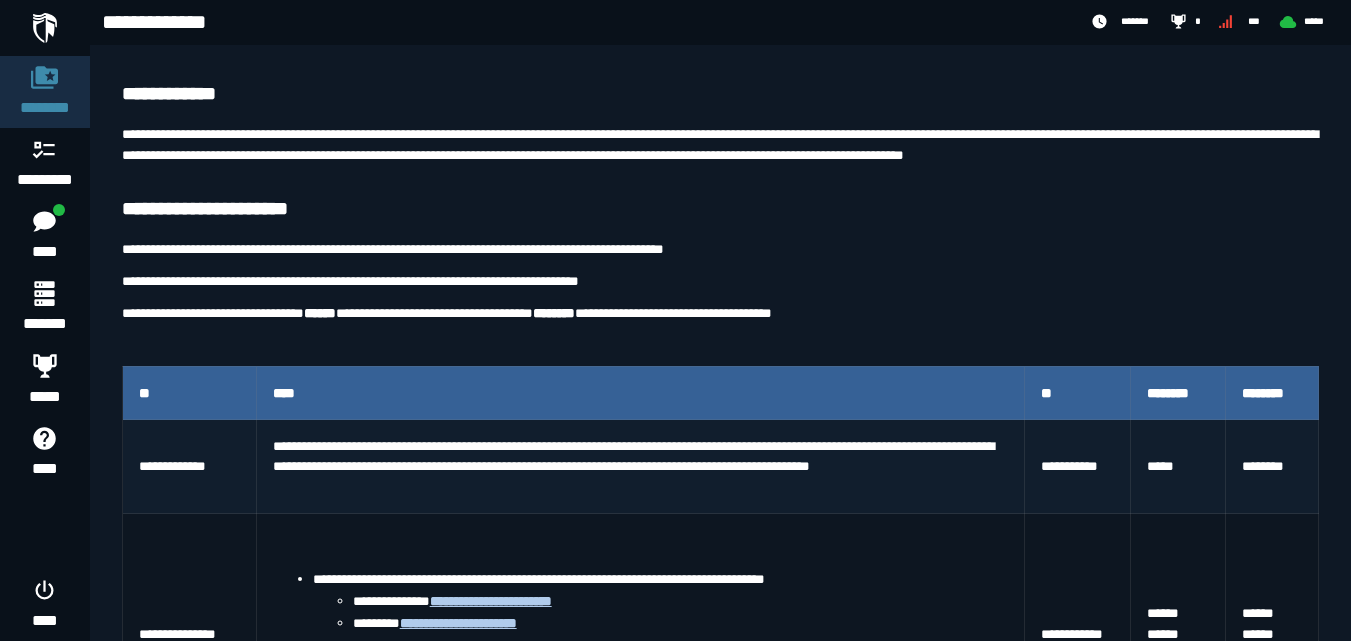 click on "**********" at bounding box center (1077, 466) 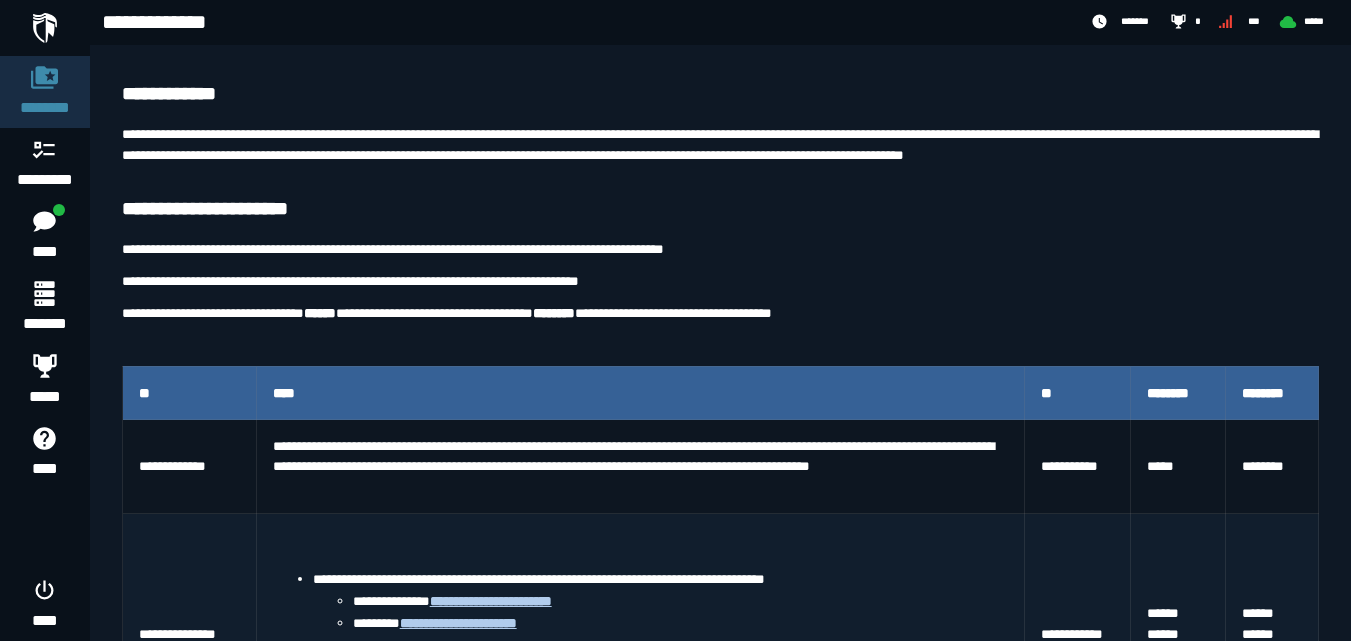 click on "**********" at bounding box center [660, 579] 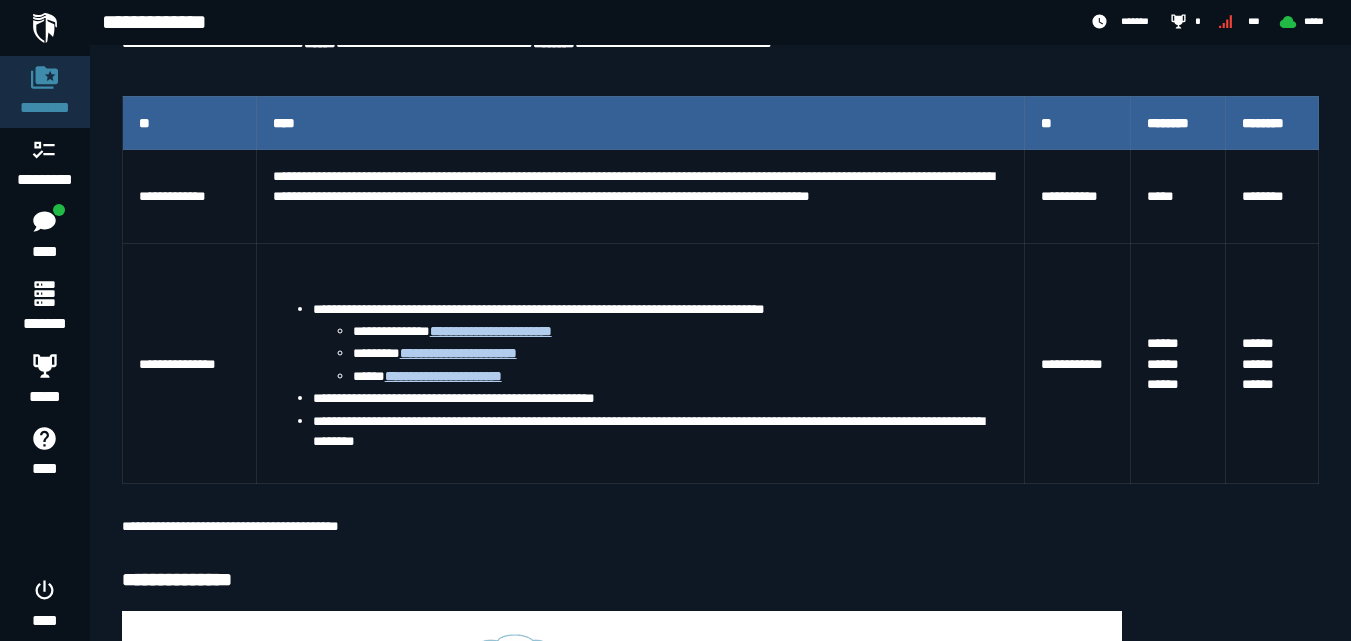 scroll, scrollTop: 401, scrollLeft: 0, axis: vertical 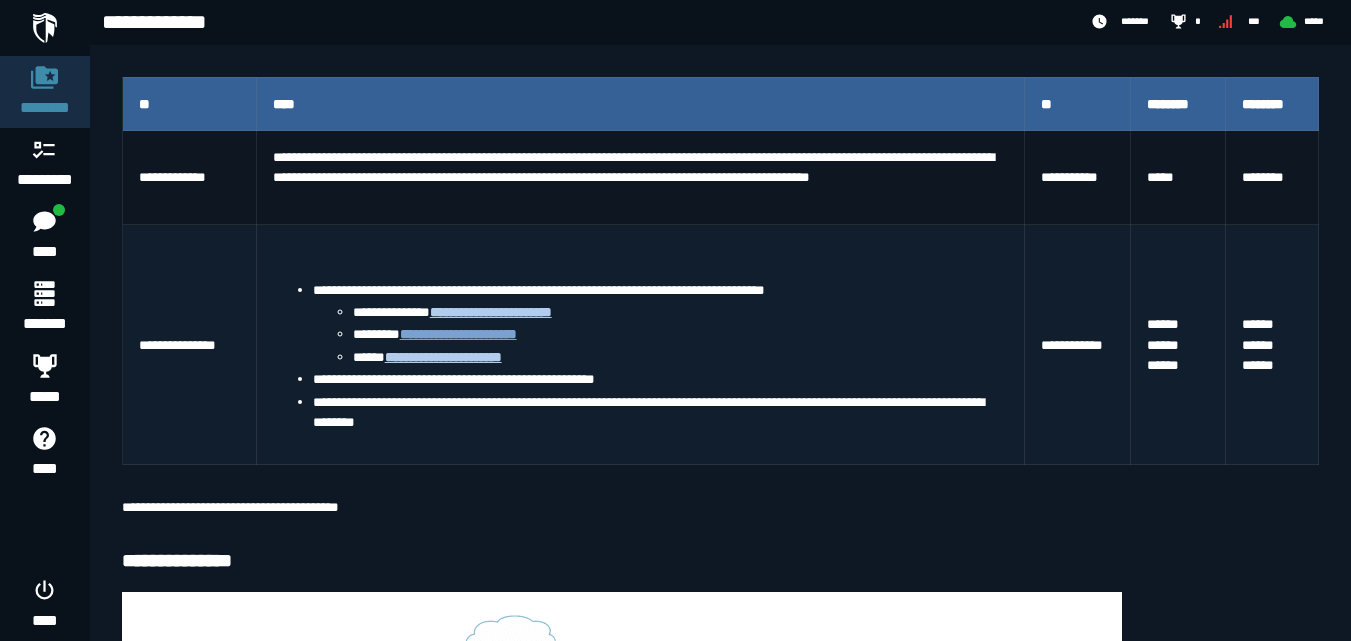 click on "**********" at bounding box center [458, 334] 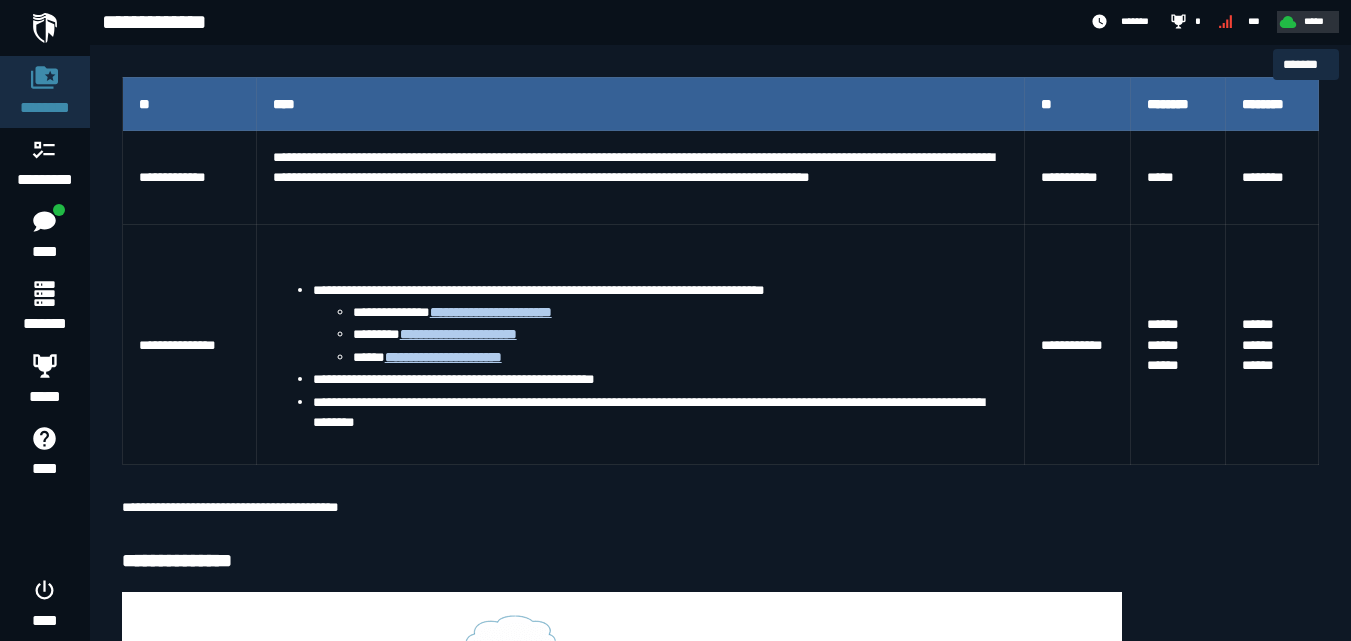 click 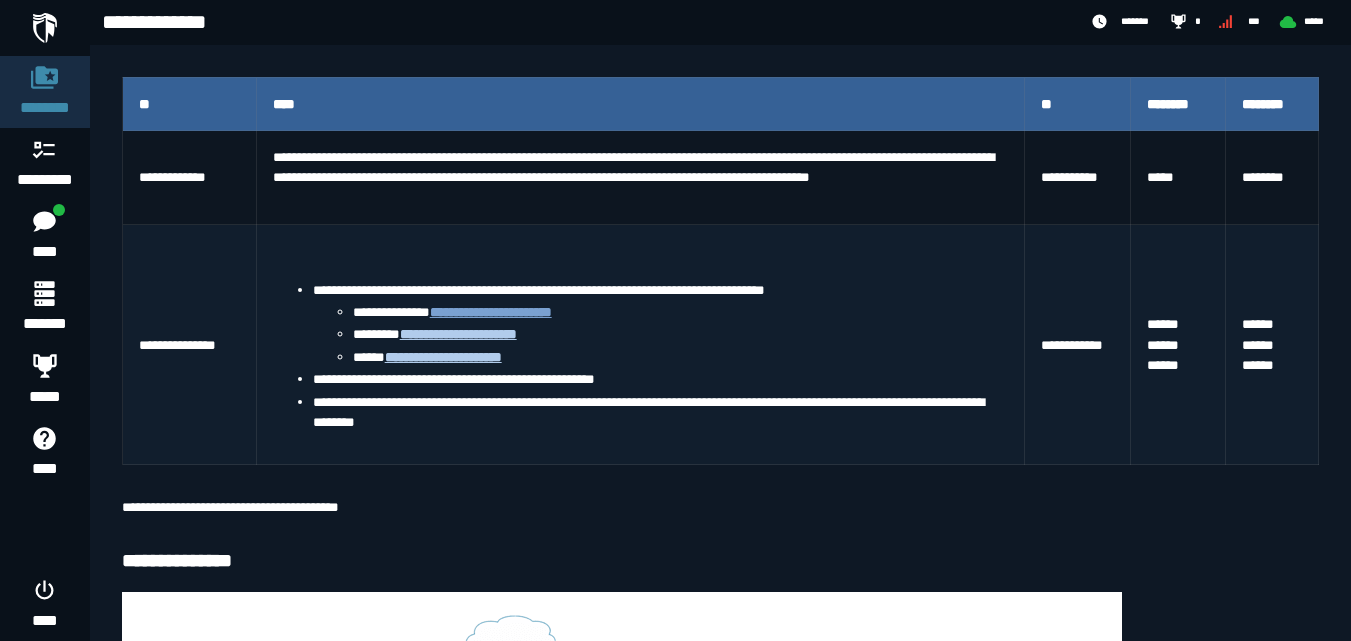 click on "**********" at bounding box center [491, 312] 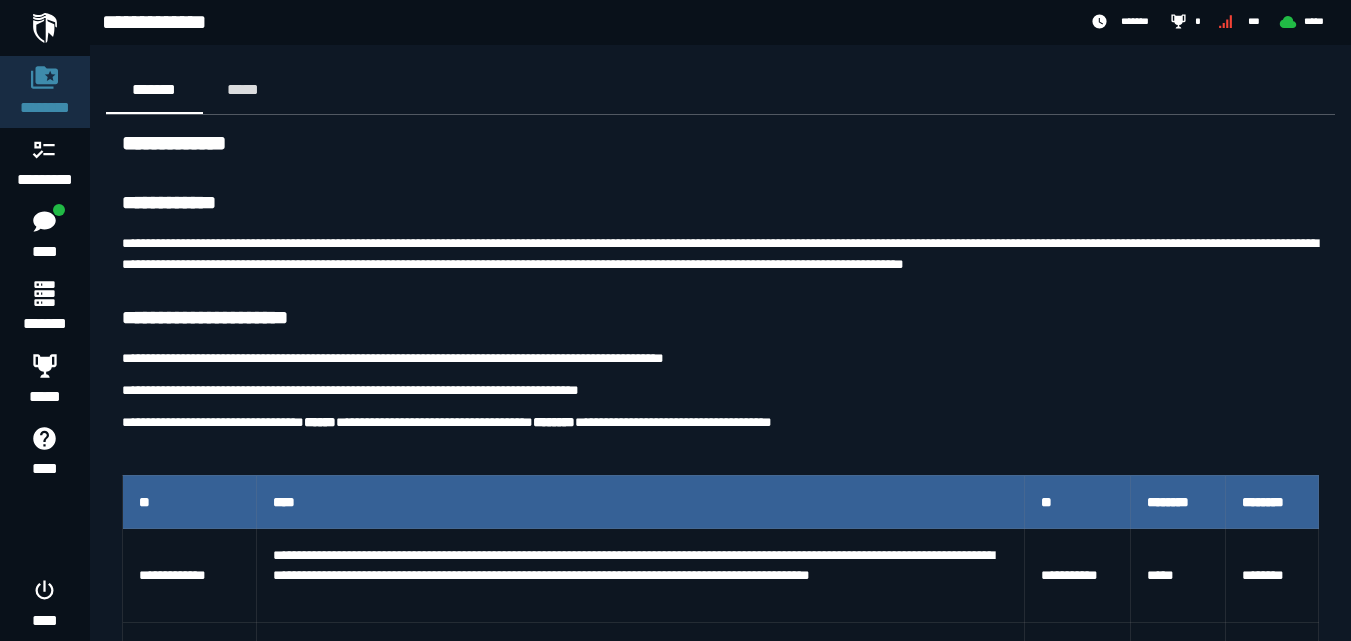 scroll, scrollTop: 0, scrollLeft: 0, axis: both 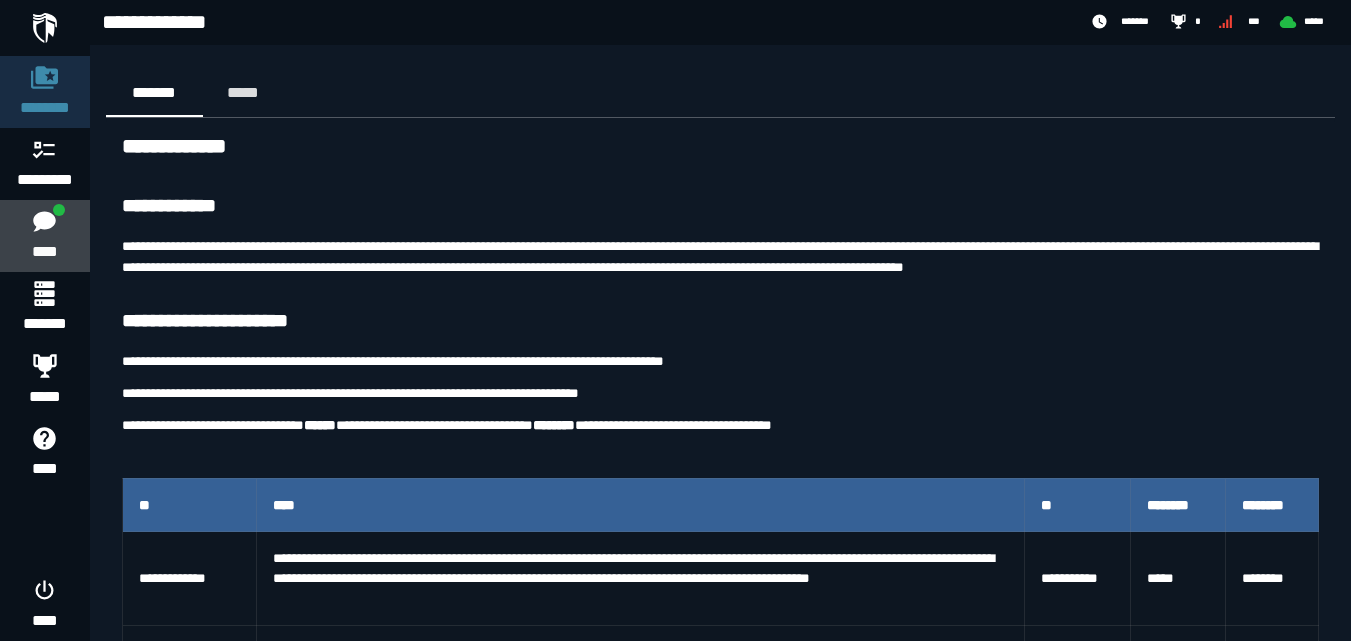 click on "****" at bounding box center [44, 252] 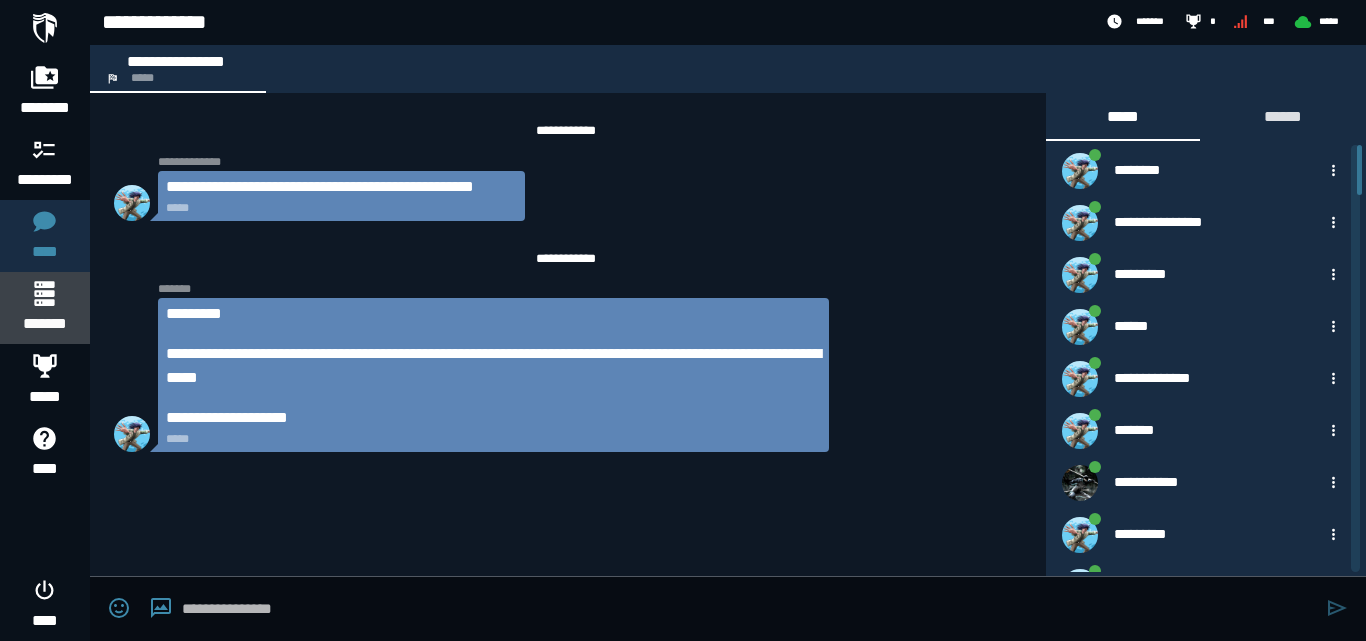click on "*******" at bounding box center (44, 308) 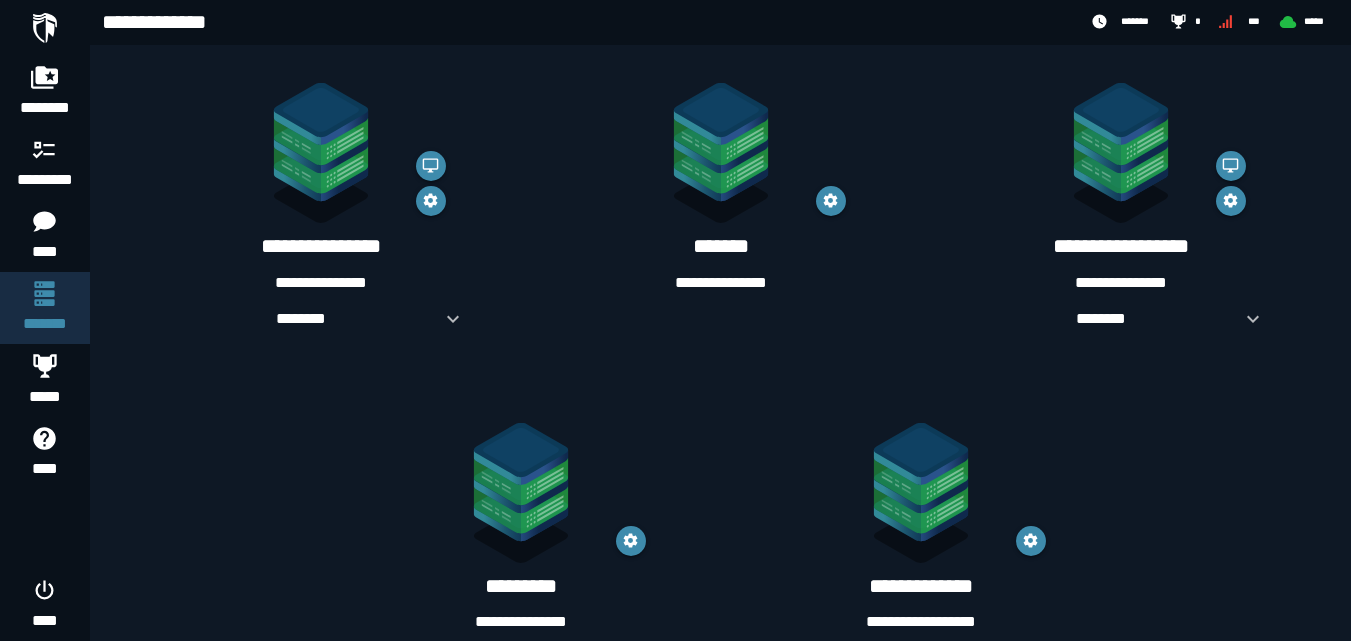 scroll, scrollTop: 398, scrollLeft: 0, axis: vertical 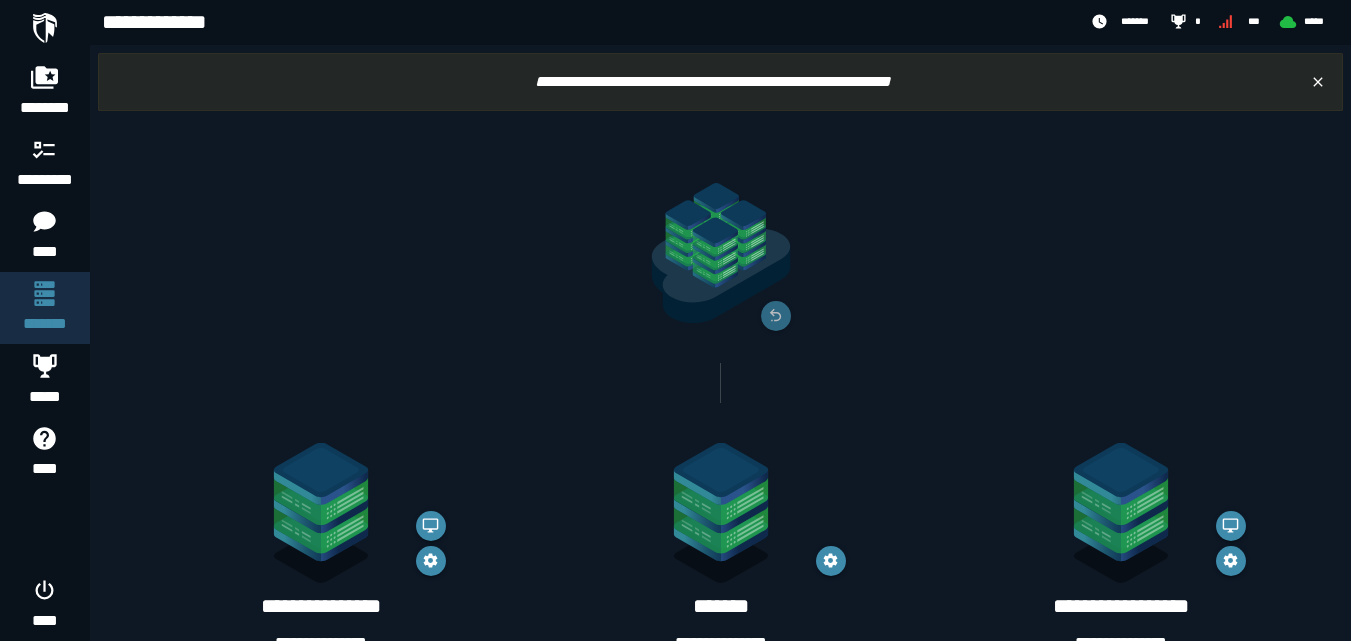 click 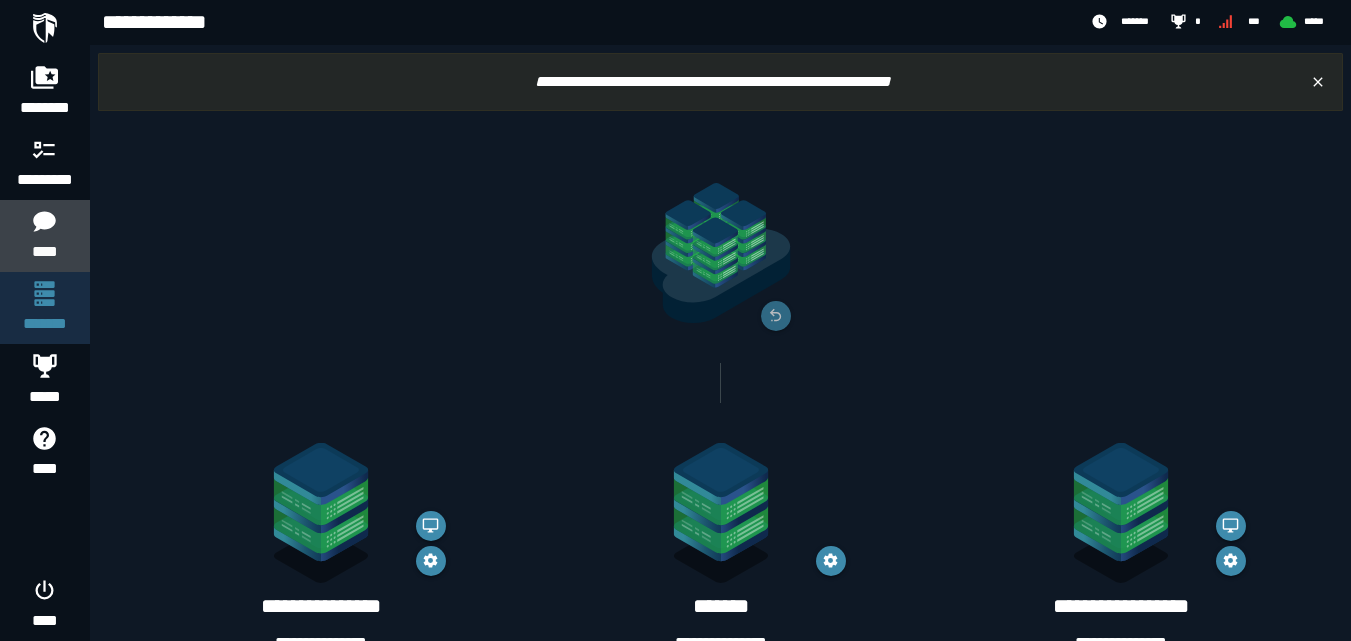click on "****" at bounding box center (44, 252) 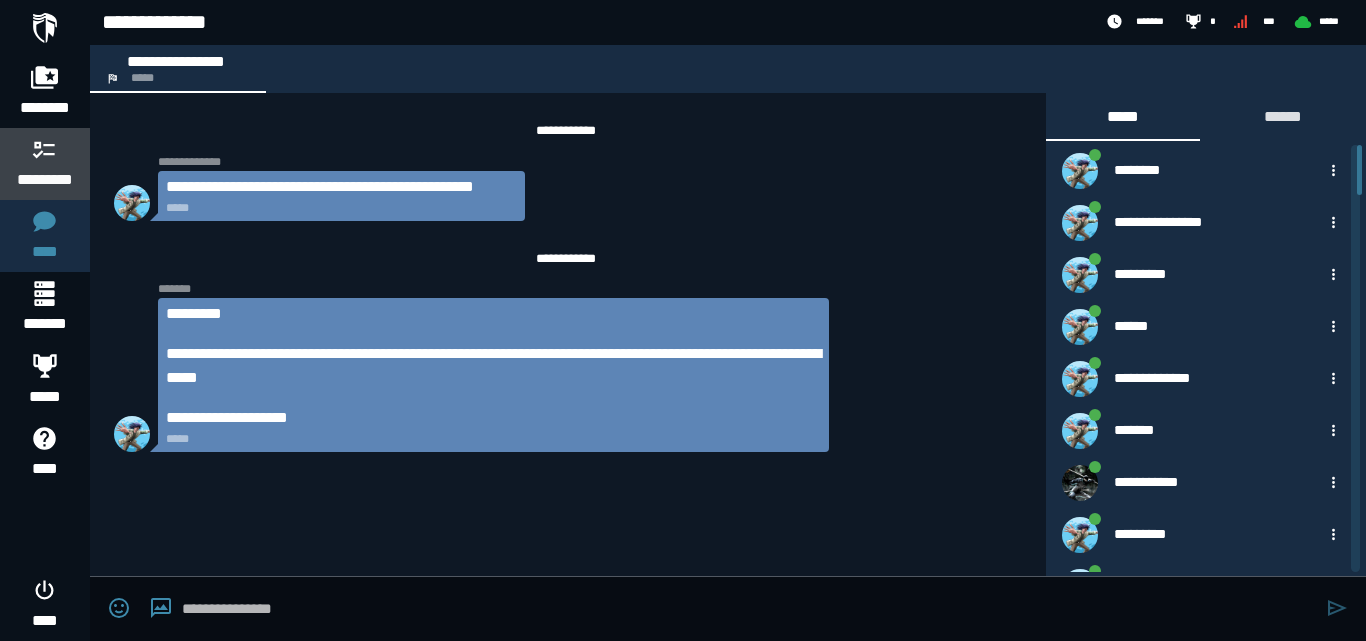 click on "*********" at bounding box center (45, 164) 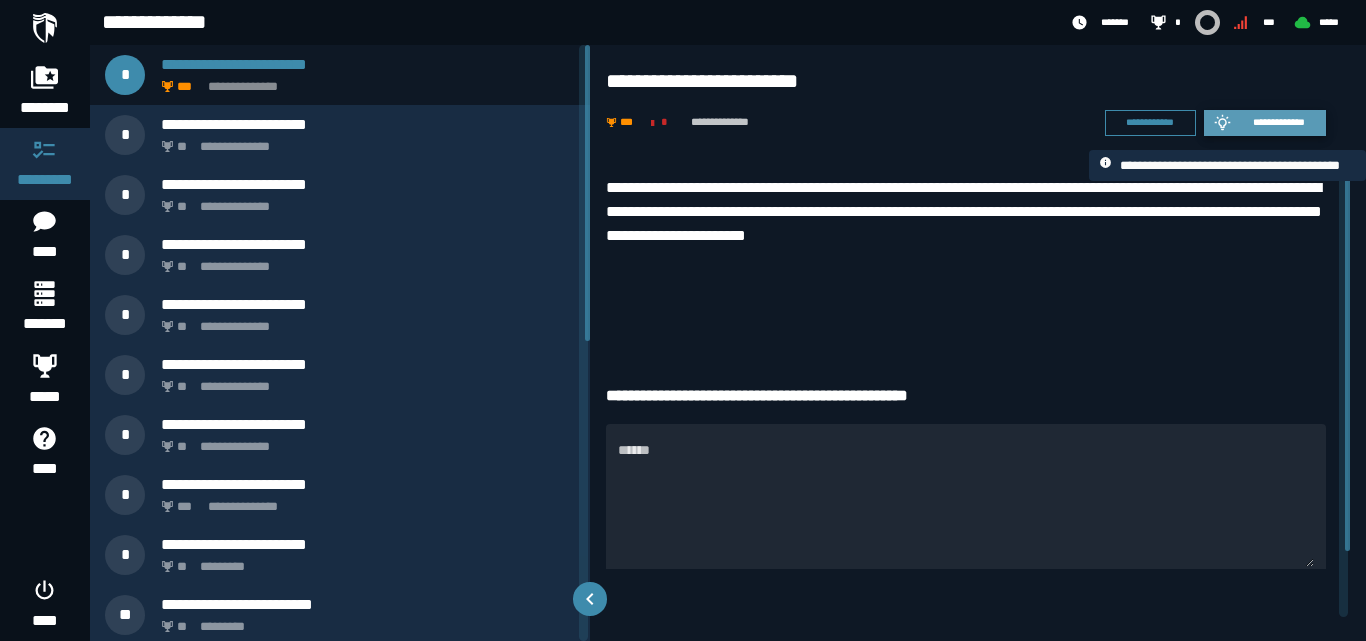 click on "**********" at bounding box center (1279, 122) 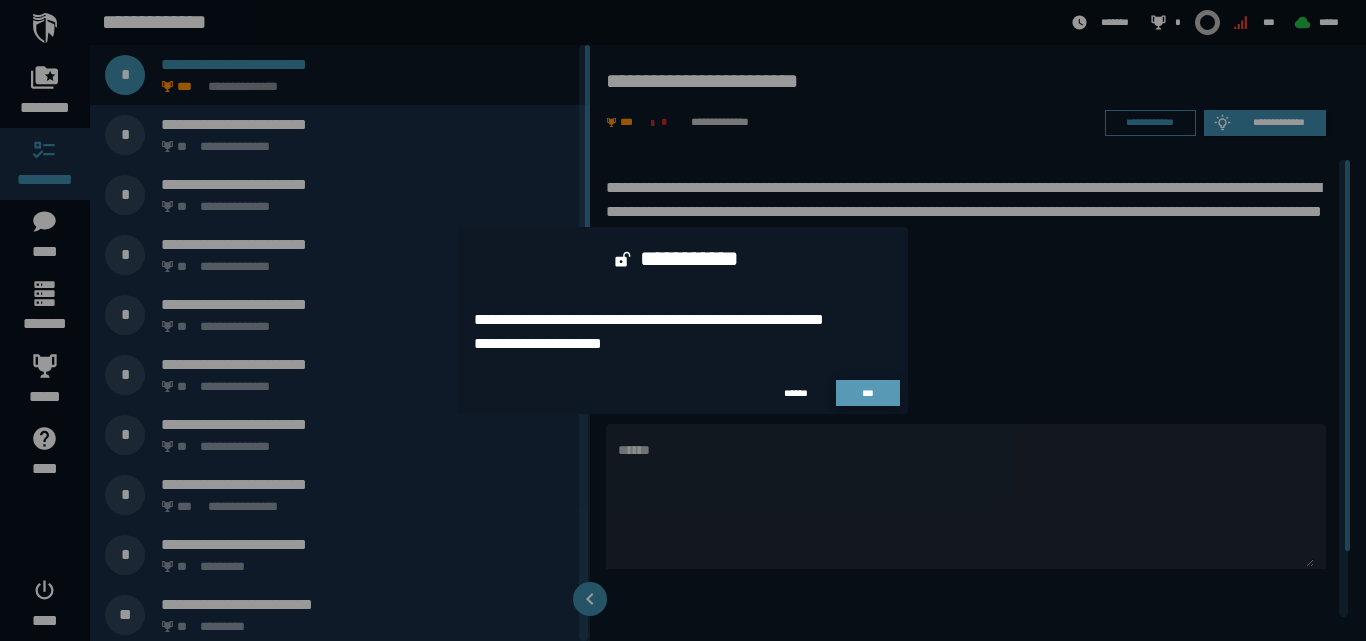 click on "***" at bounding box center (868, 393) 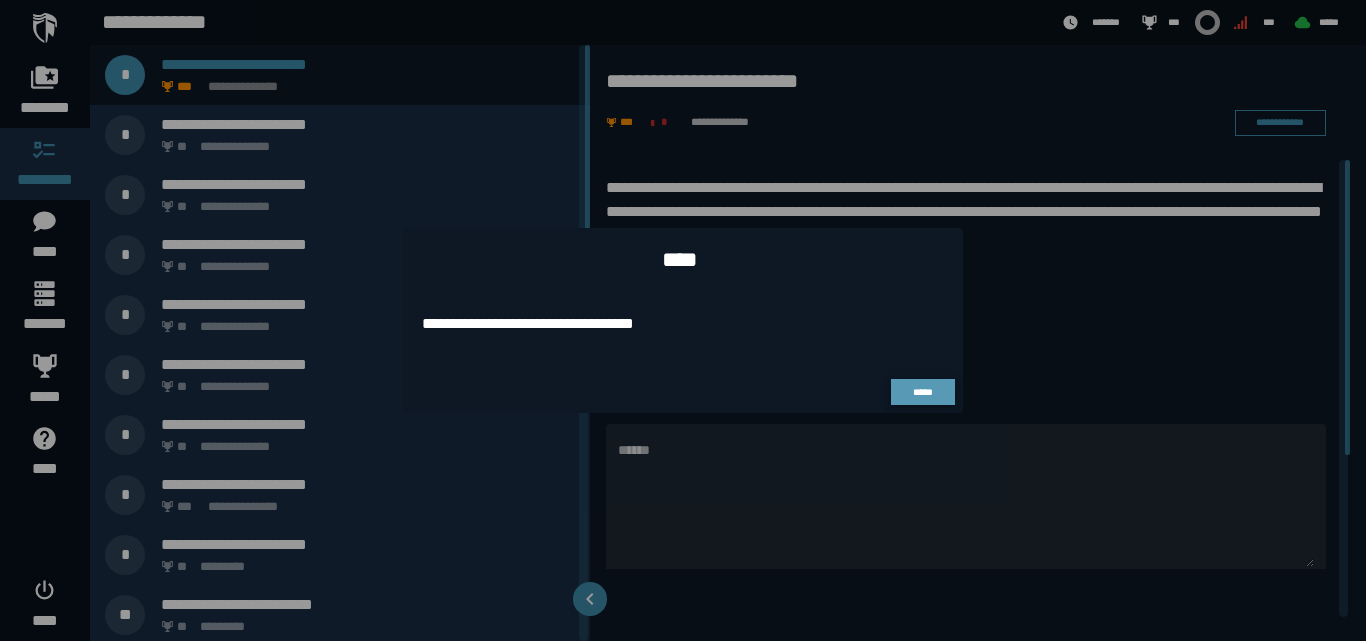 click on "*****" at bounding box center [923, 392] 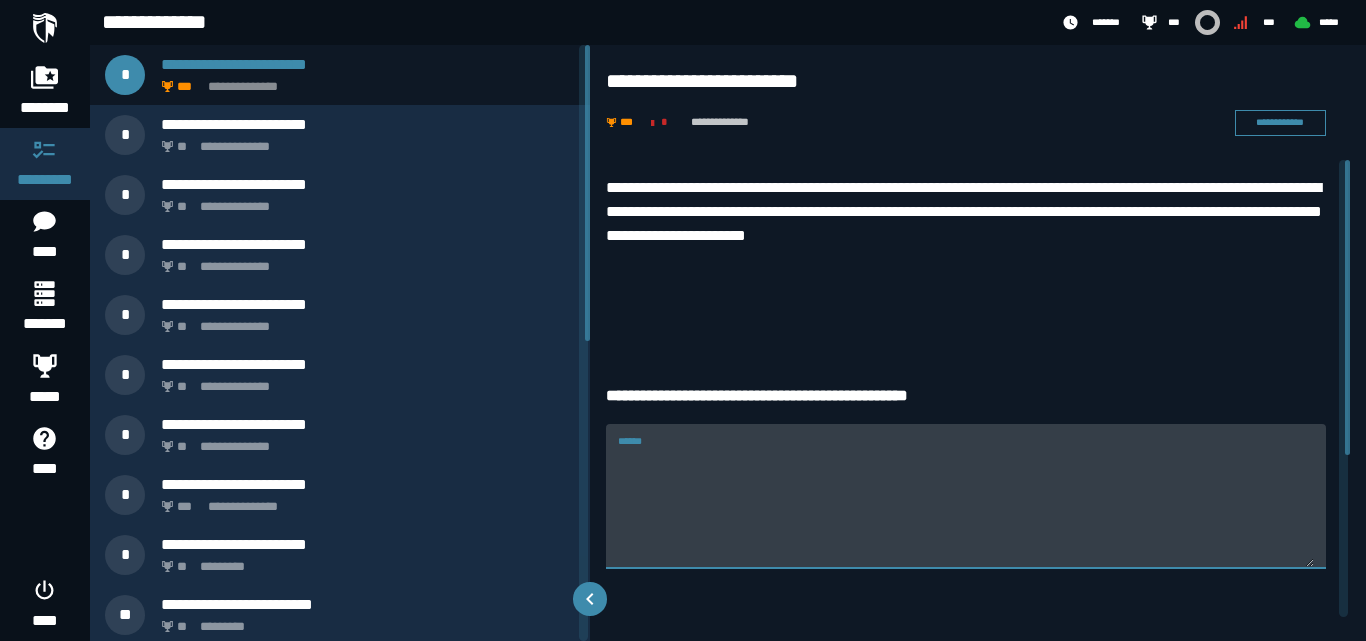 click on "******" at bounding box center [966, 507] 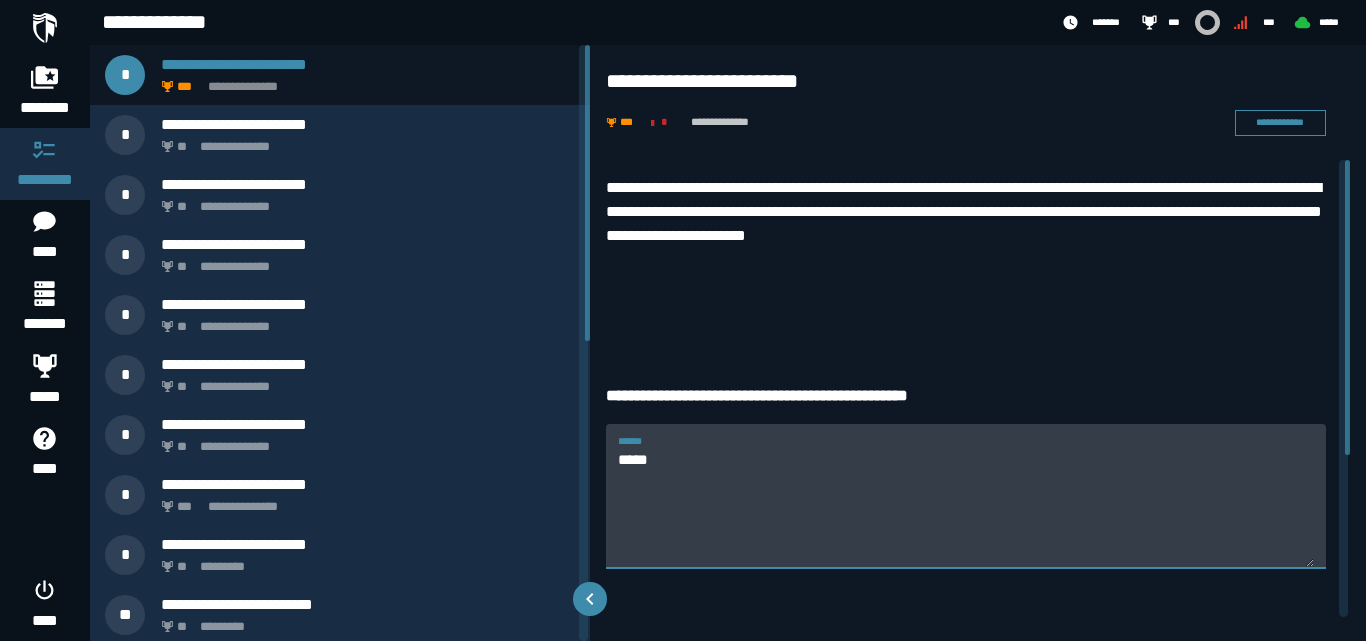 type on "*****" 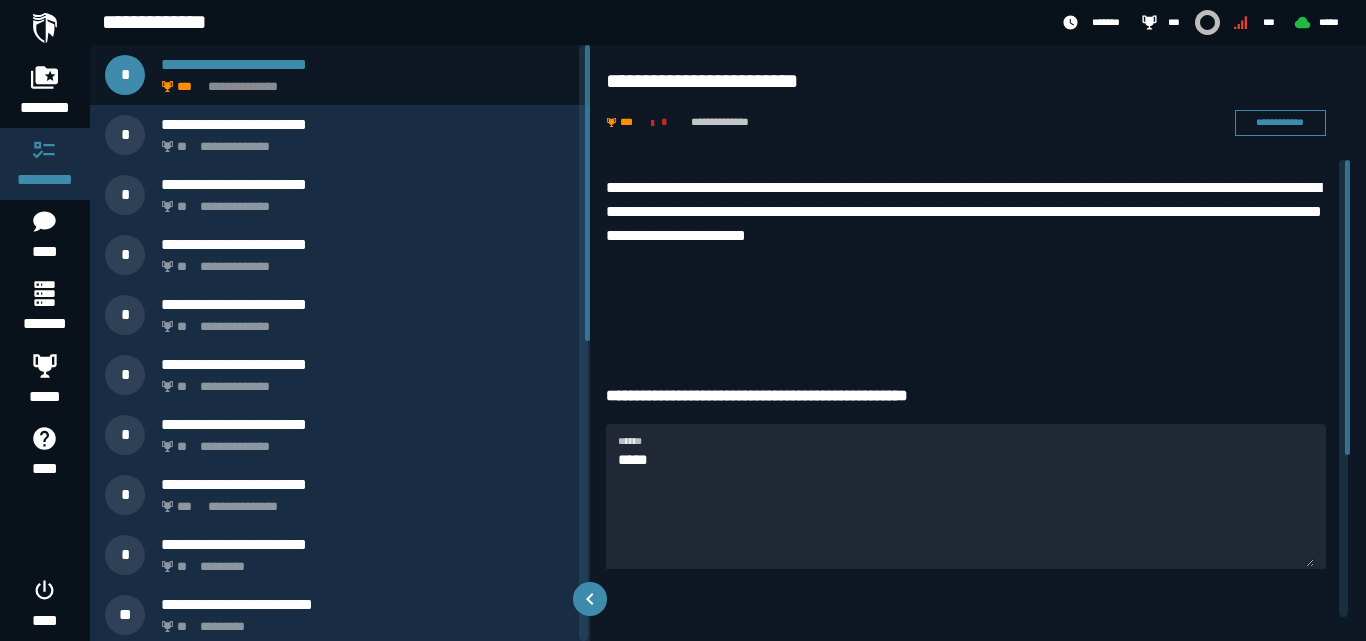 drag, startPoint x: 1349, startPoint y: 355, endPoint x: 1349, endPoint y: 462, distance: 107 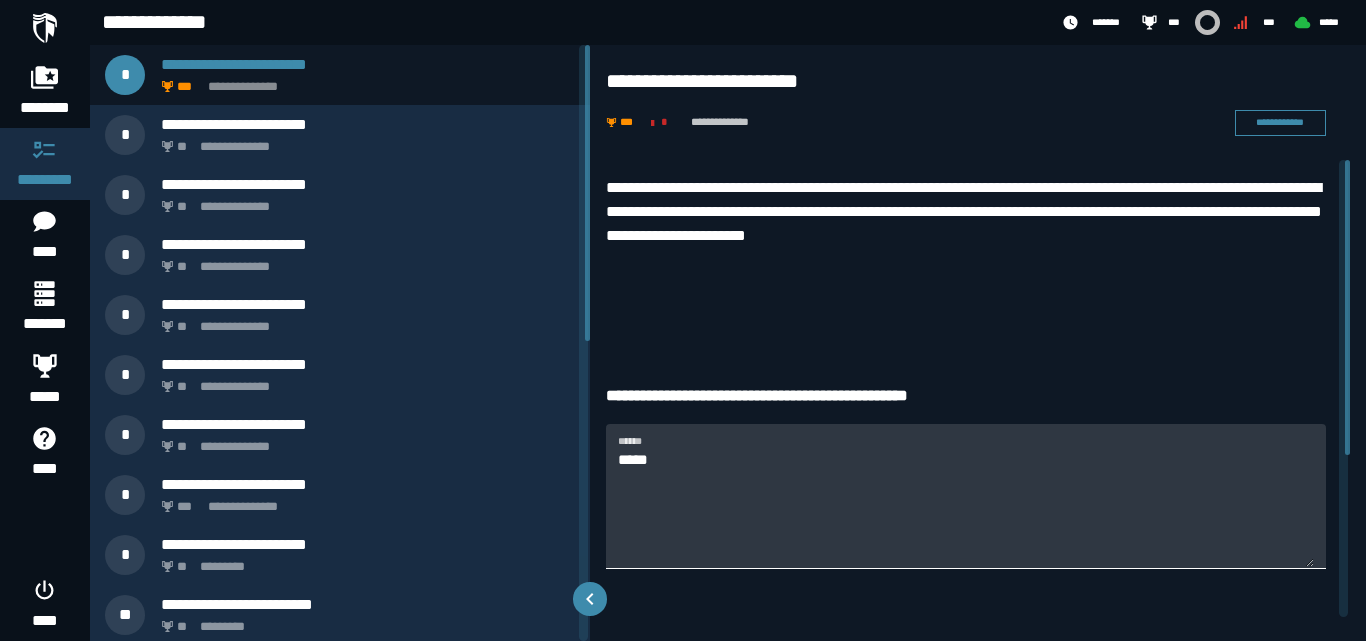 drag, startPoint x: 1349, startPoint y: 462, endPoint x: 1242, endPoint y: 531, distance: 127.3185 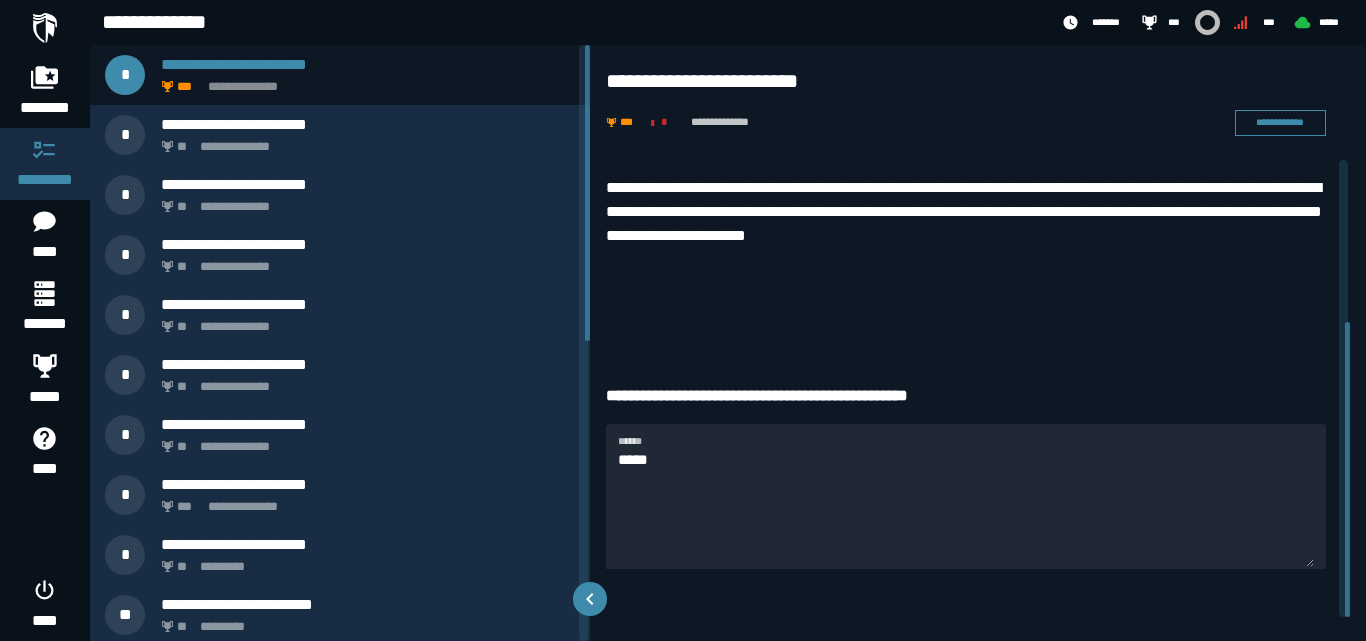 scroll, scrollTop: 251, scrollLeft: 0, axis: vertical 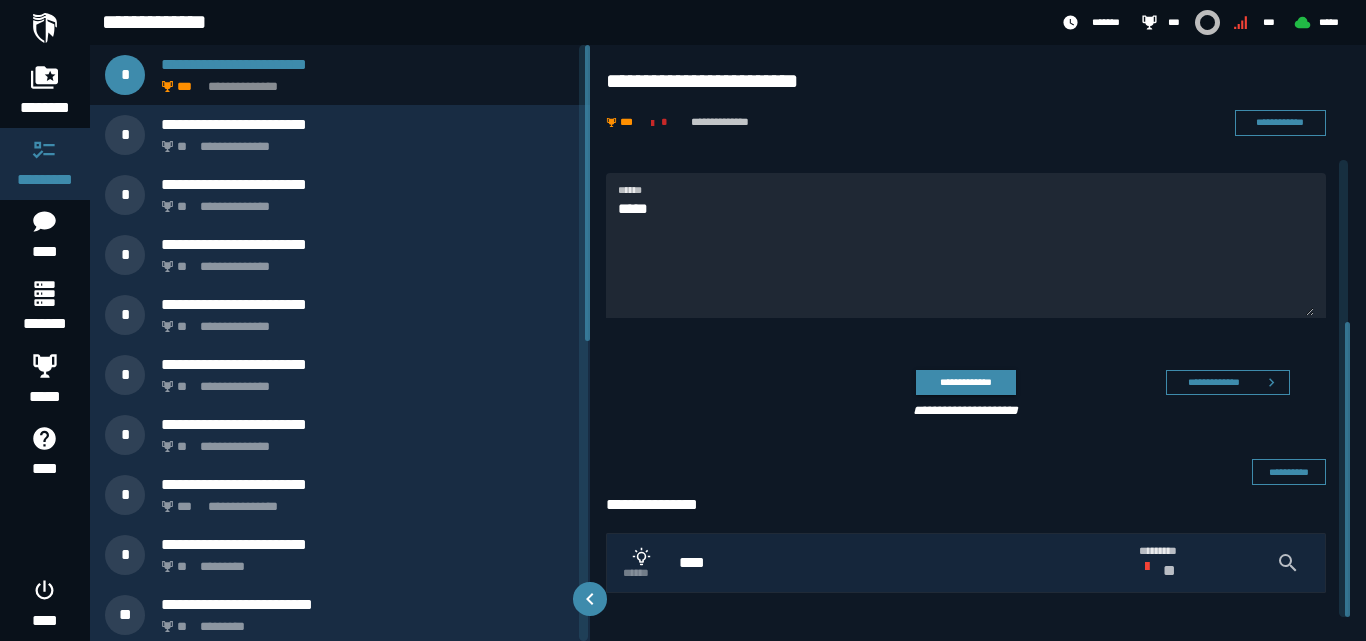 click on "**********" at bounding box center [978, 388] 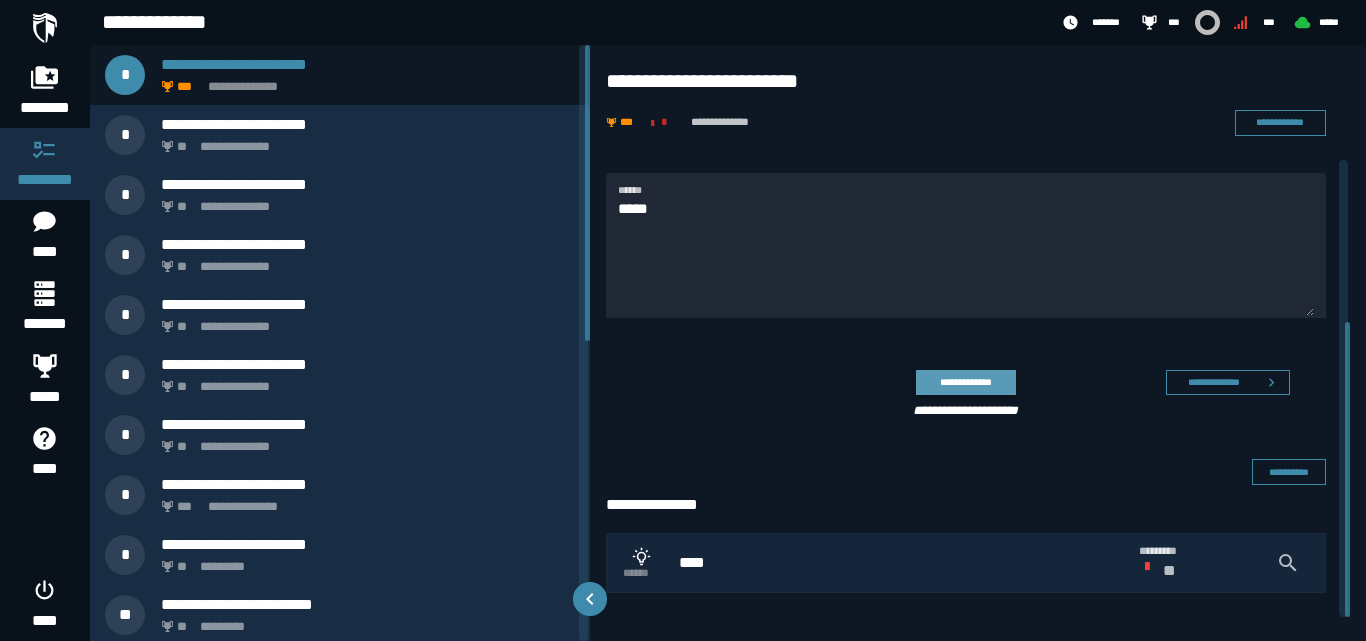 click on "**********" at bounding box center (965, 382) 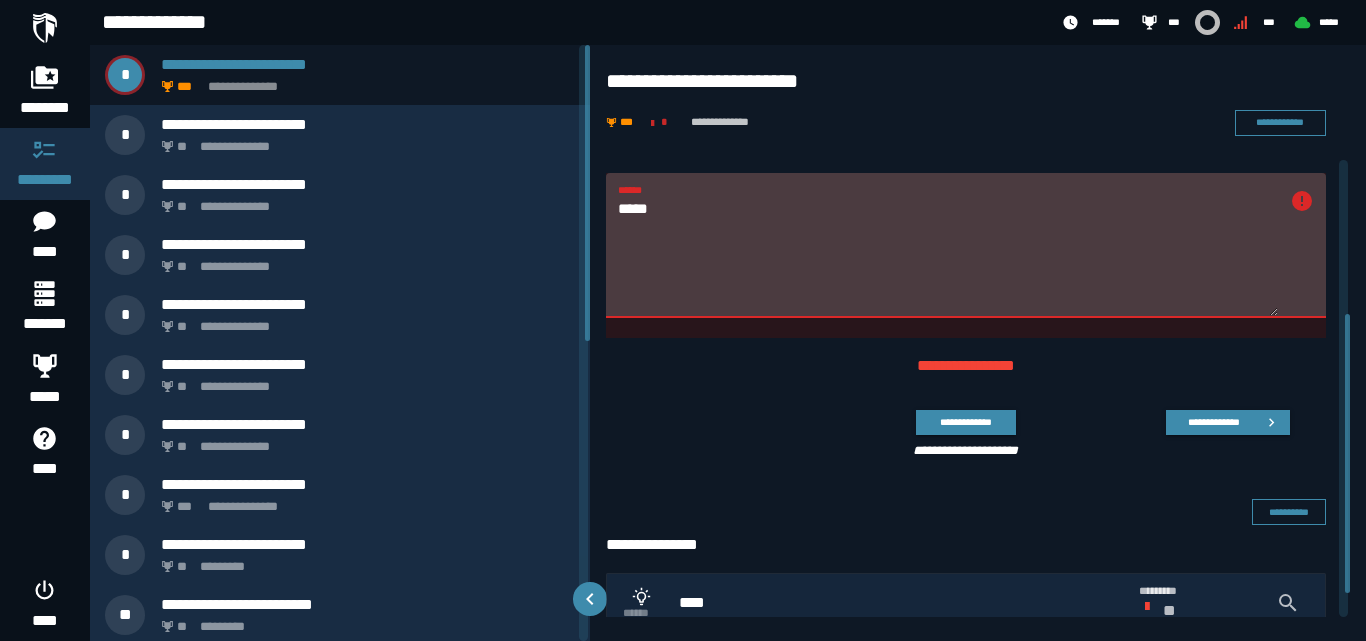 drag, startPoint x: 1350, startPoint y: 381, endPoint x: 1346, endPoint y: 431, distance: 50.159744 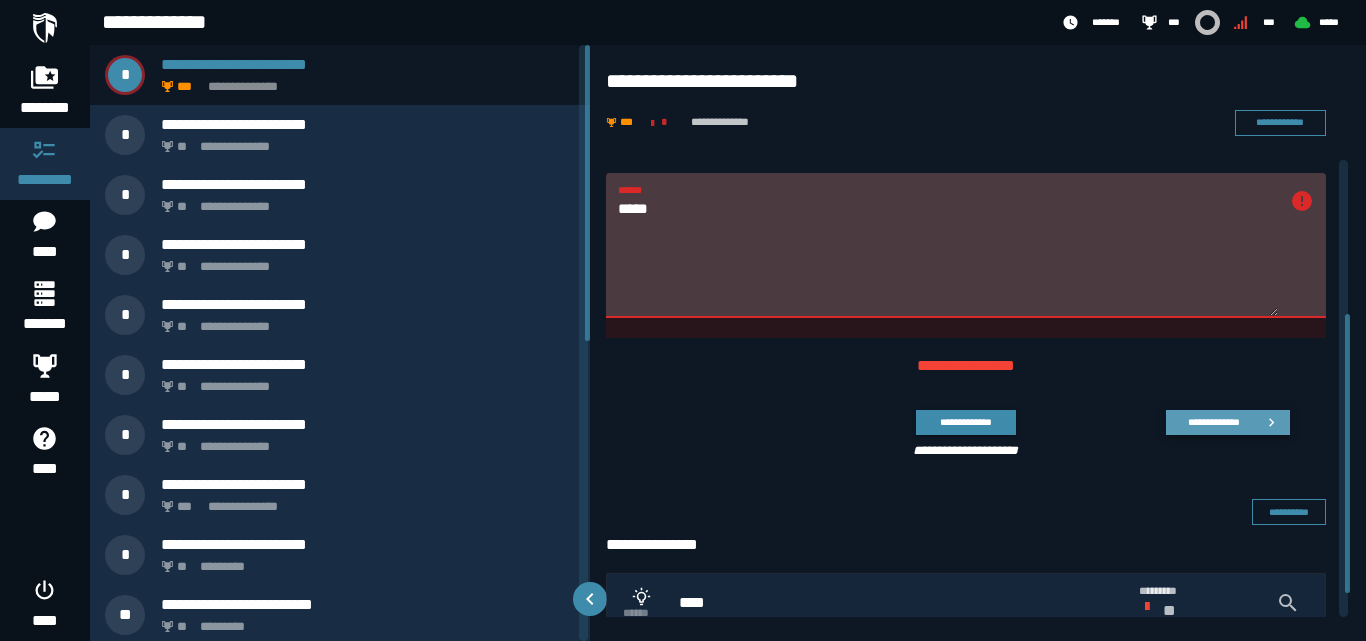 click on "**********" at bounding box center (1213, 422) 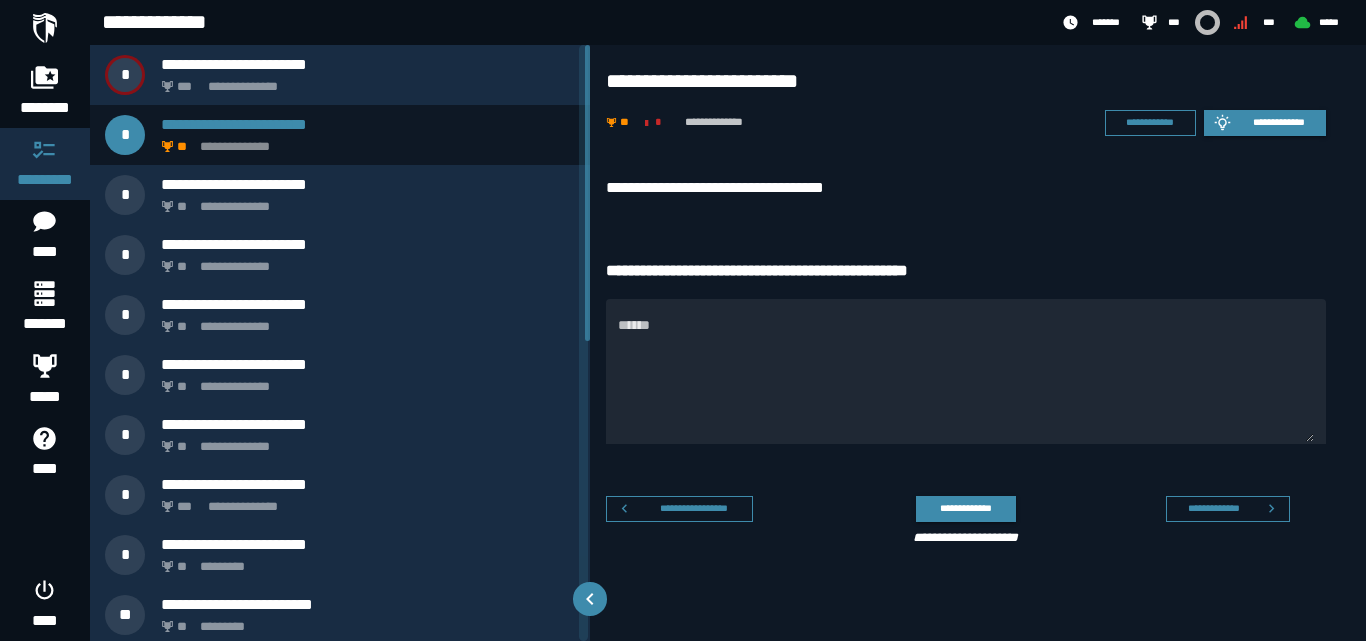 scroll, scrollTop: 0, scrollLeft: 0, axis: both 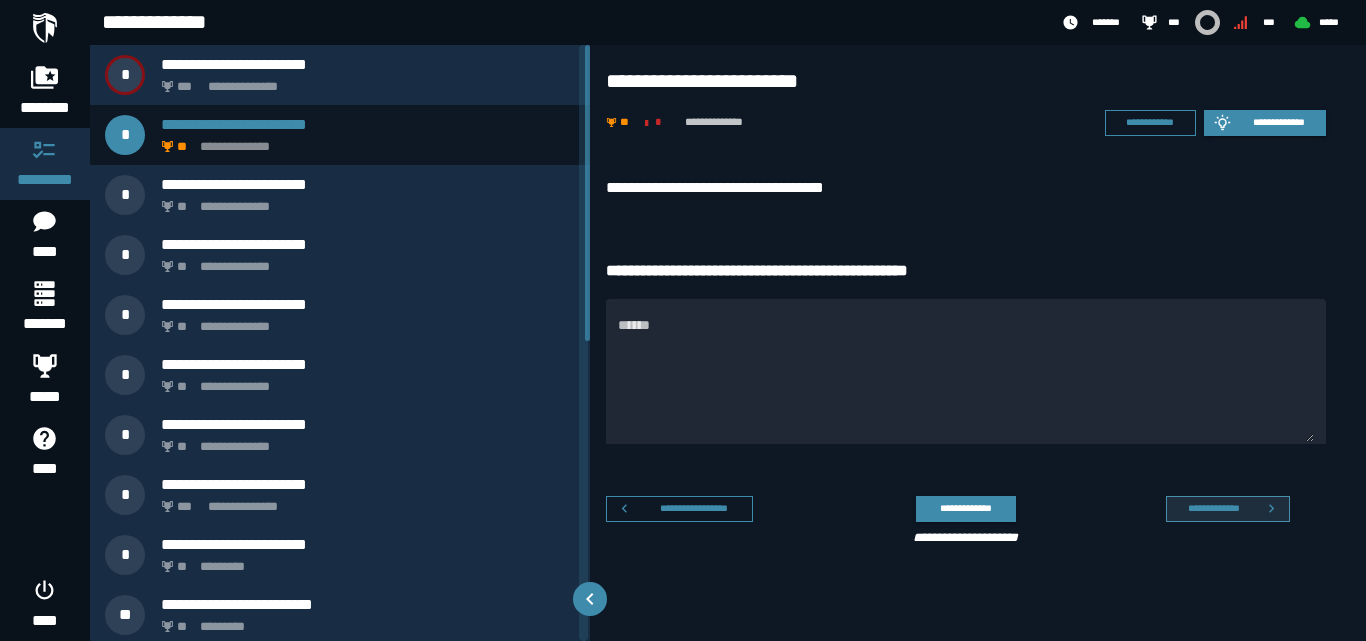 click on "**********" at bounding box center (1213, 508) 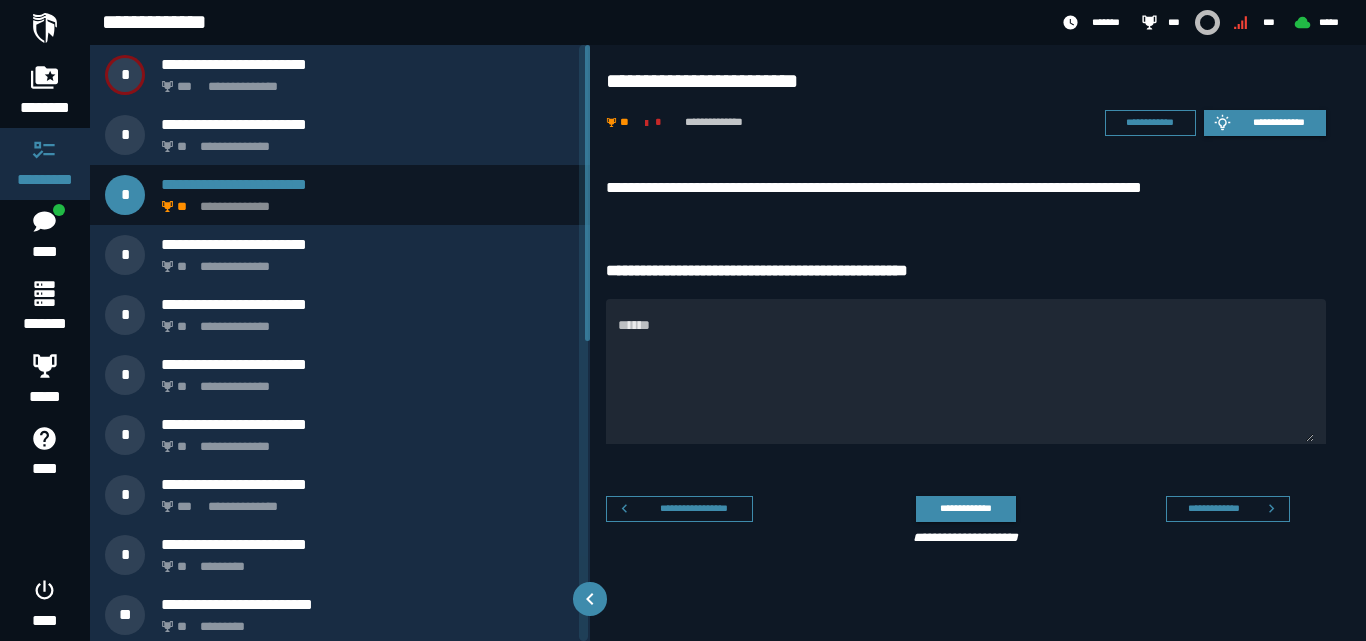 drag, startPoint x: 589, startPoint y: 295, endPoint x: 601, endPoint y: 426, distance: 131.54848 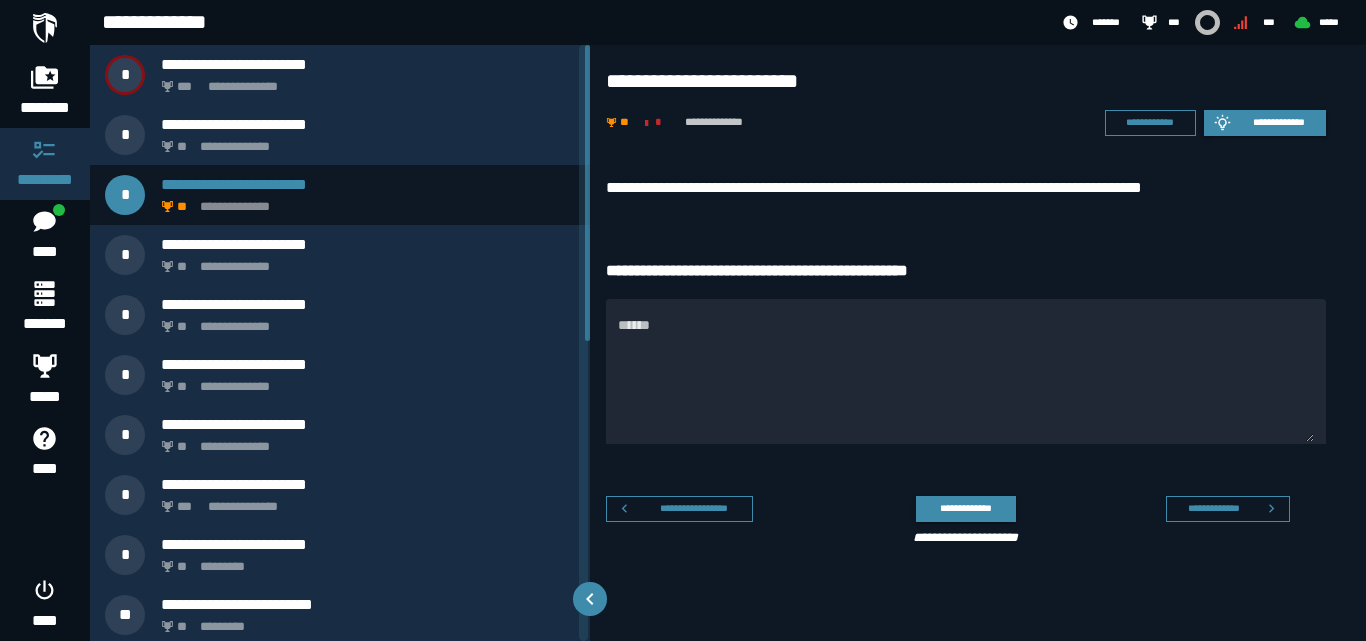 drag, startPoint x: 601, startPoint y: 426, endPoint x: 585, endPoint y: 327, distance: 100.28459 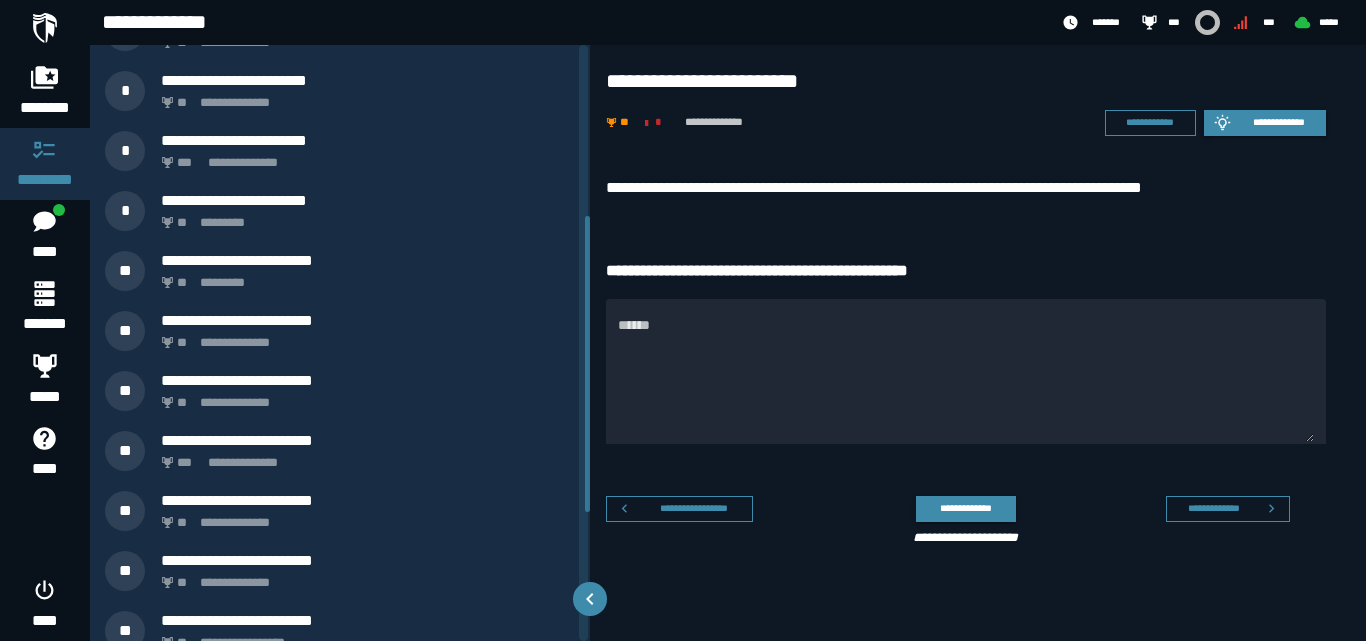 scroll, scrollTop: 604, scrollLeft: 0, axis: vertical 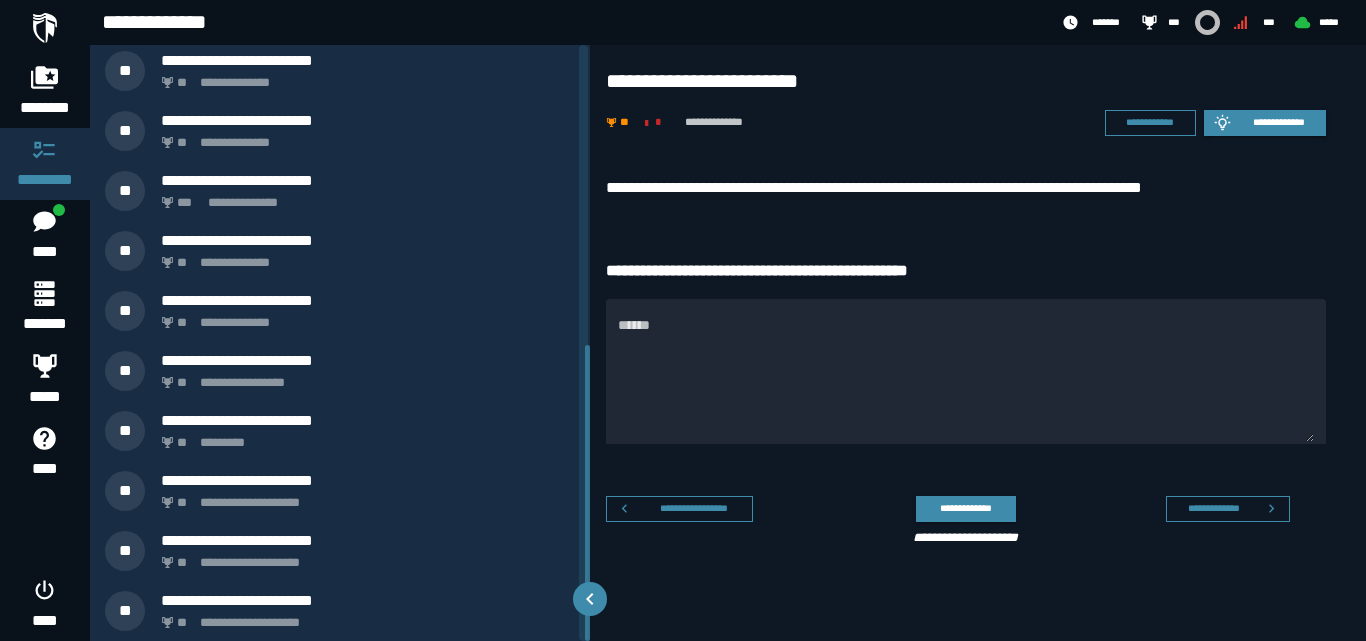 drag, startPoint x: 585, startPoint y: 327, endPoint x: 526, endPoint y: 680, distance: 357.89664 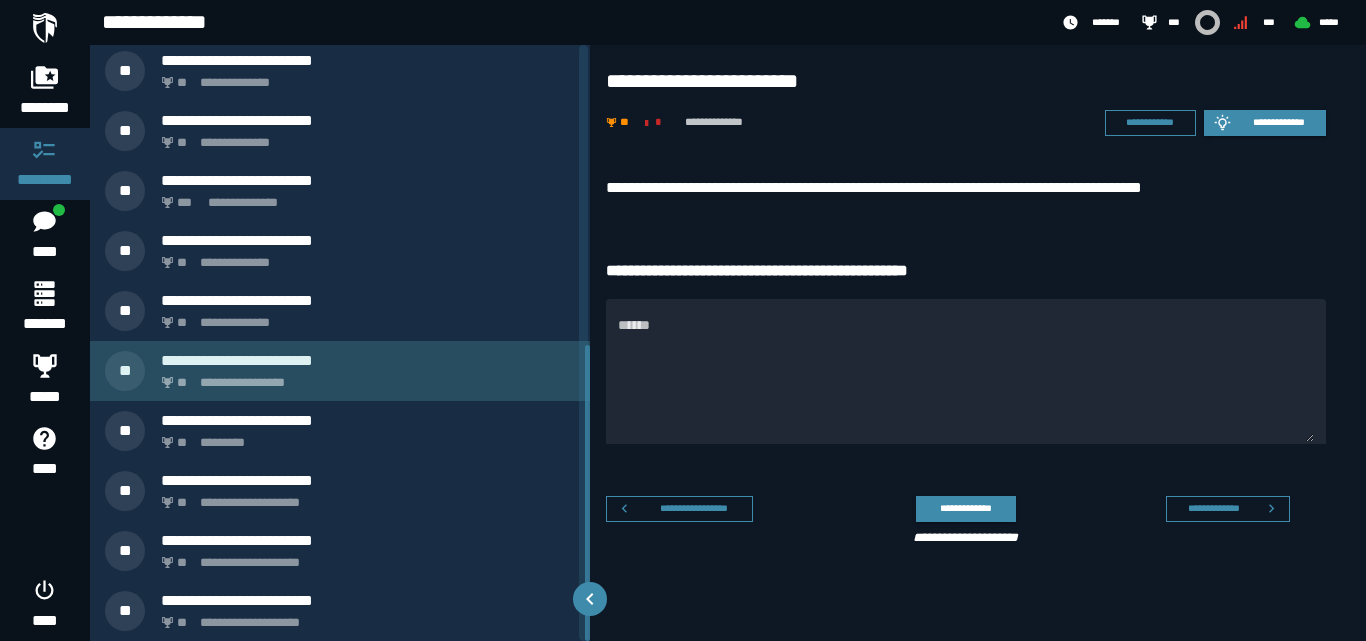 click on "**********" at bounding box center (340, 371) 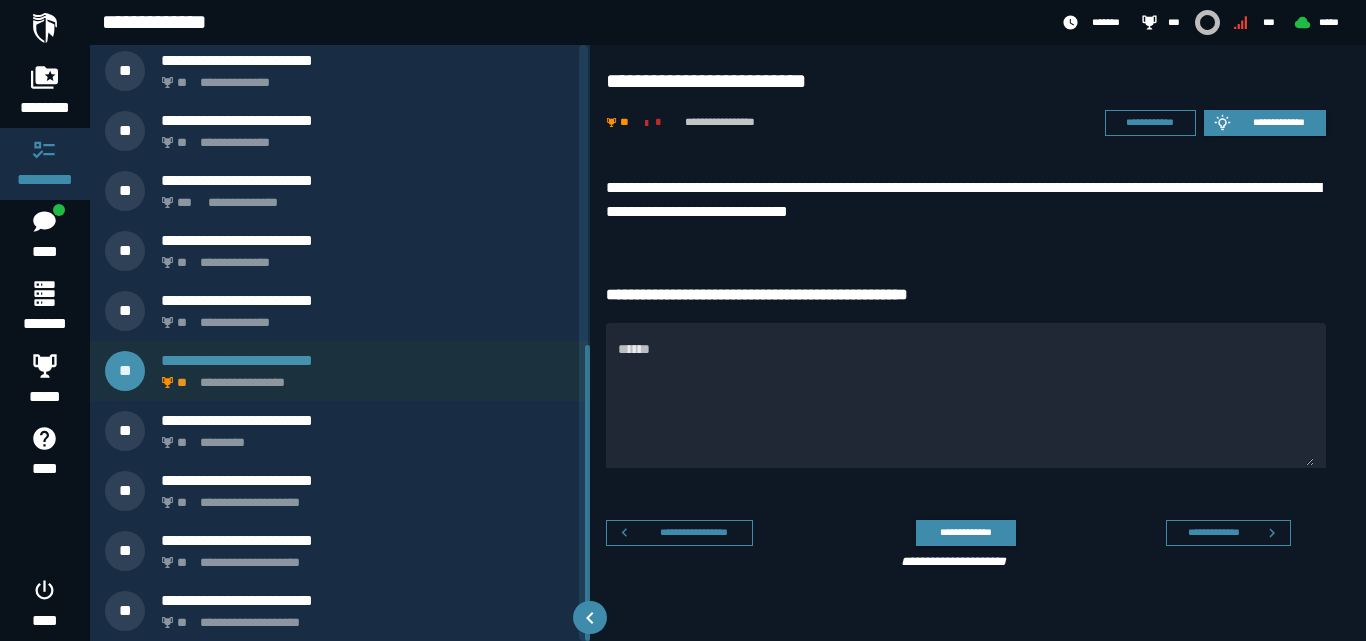 scroll, scrollTop: 364, scrollLeft: 0, axis: vertical 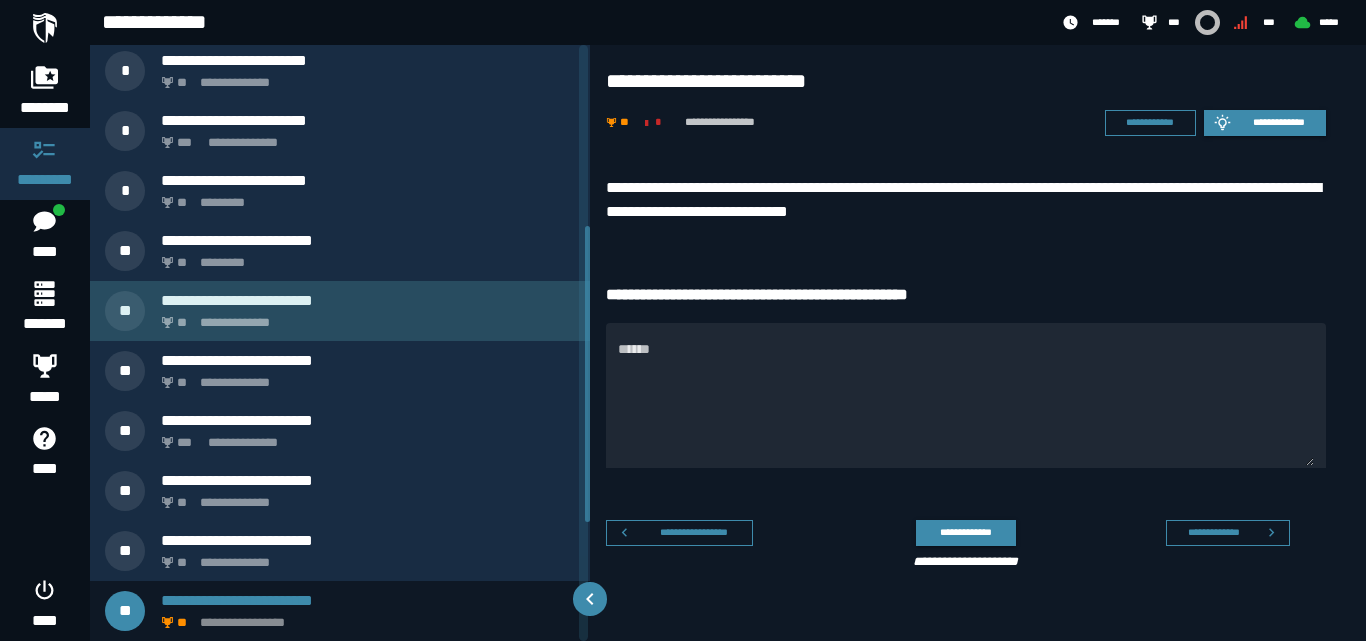click on "**********" 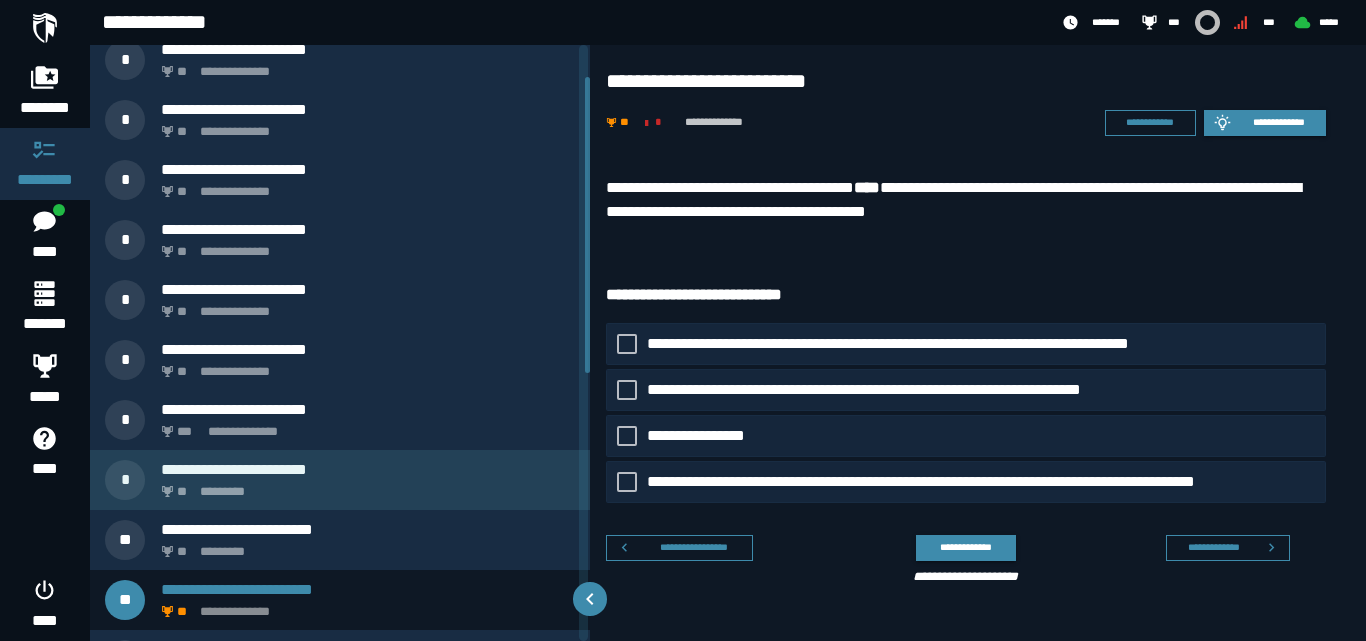 scroll, scrollTop: 64, scrollLeft: 0, axis: vertical 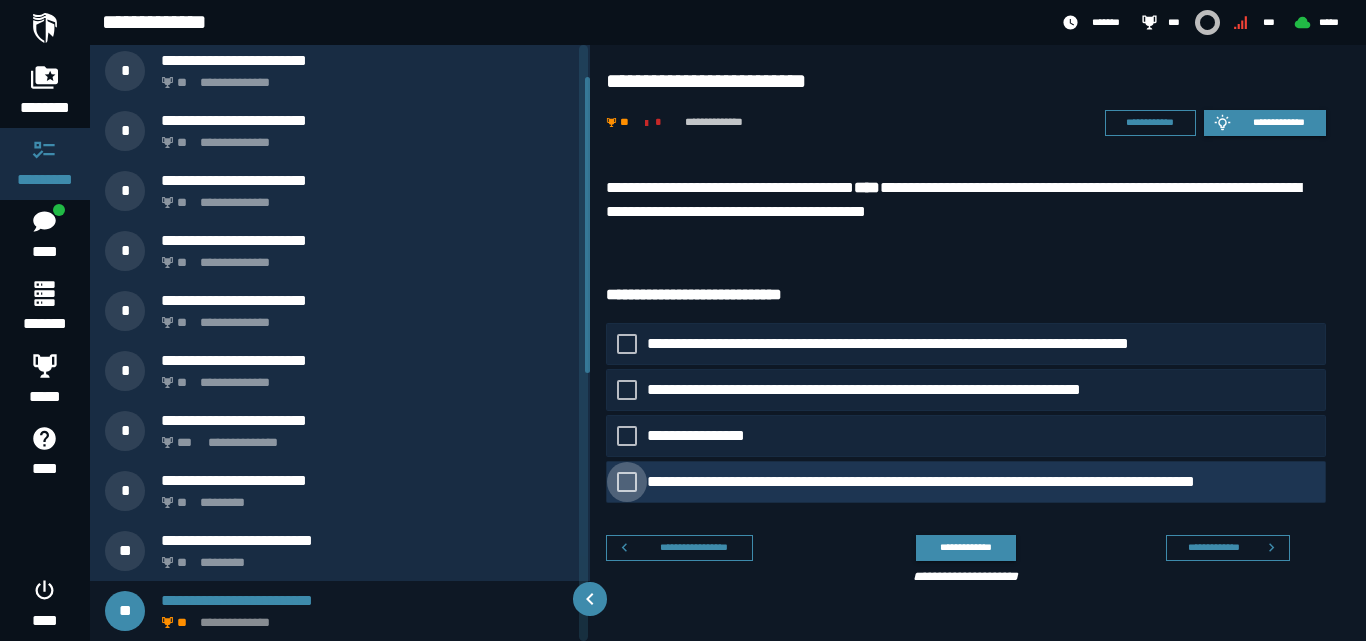 click at bounding box center (627, 482) 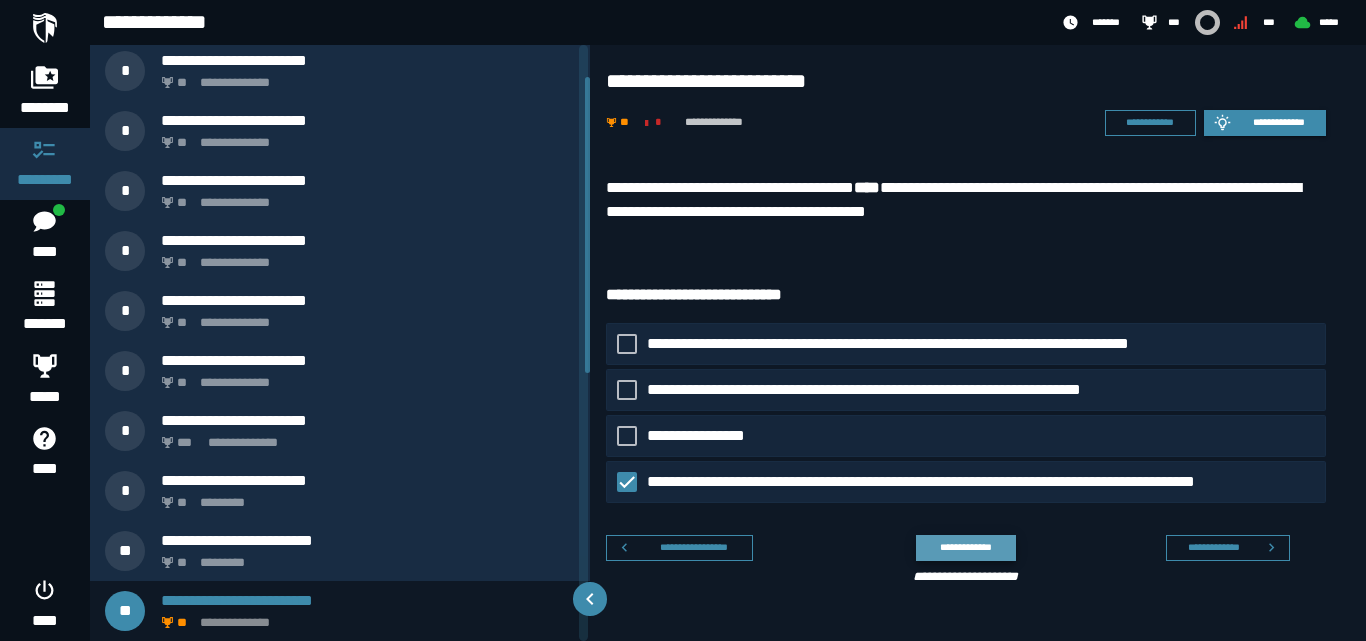 click on "**********" at bounding box center [965, 547] 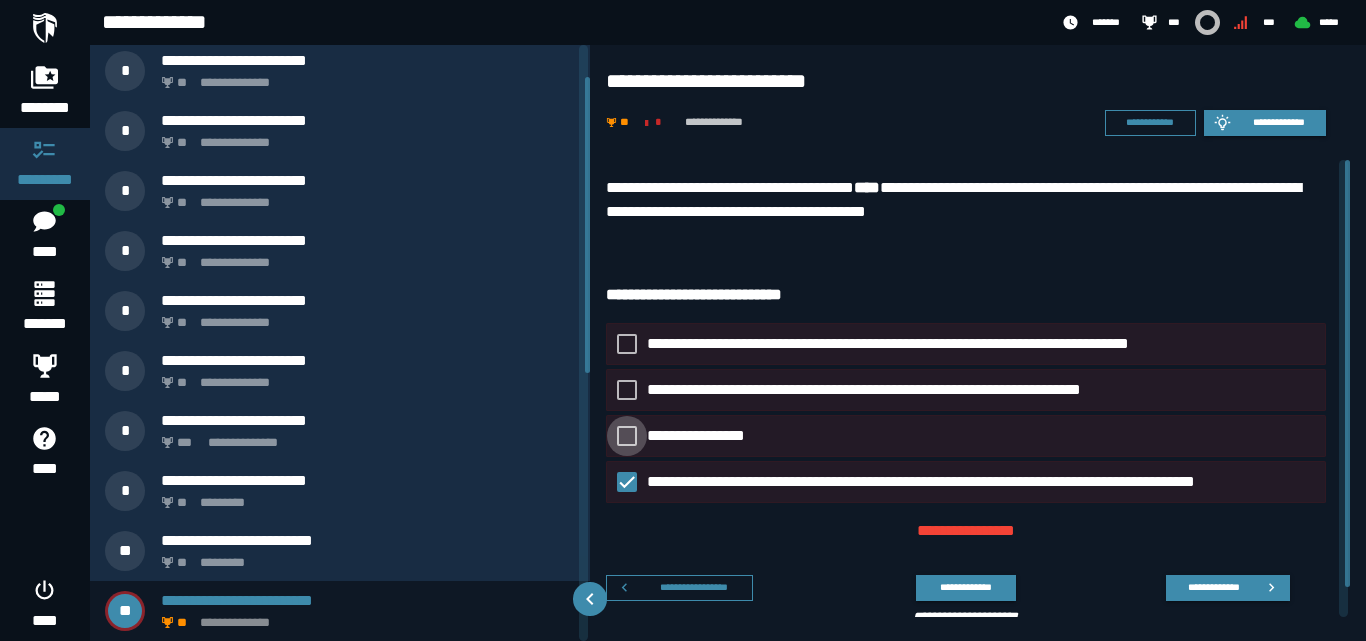 click at bounding box center [627, 436] 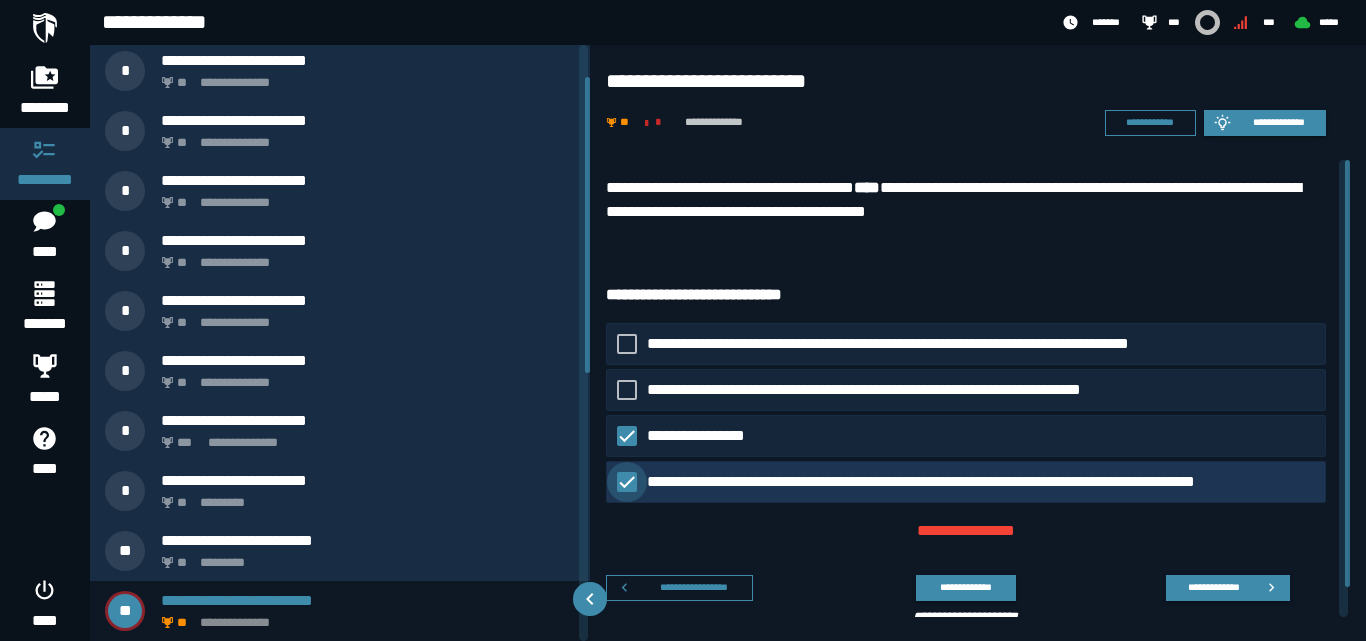 click at bounding box center [627, 482] 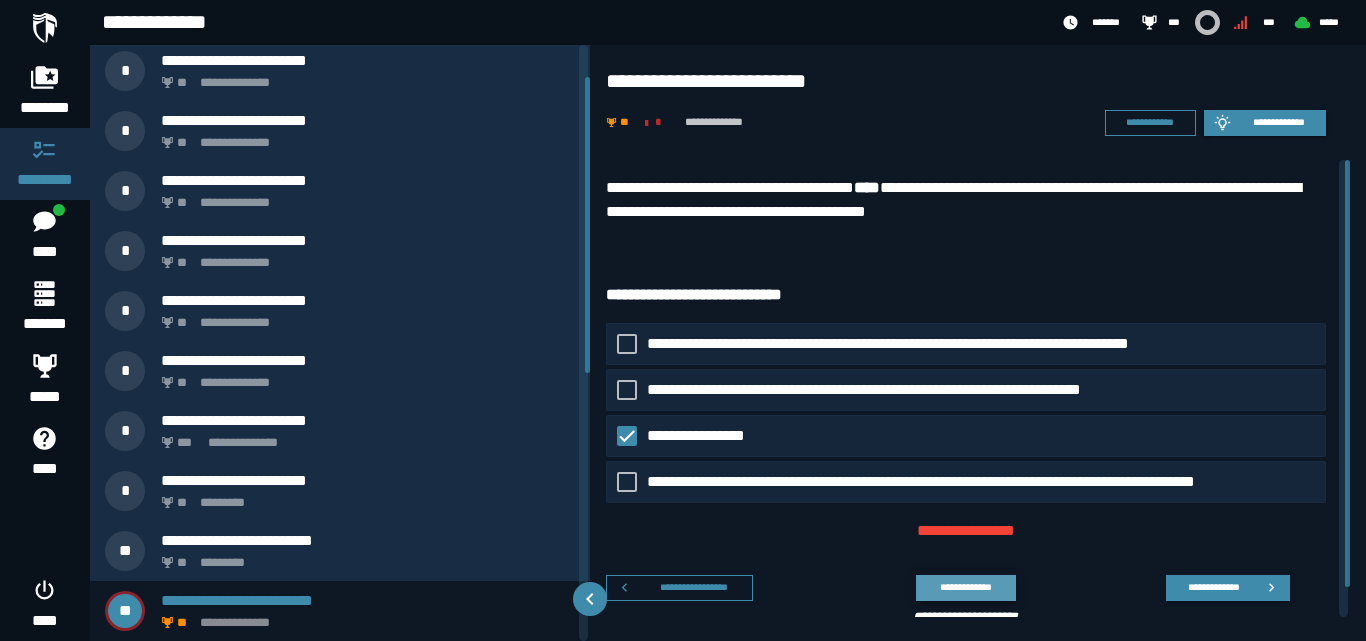 click on "**********" at bounding box center [965, 587] 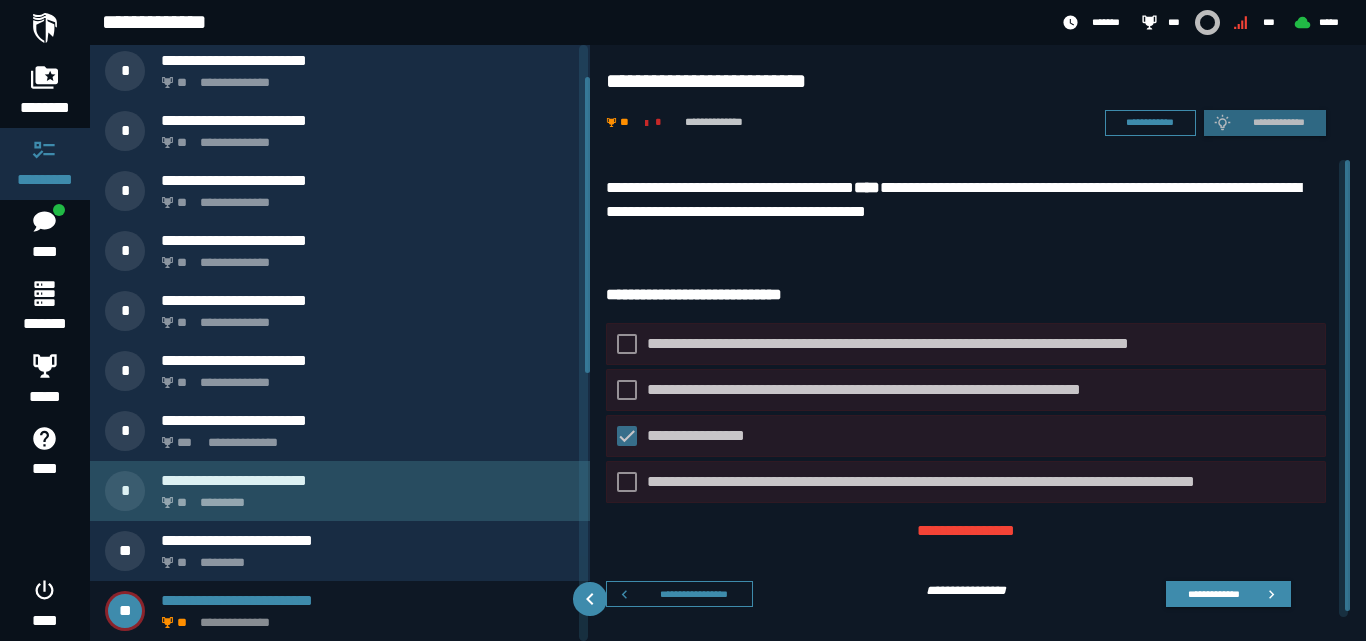 click on "**********" at bounding box center (368, 480) 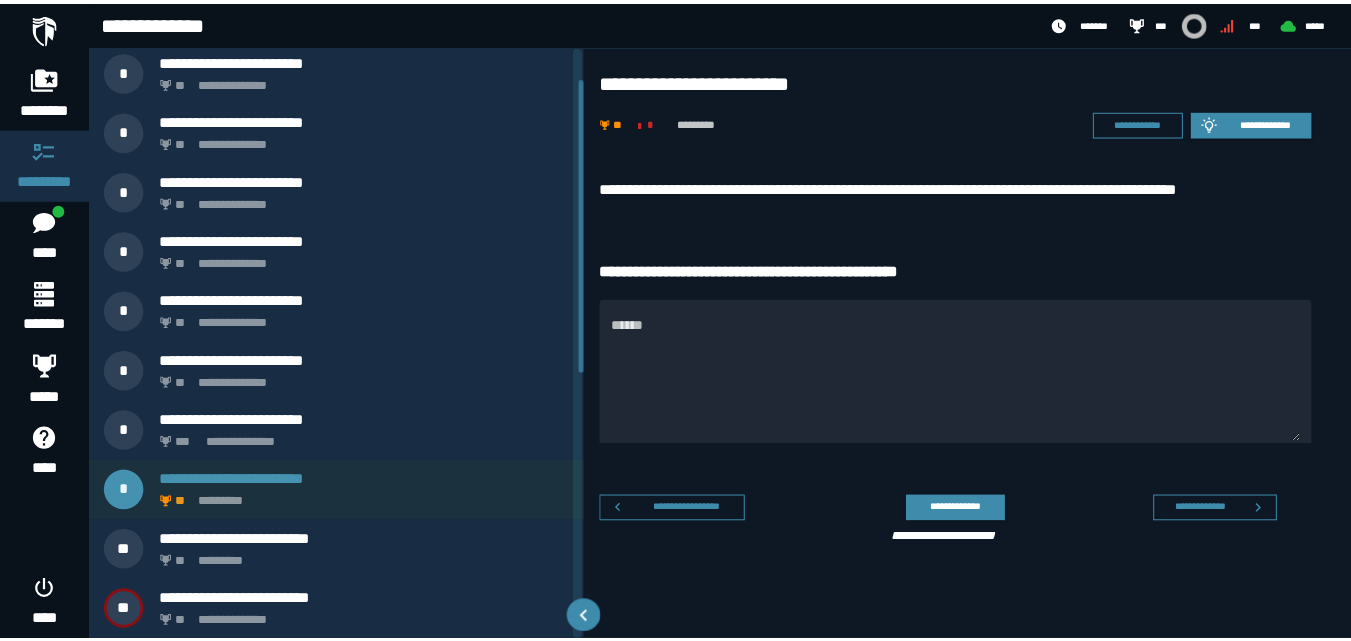 scroll, scrollTop: 0, scrollLeft: 0, axis: both 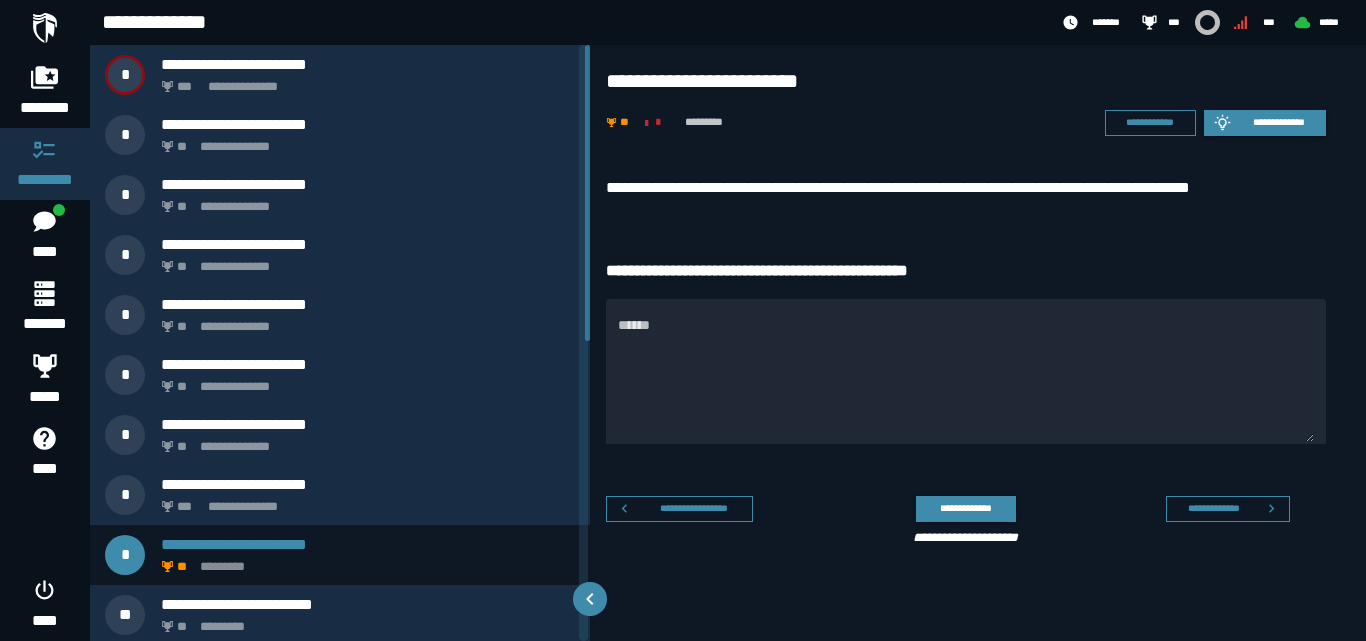 drag, startPoint x: 590, startPoint y: 290, endPoint x: 590, endPoint y: 412, distance: 122 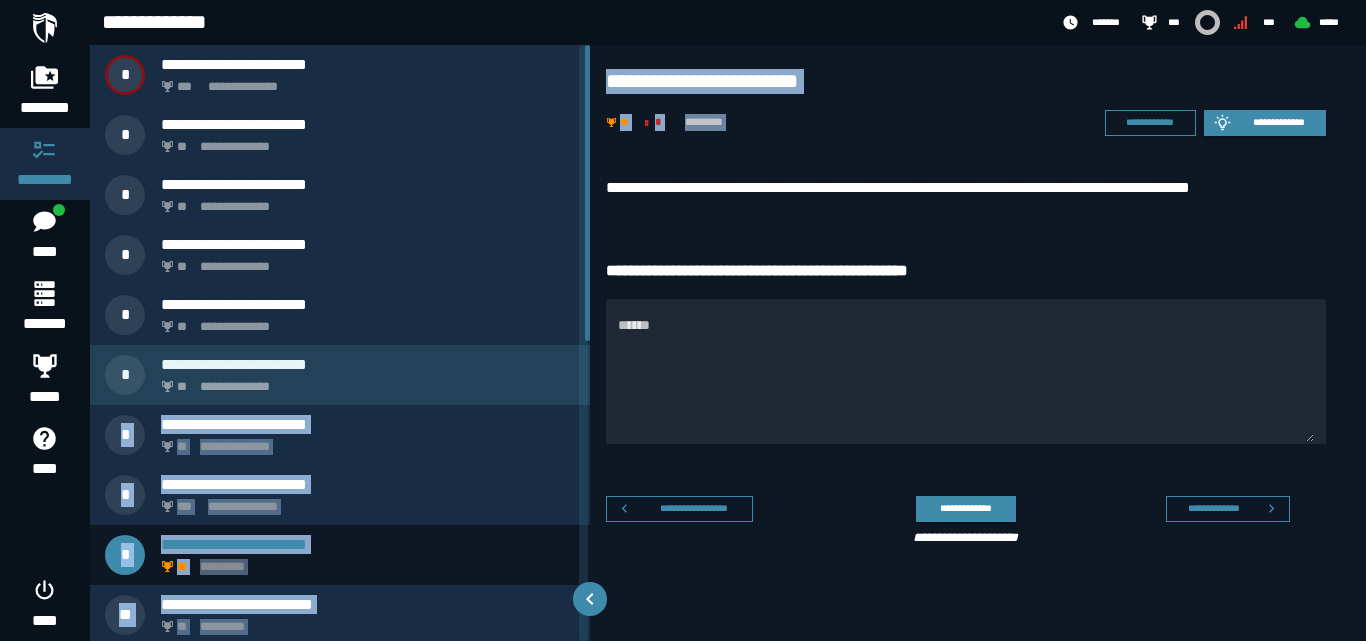 drag, startPoint x: 590, startPoint y: 324, endPoint x: 588, endPoint y: 395, distance: 71.02816 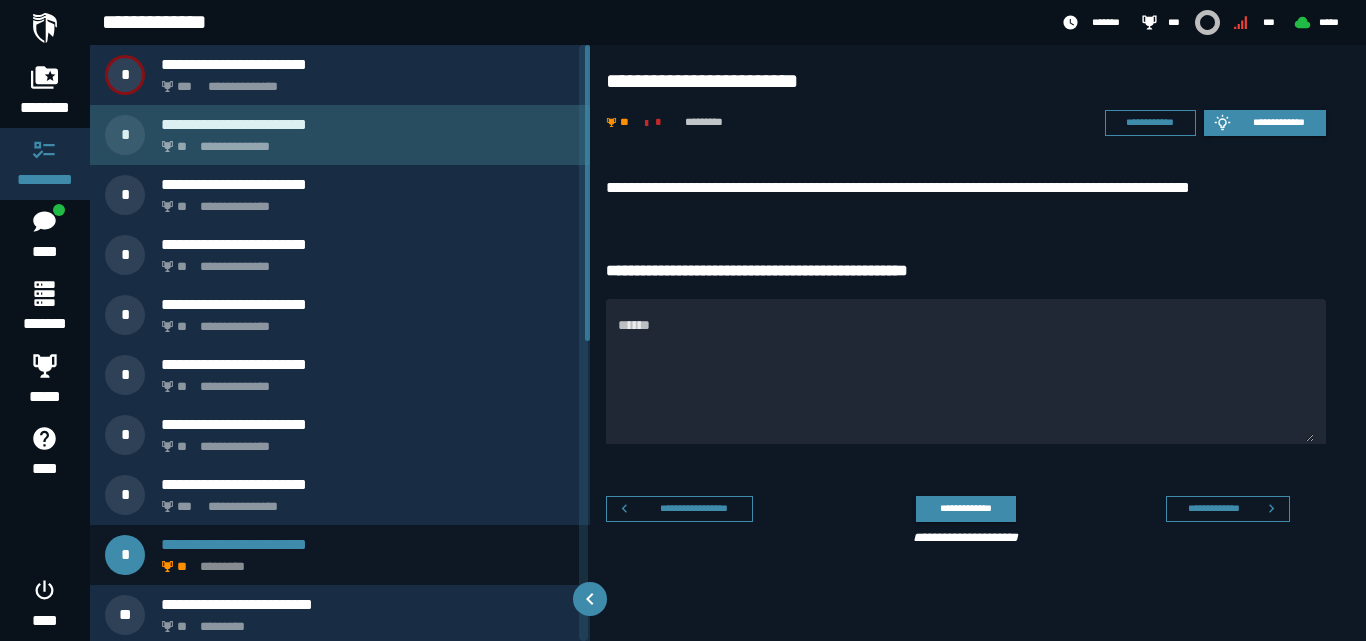 click on "**********" 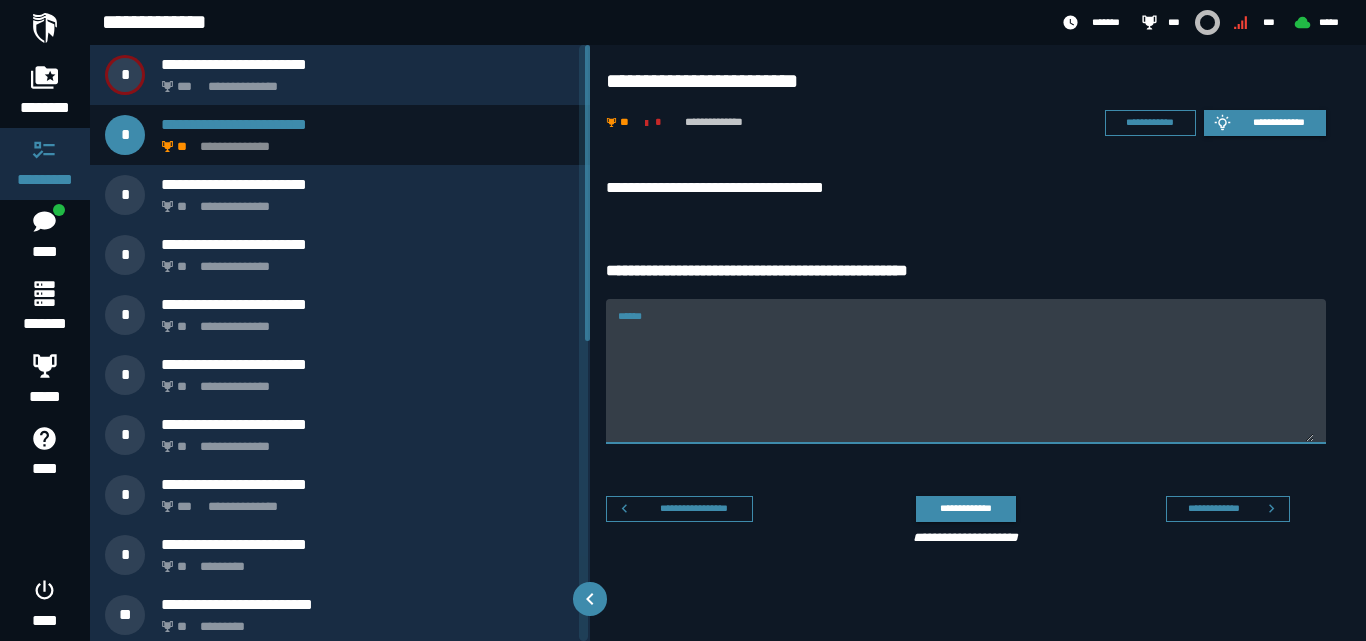 click on "******" at bounding box center (966, 383) 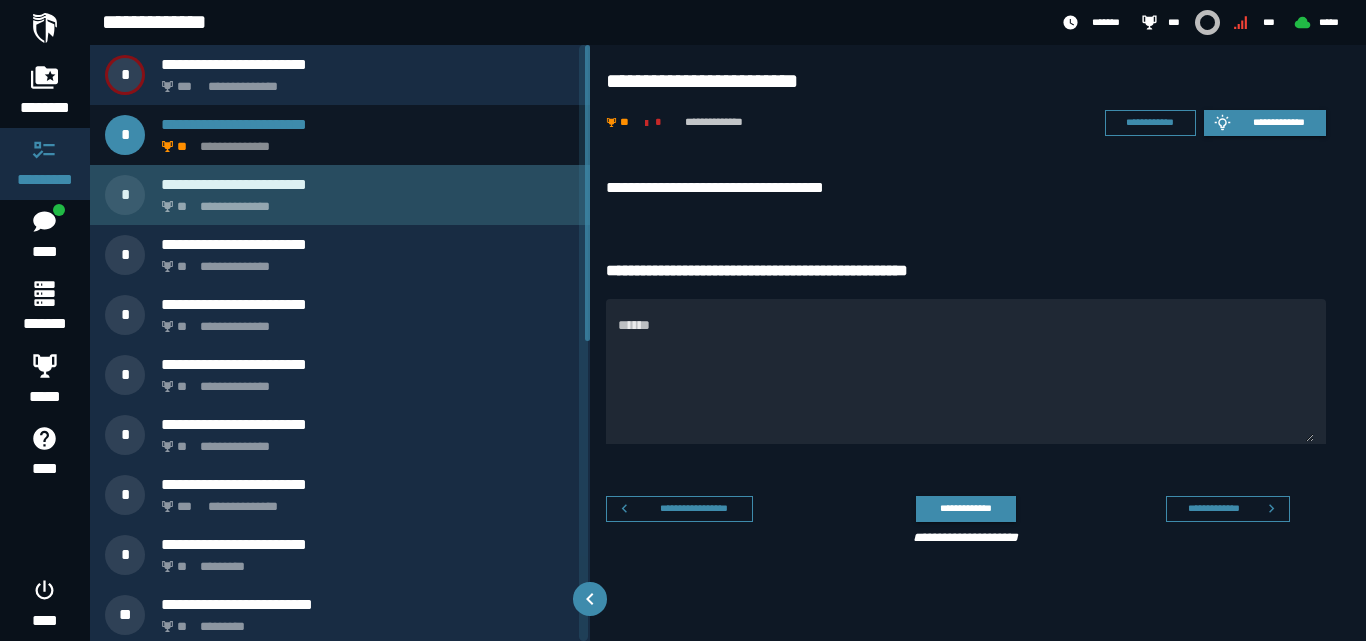 click on "**********" at bounding box center (364, 201) 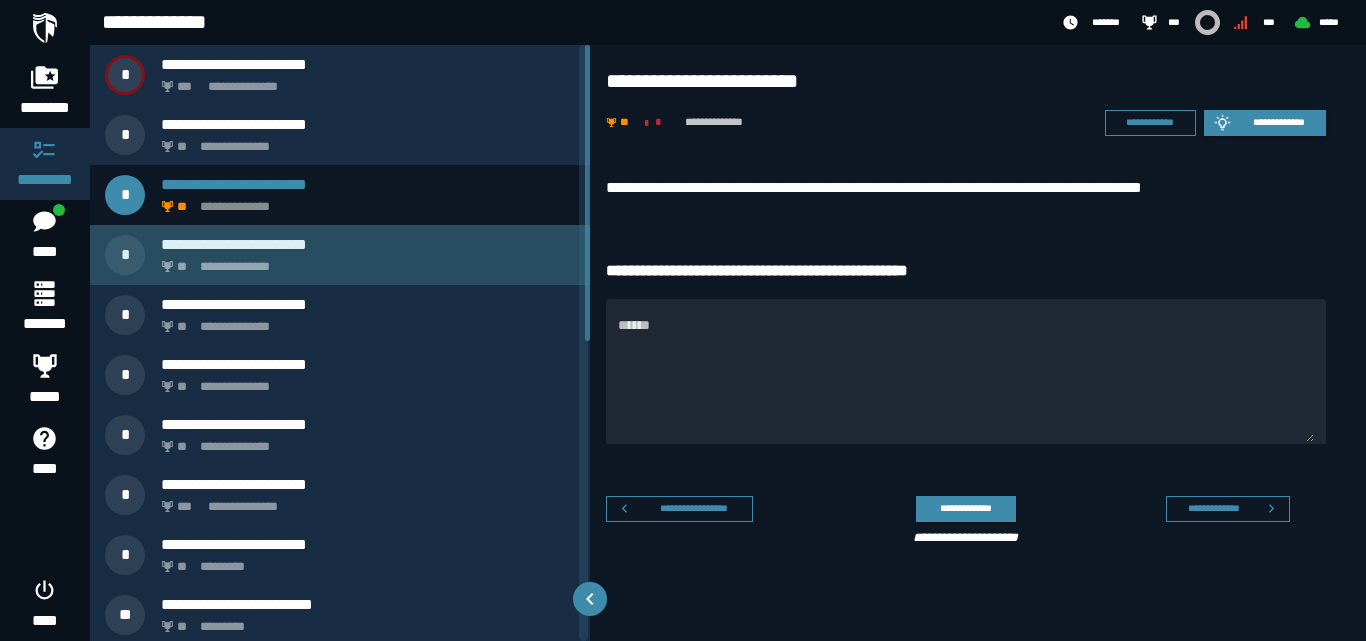 click on "**********" 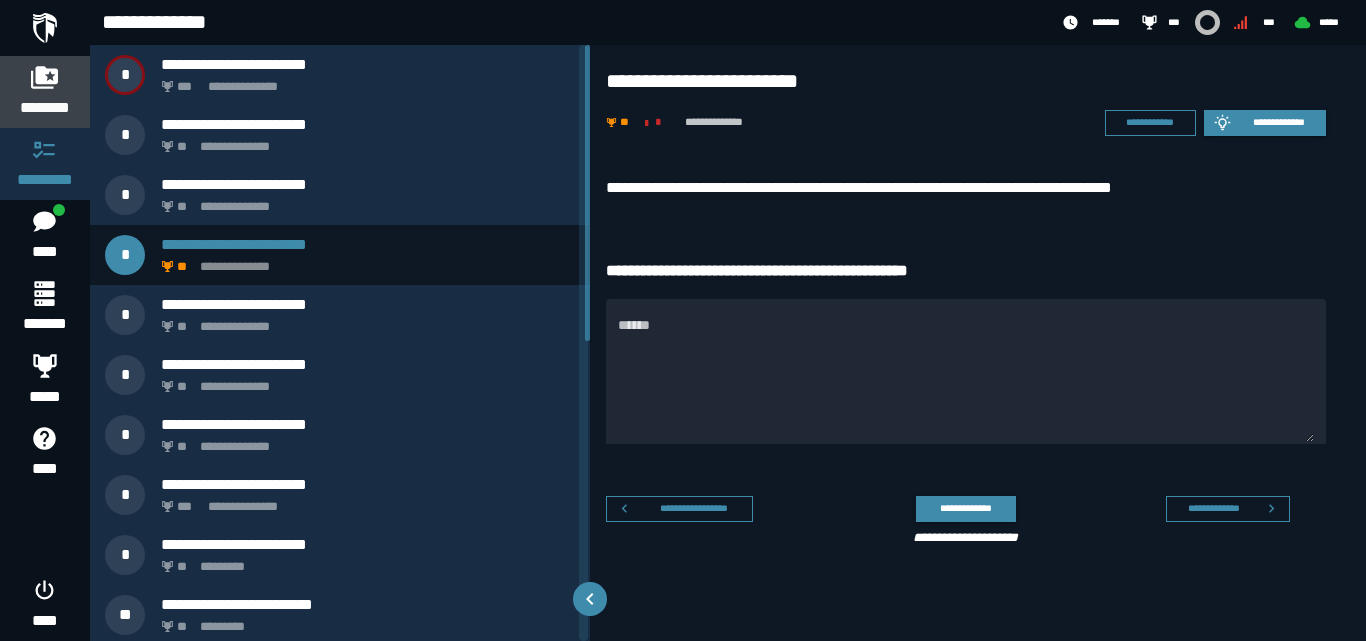 click 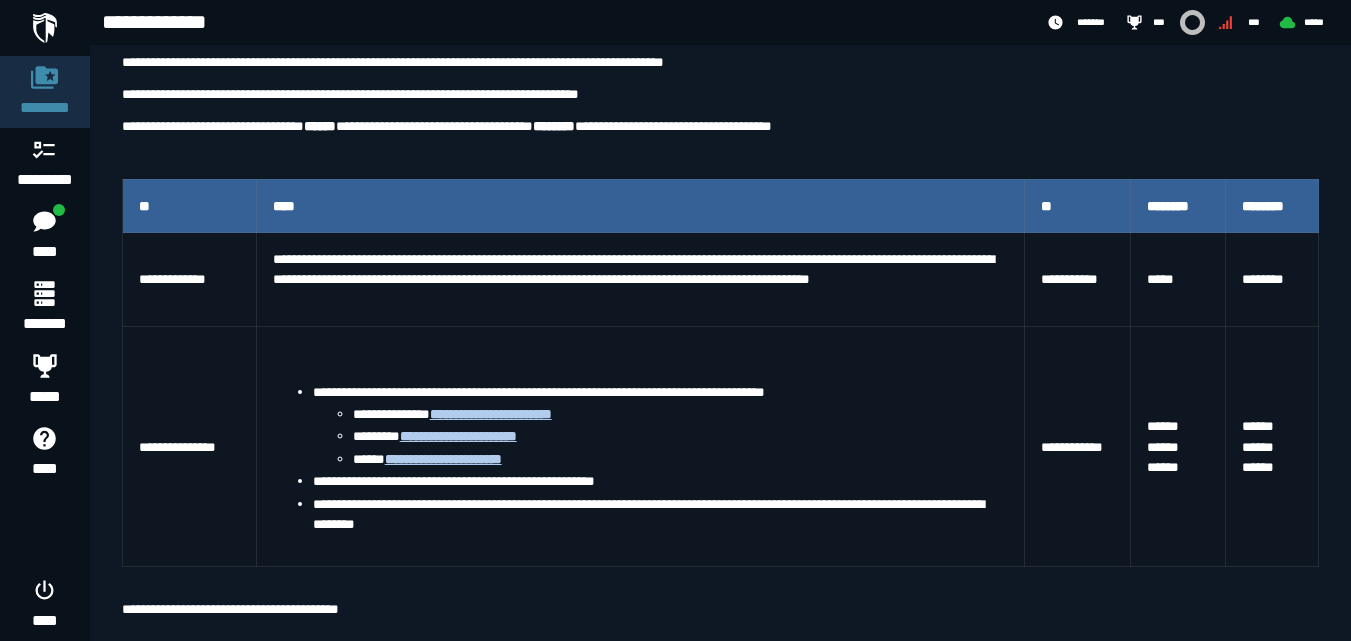 scroll, scrollTop: 438, scrollLeft: 0, axis: vertical 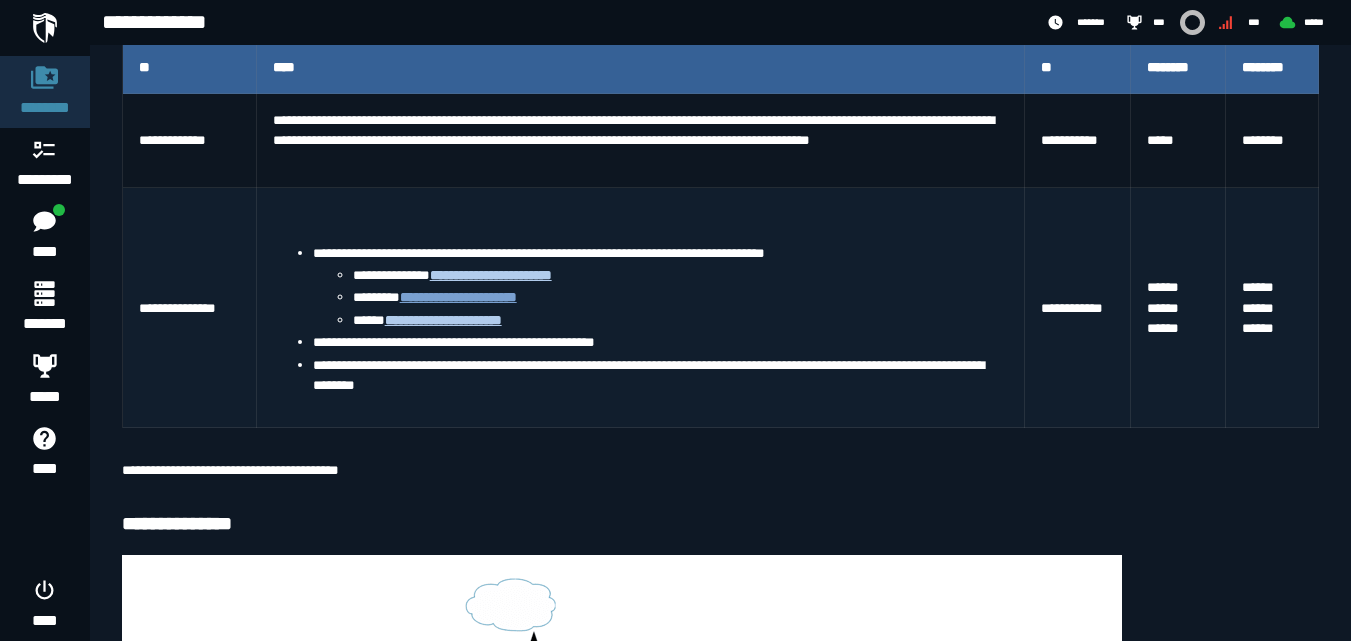 click on "**********" at bounding box center (458, 297) 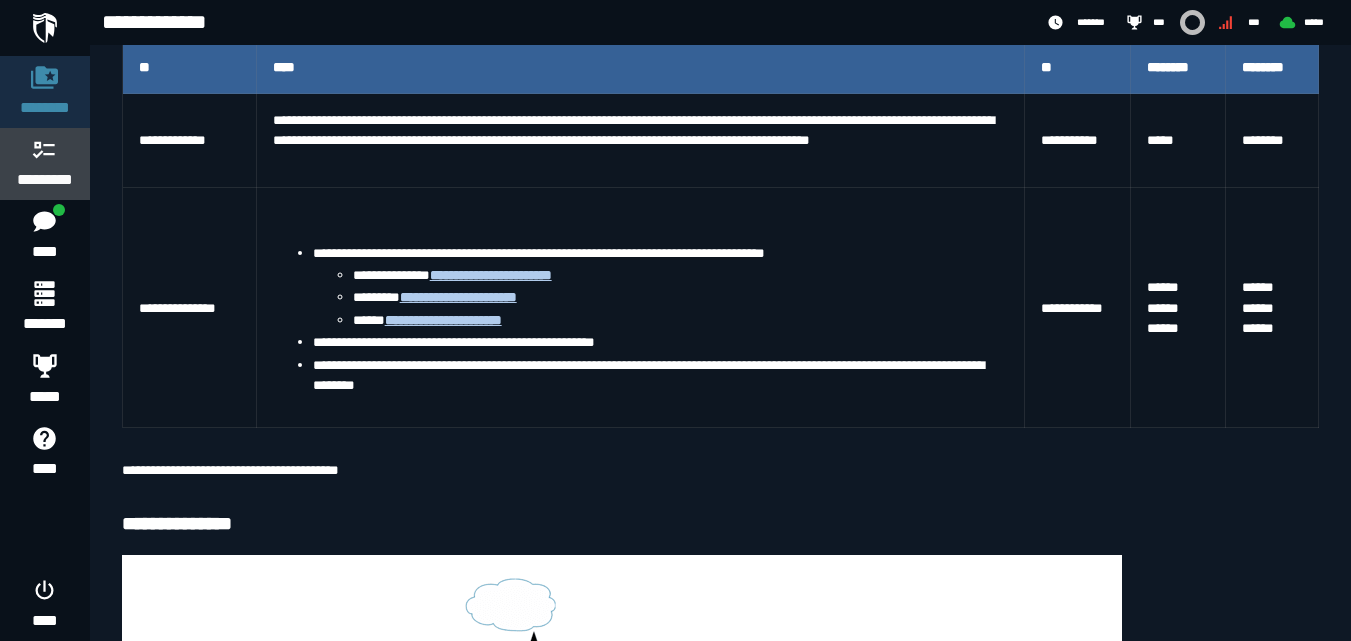 click 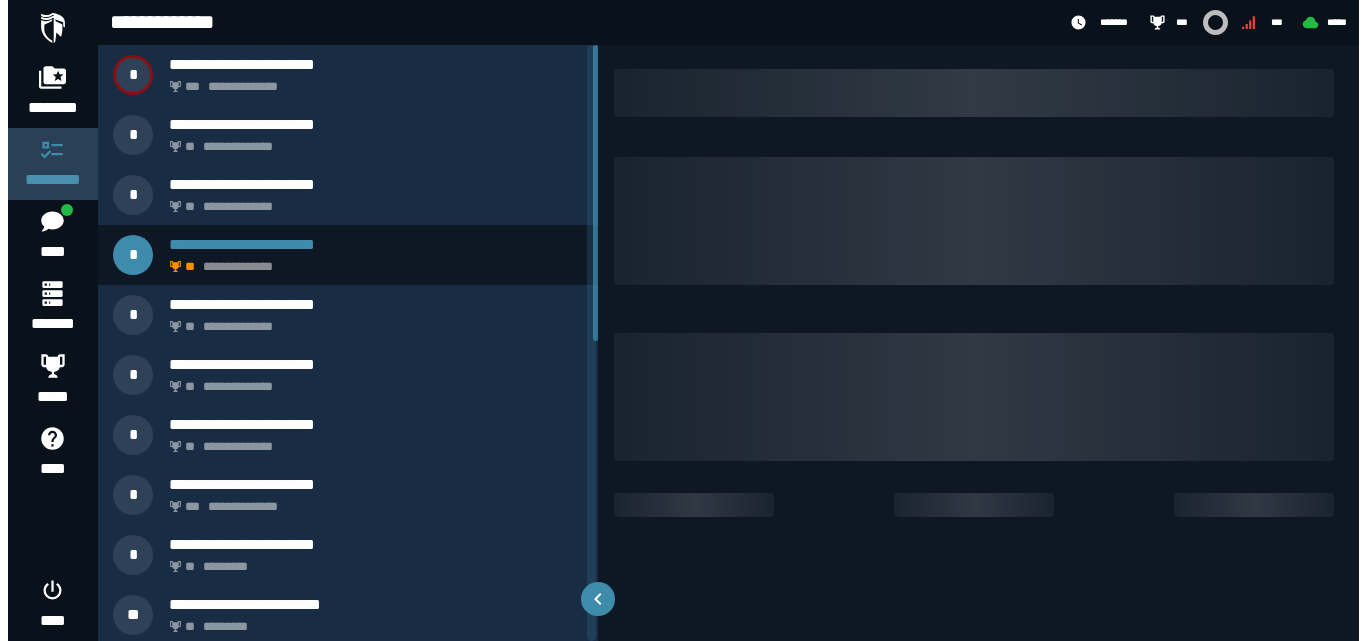 scroll, scrollTop: 0, scrollLeft: 0, axis: both 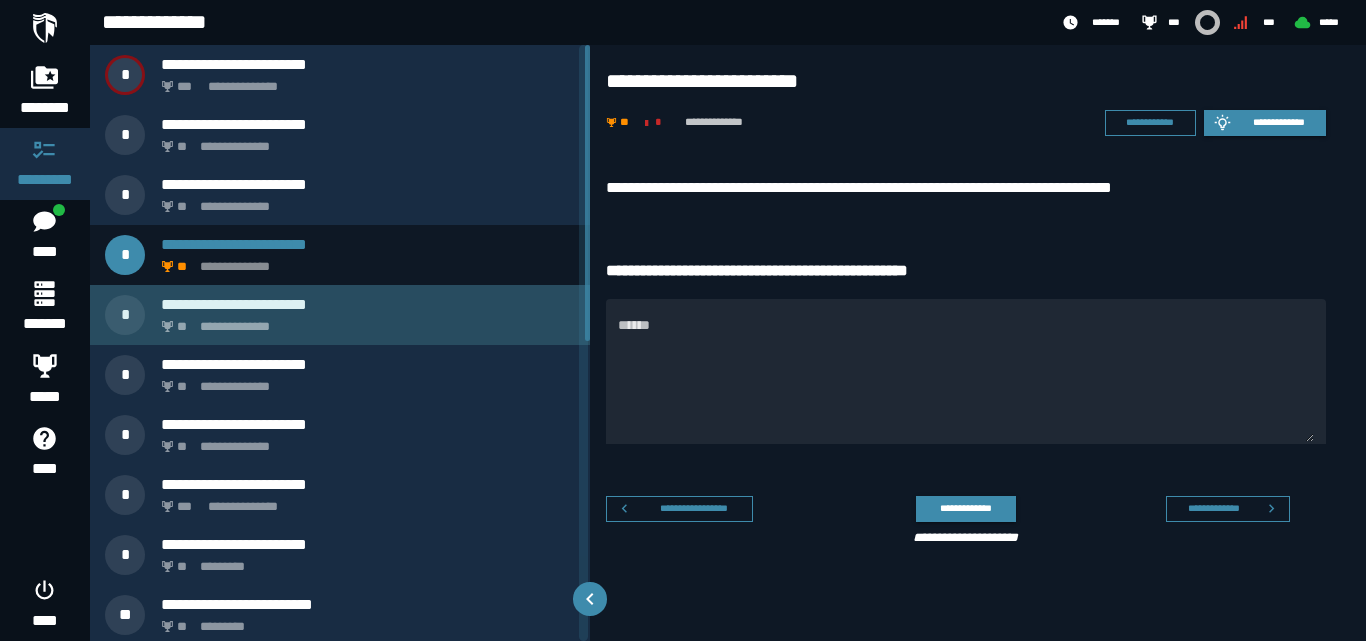 click on "**********" at bounding box center (364, 321) 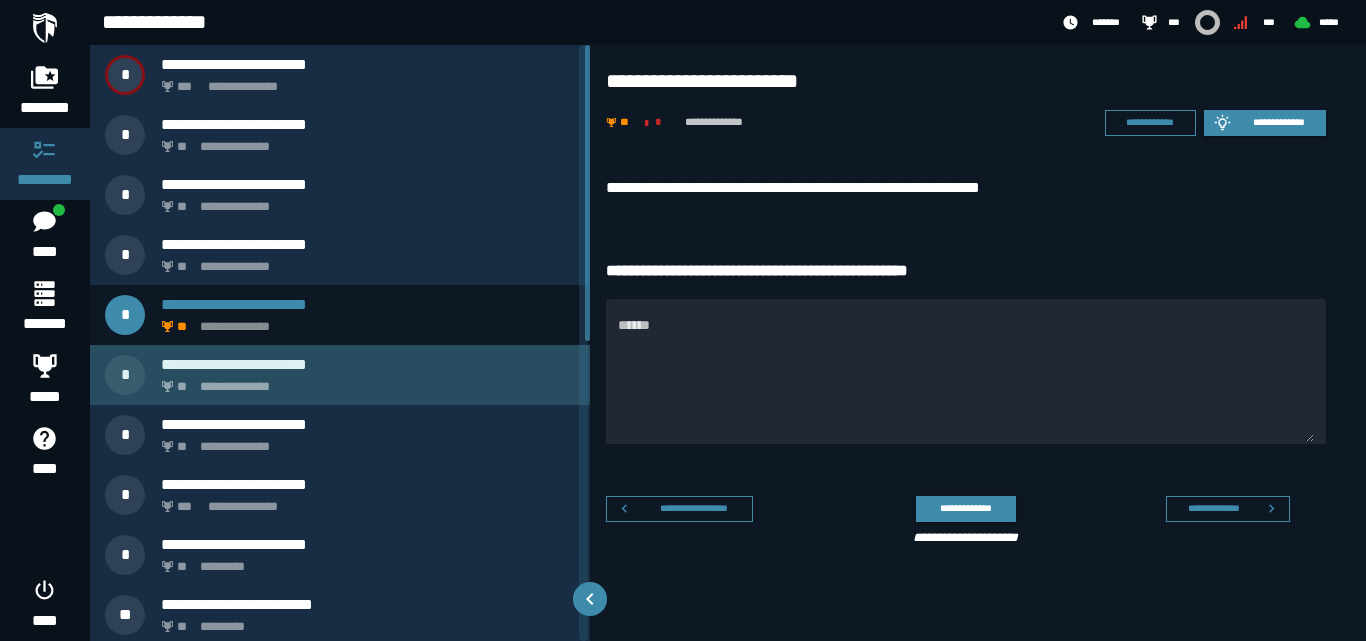 click on "**********" at bounding box center (364, 381) 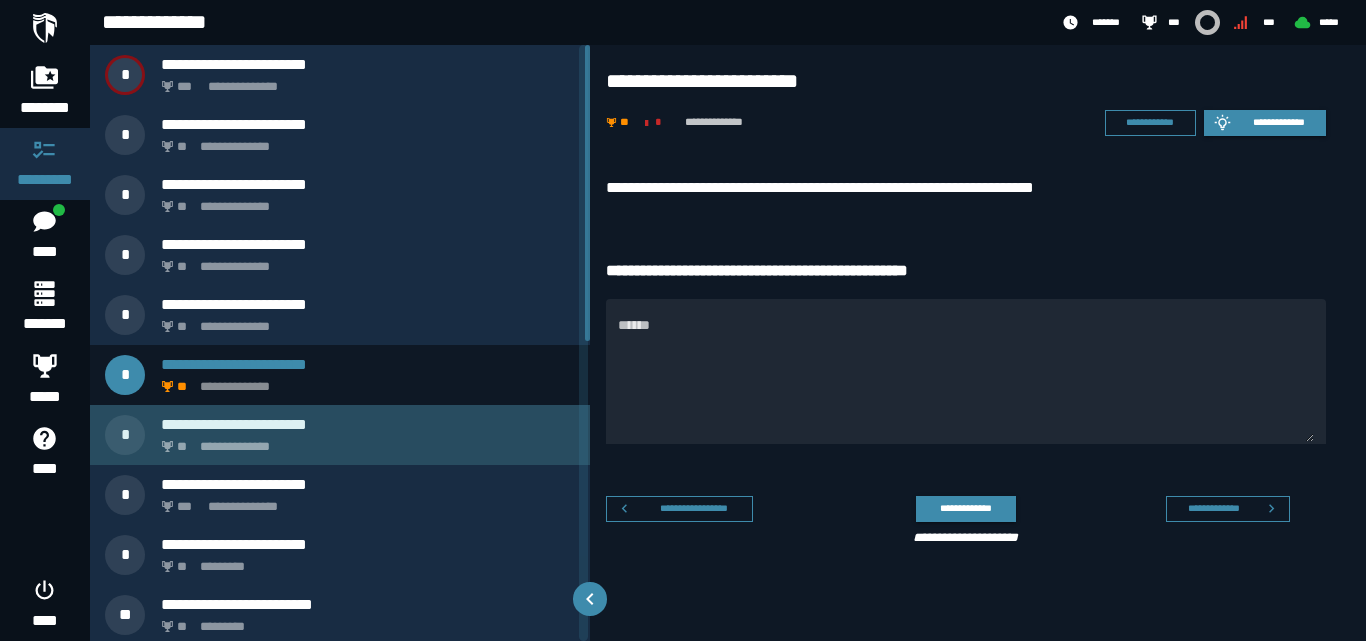 click on "**********" at bounding box center (368, 424) 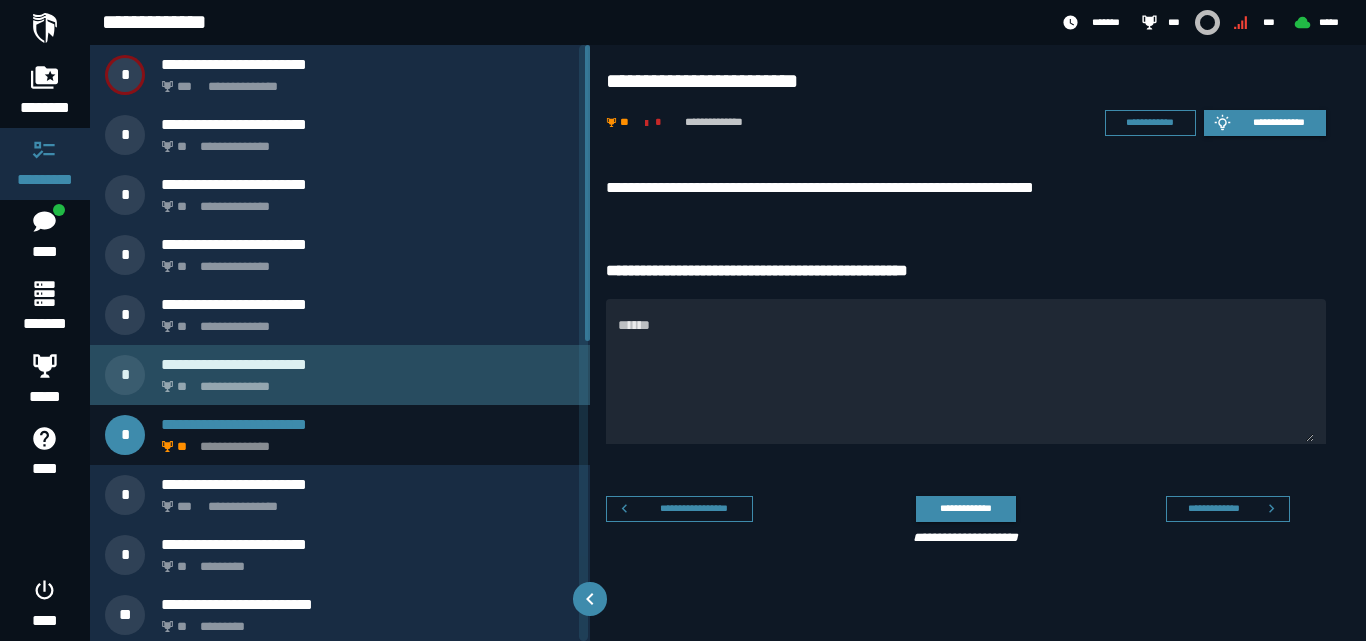 click on "**********" at bounding box center (364, 381) 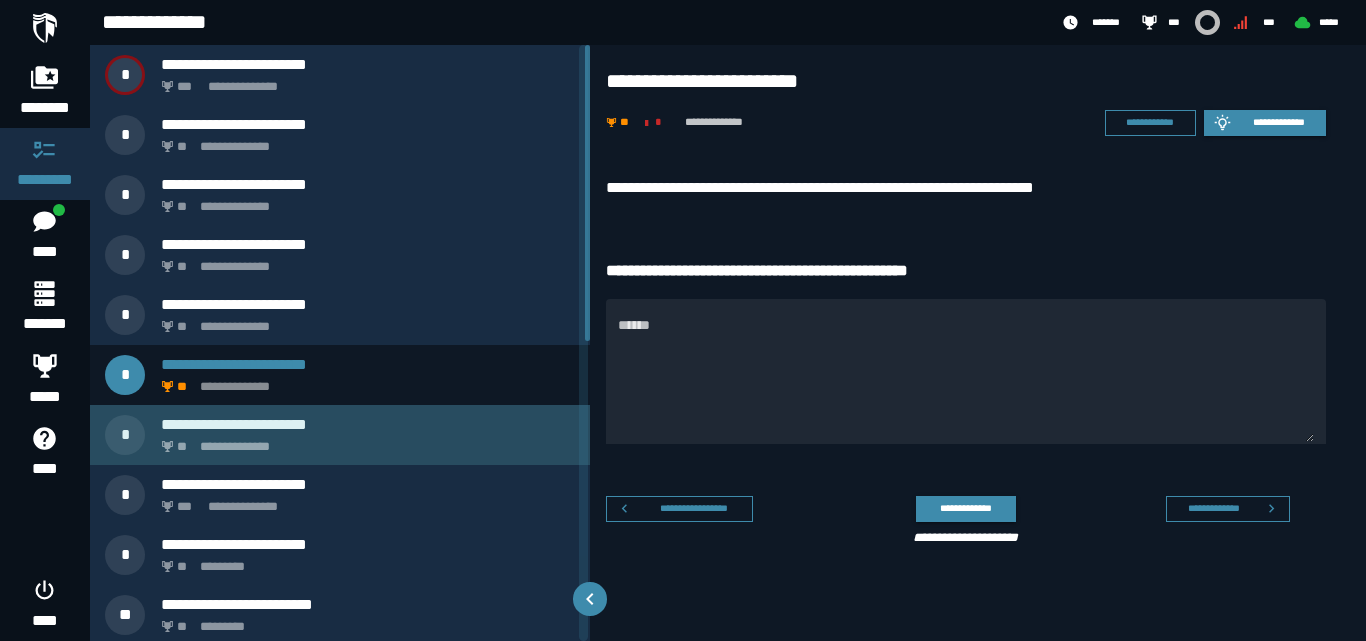 click on "**********" at bounding box center [364, 441] 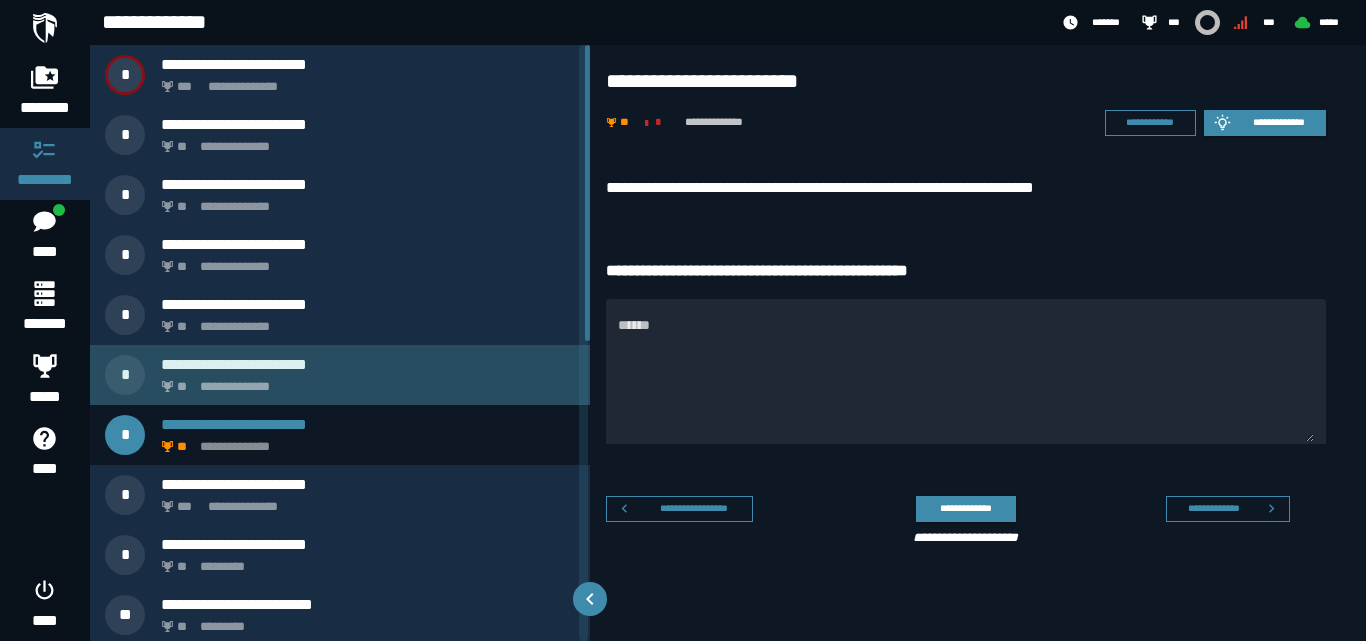 click on "**********" 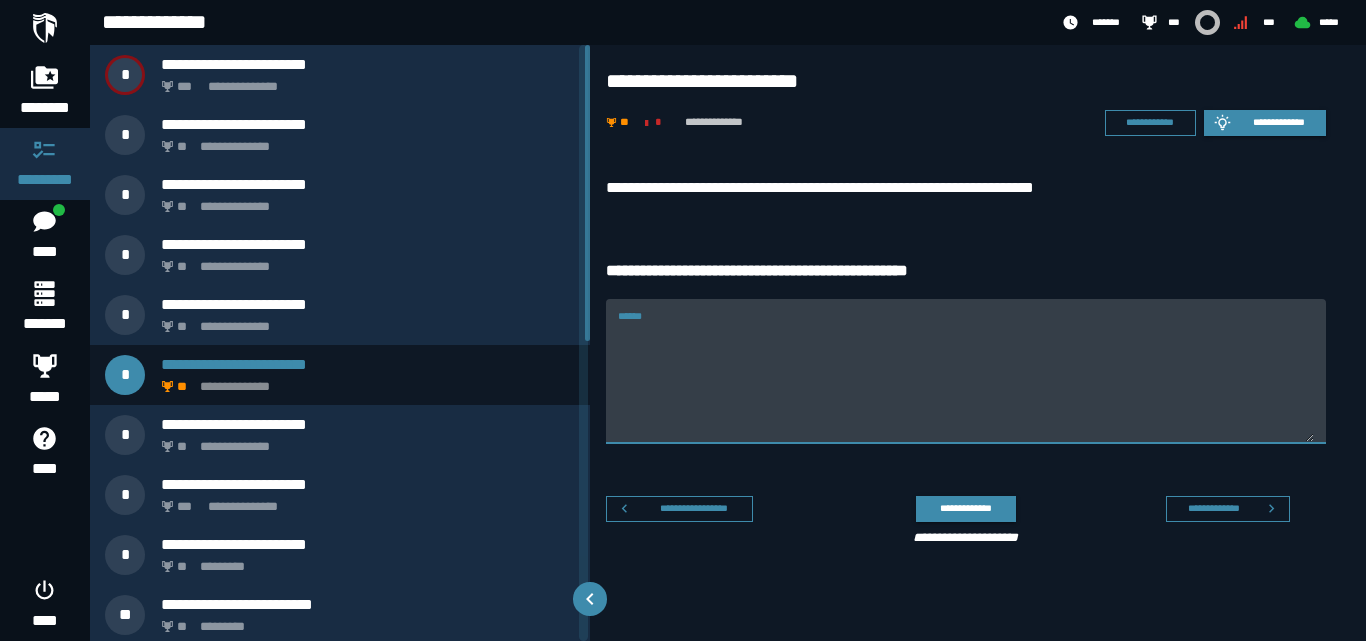 click on "******" at bounding box center [966, 383] 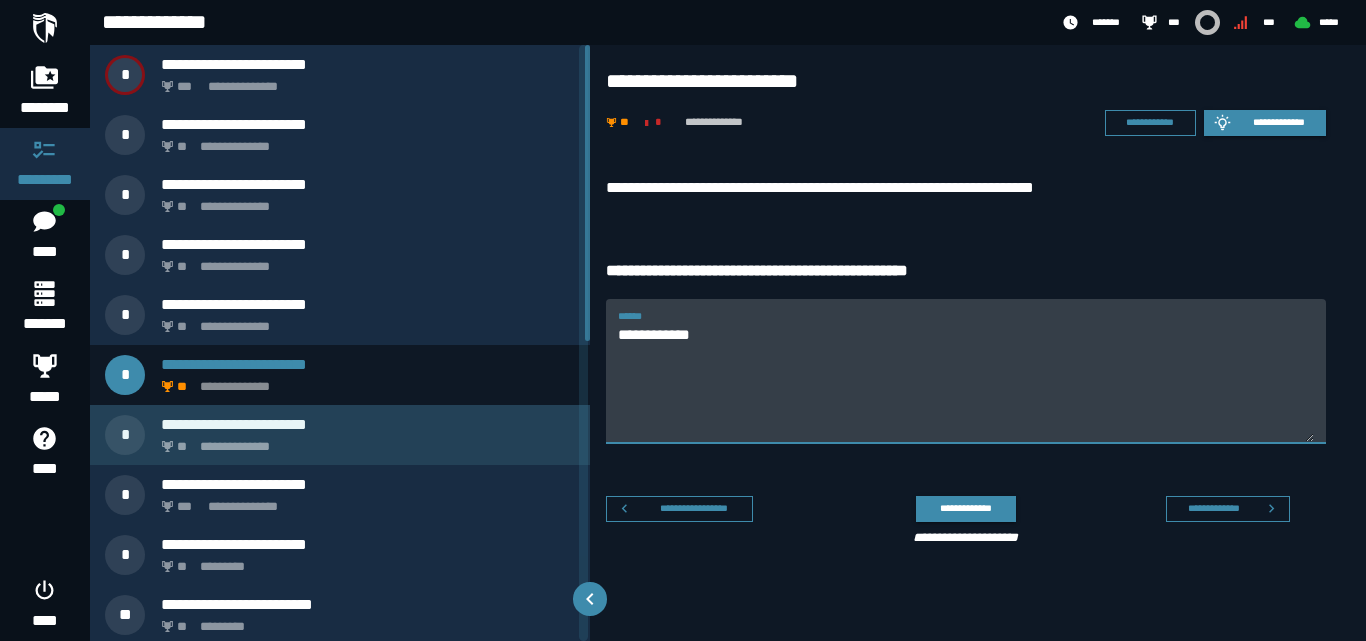 type on "**********" 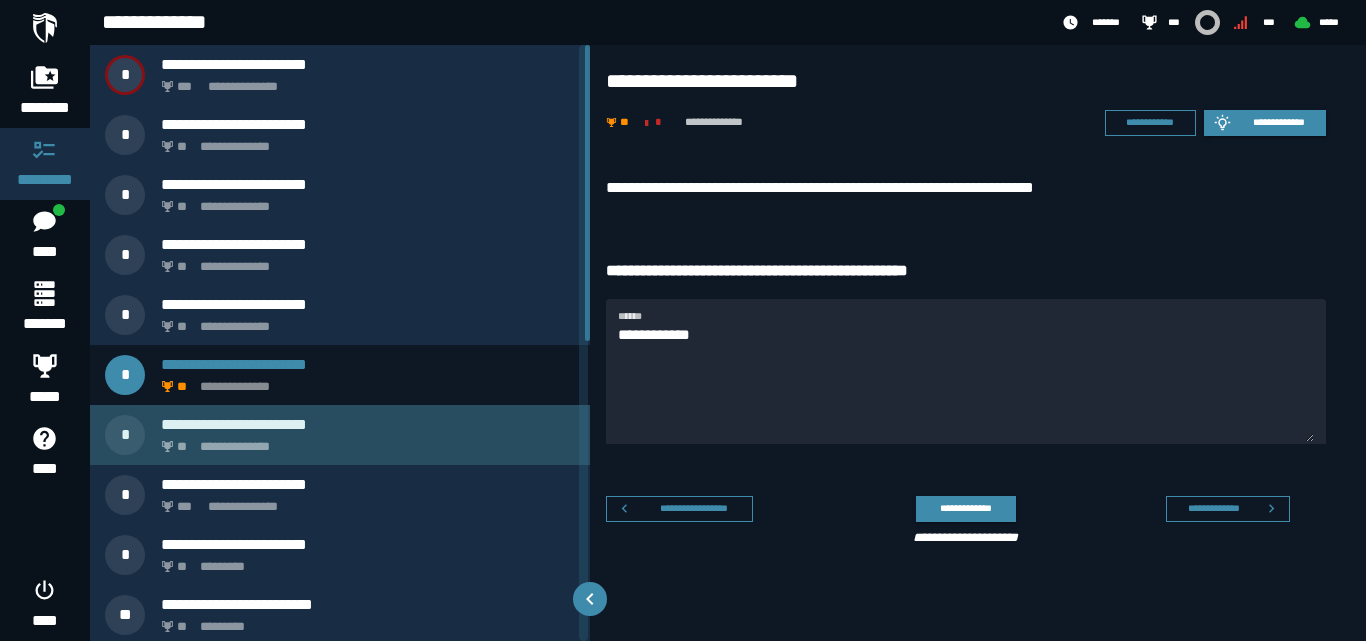 click on "**********" at bounding box center [340, 435] 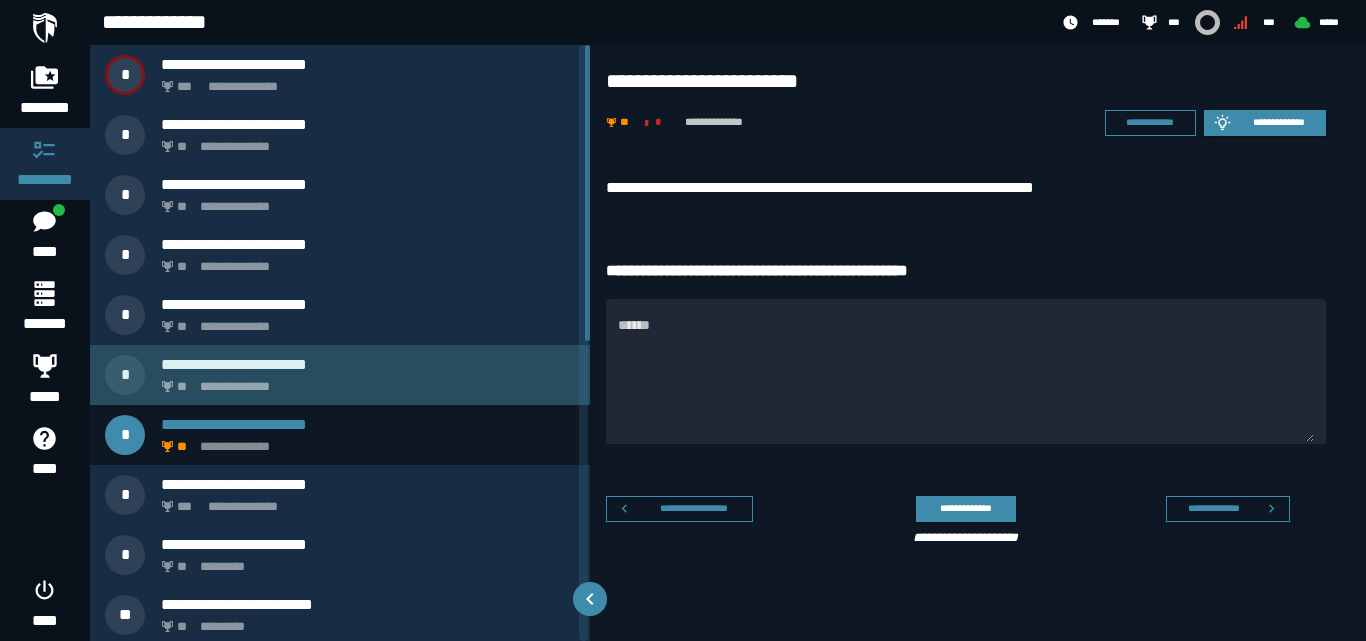 click on "**********" at bounding box center [368, 364] 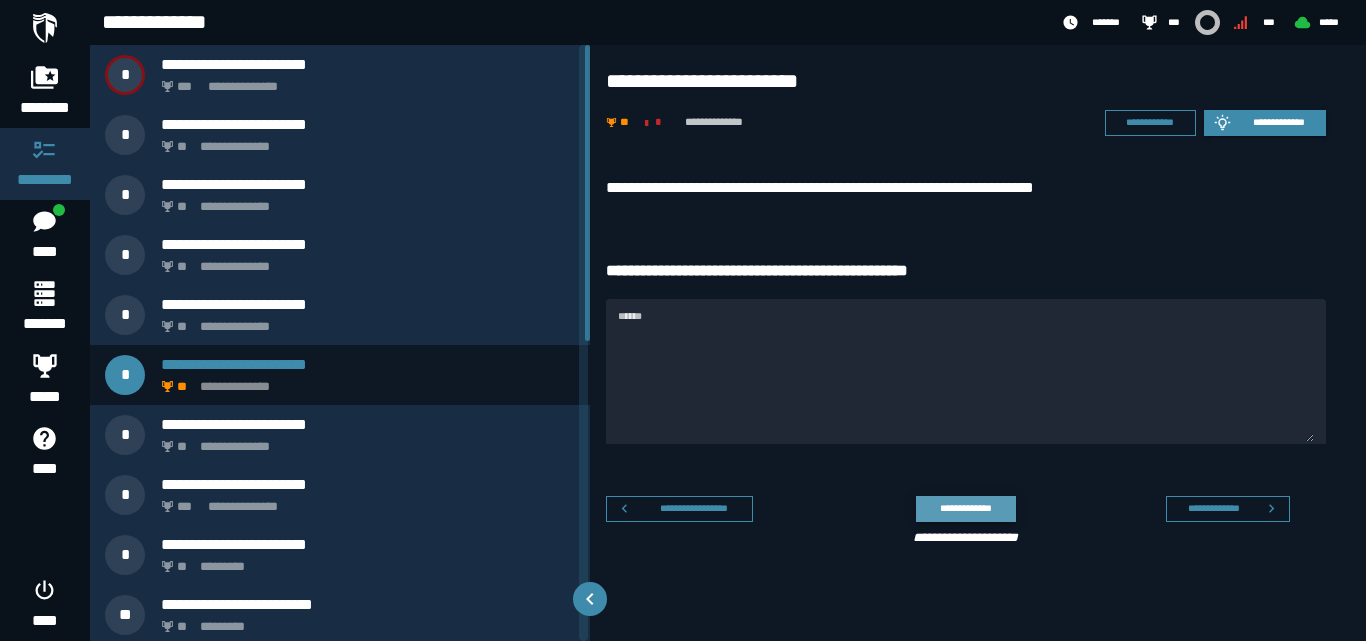 click on "**********" at bounding box center [965, 508] 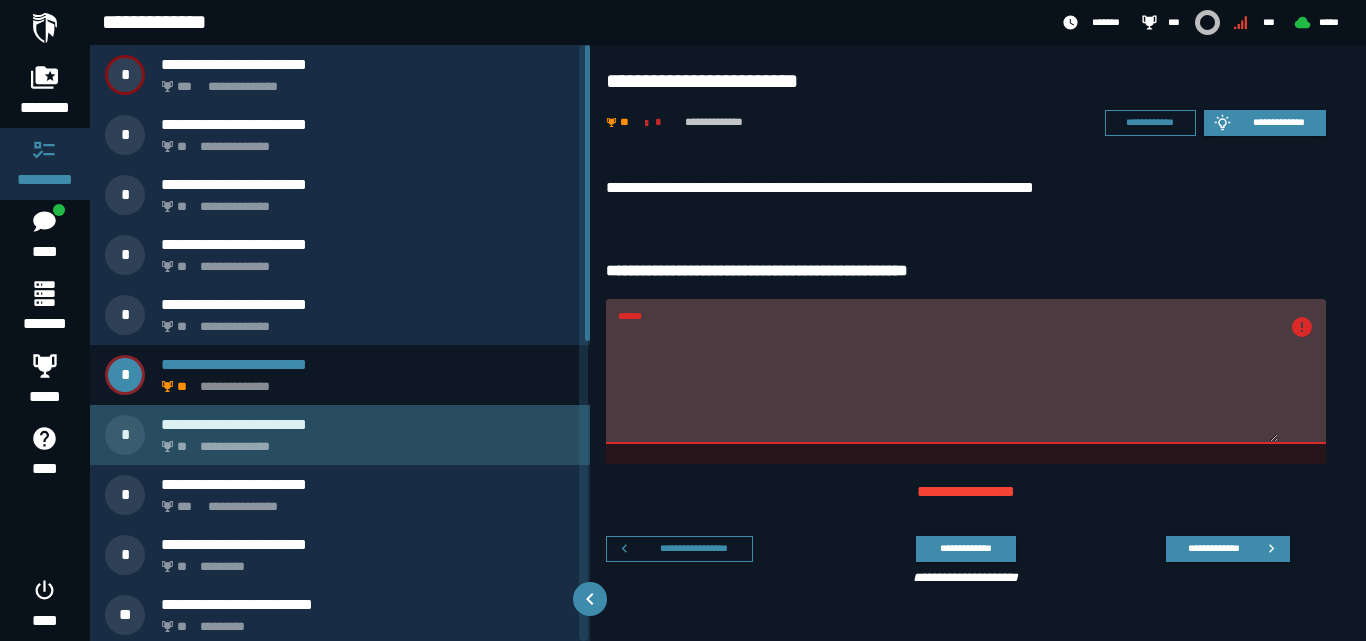 click on "**********" at bounding box center (340, 435) 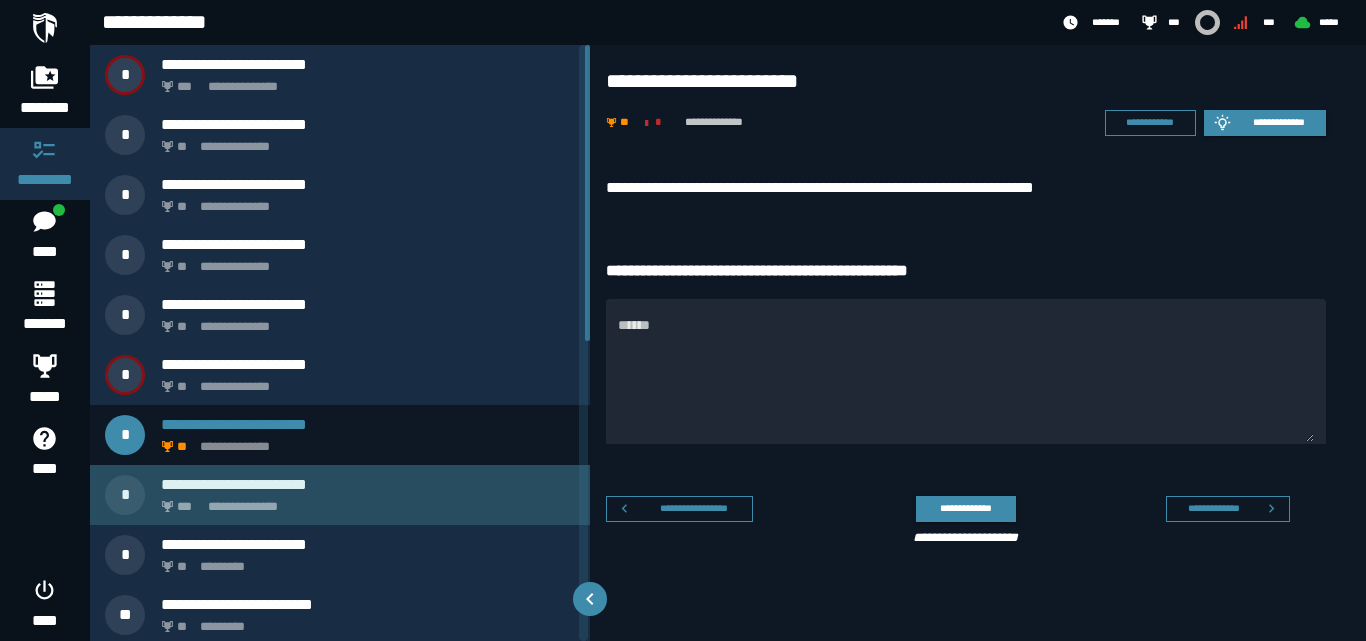 click on "**********" at bounding box center (368, 484) 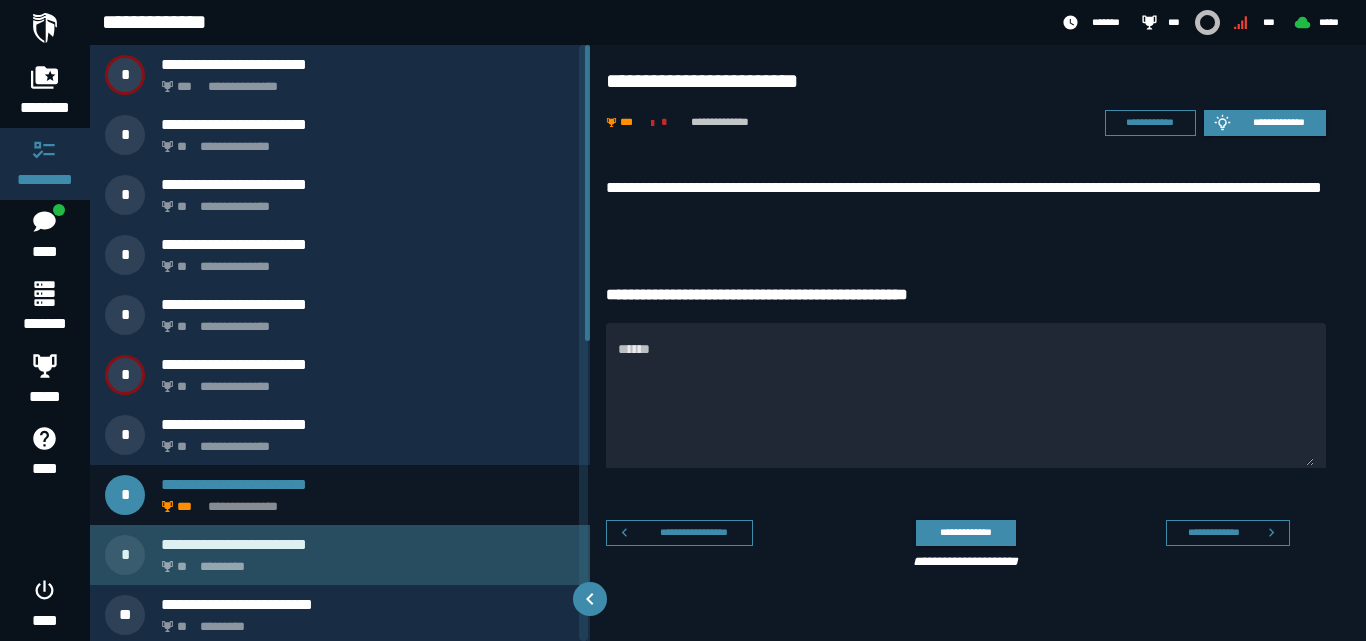 click on "** *********" at bounding box center [364, 561] 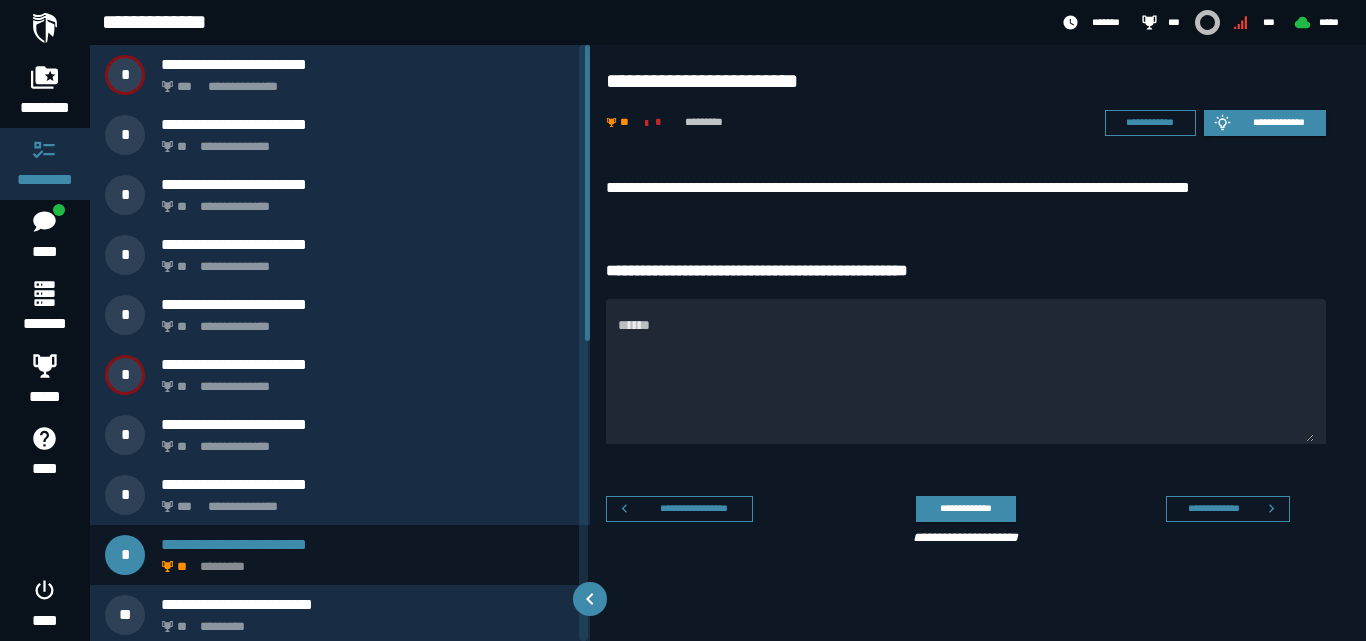 drag, startPoint x: 592, startPoint y: 255, endPoint x: 596, endPoint y: 329, distance: 74.10803 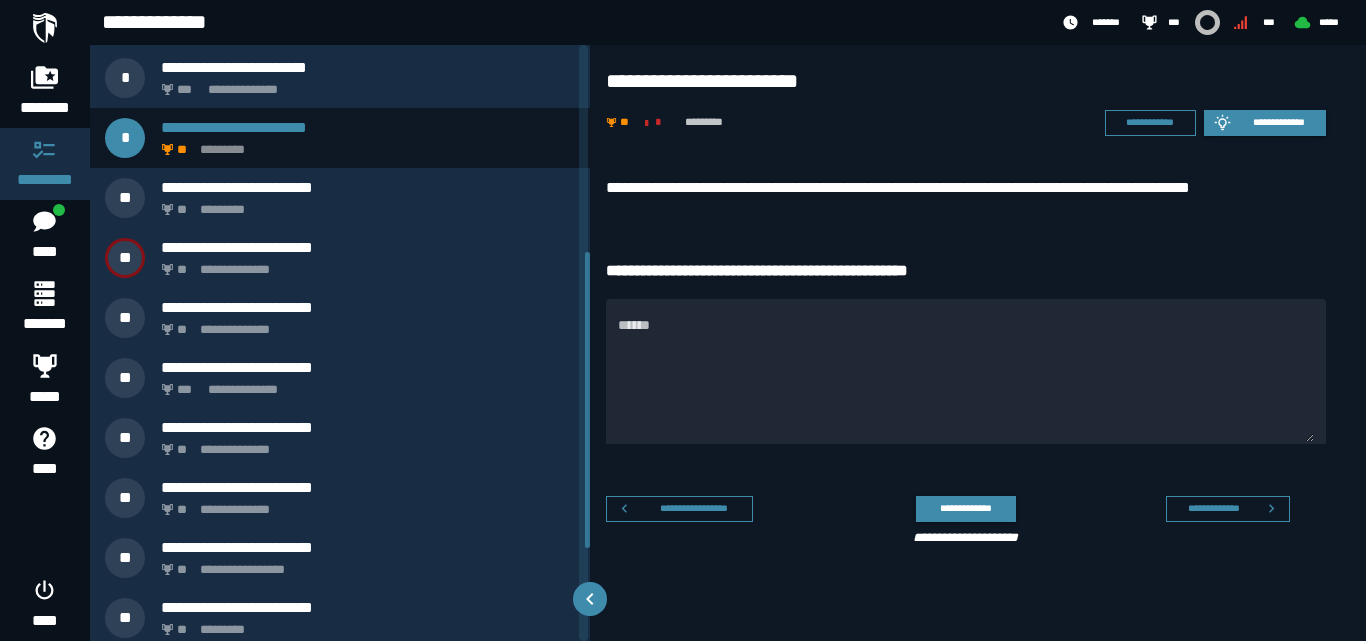 scroll, scrollTop: 604, scrollLeft: 0, axis: vertical 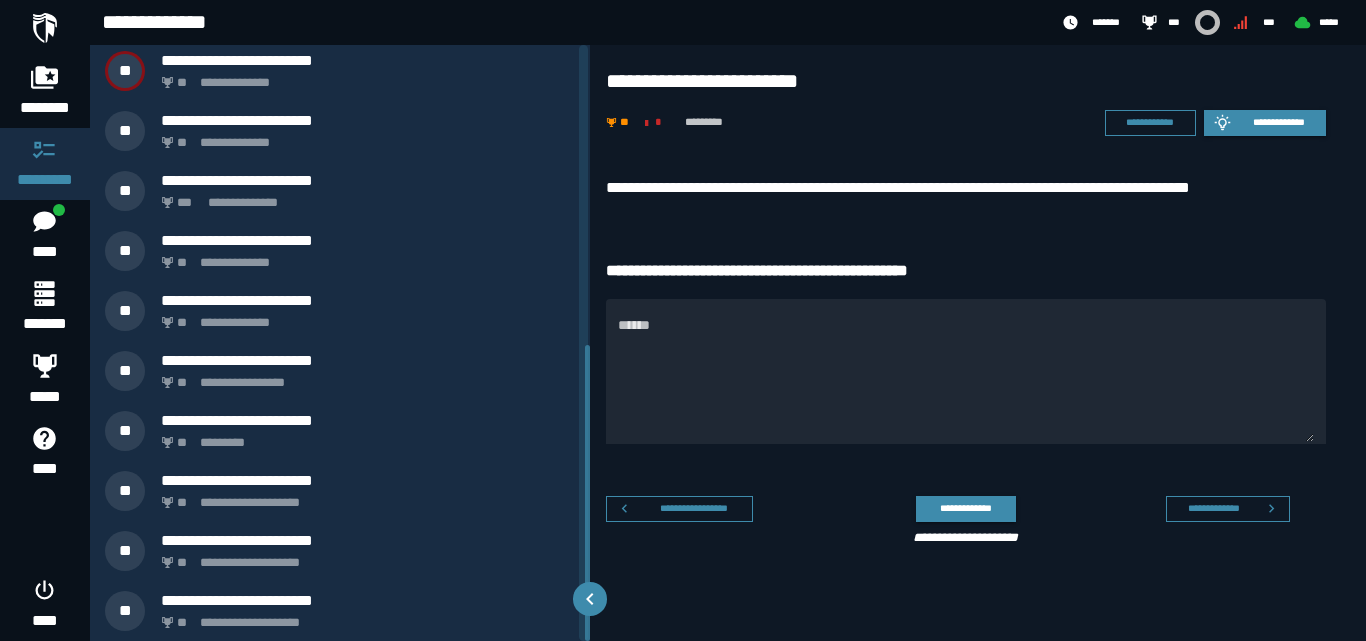 drag, startPoint x: 588, startPoint y: 298, endPoint x: 573, endPoint y: 645, distance: 347.32407 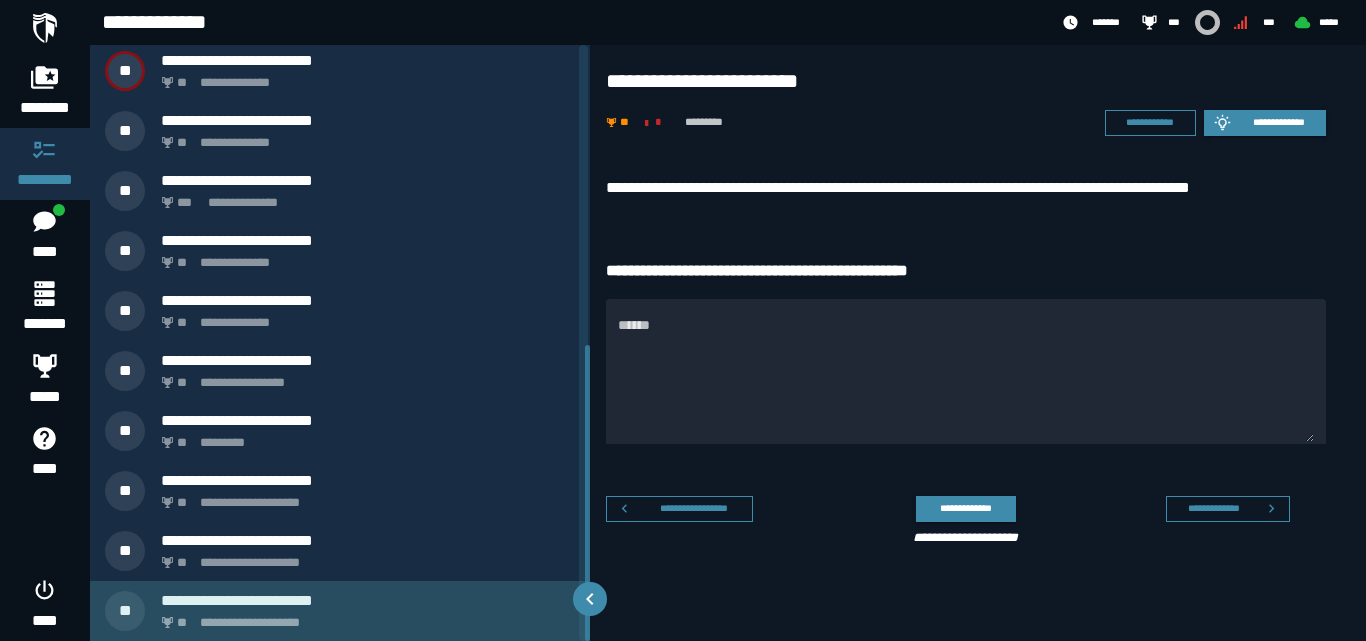 click on "**********" 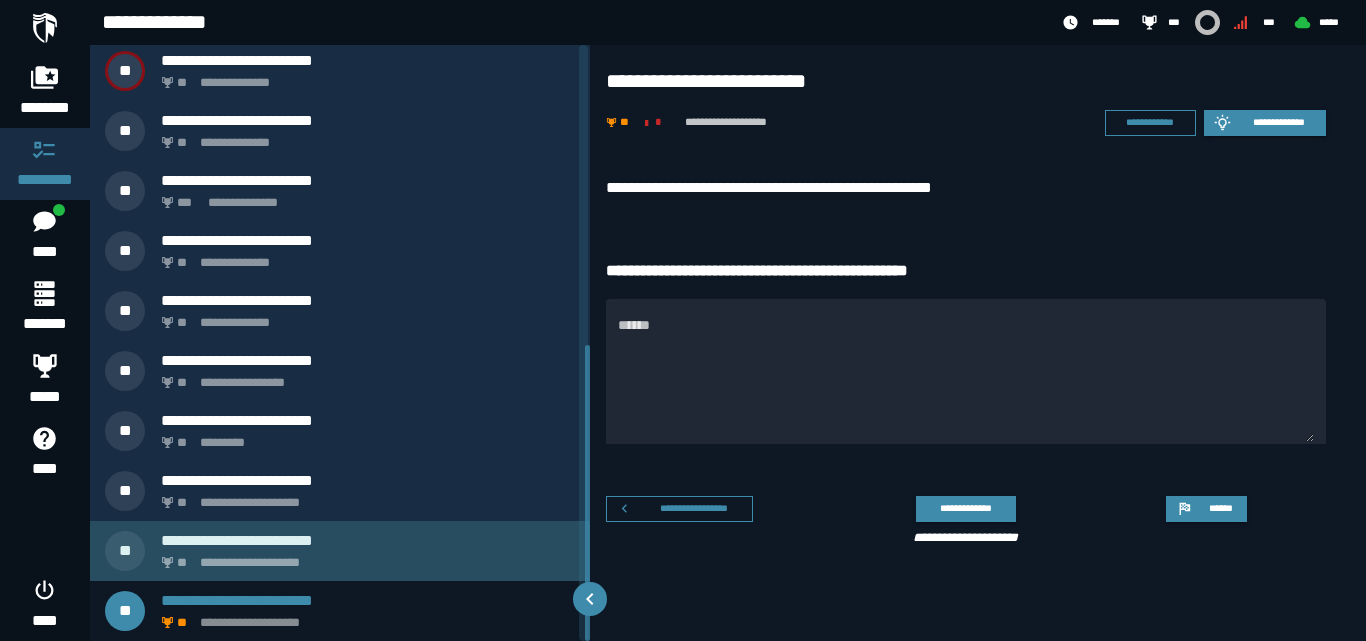 click on "**********" at bounding box center [364, 557] 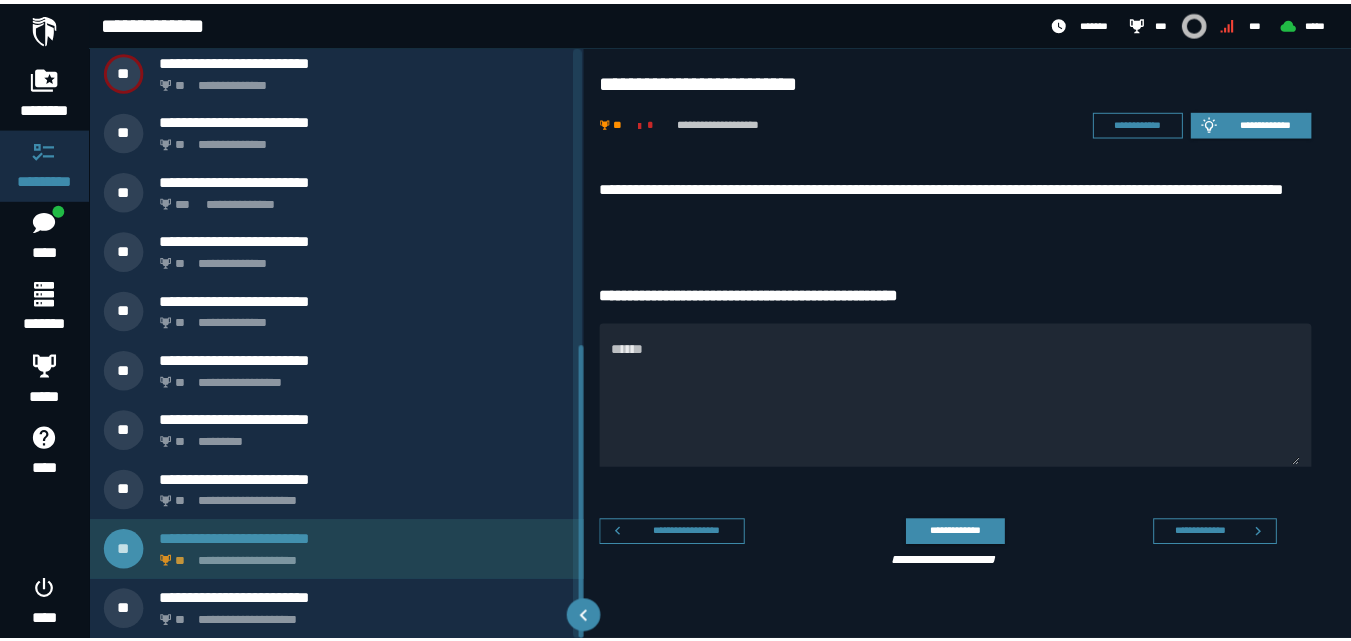 scroll, scrollTop: 544, scrollLeft: 0, axis: vertical 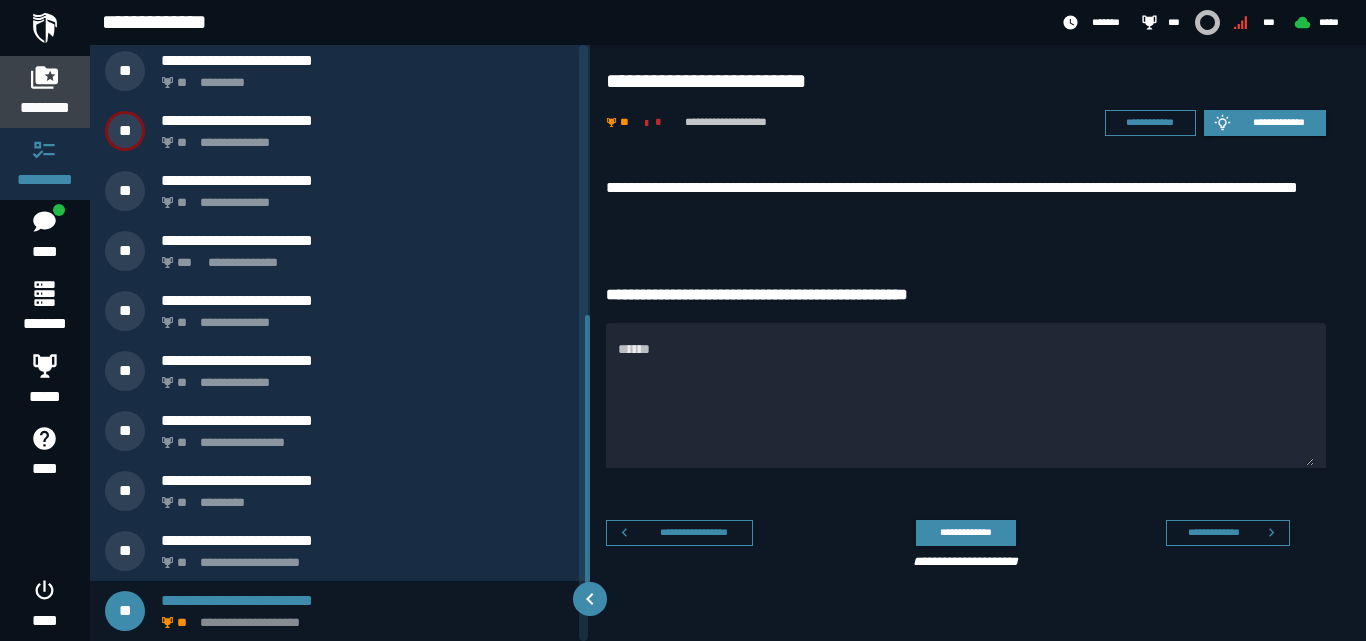 click on "********" at bounding box center [45, 108] 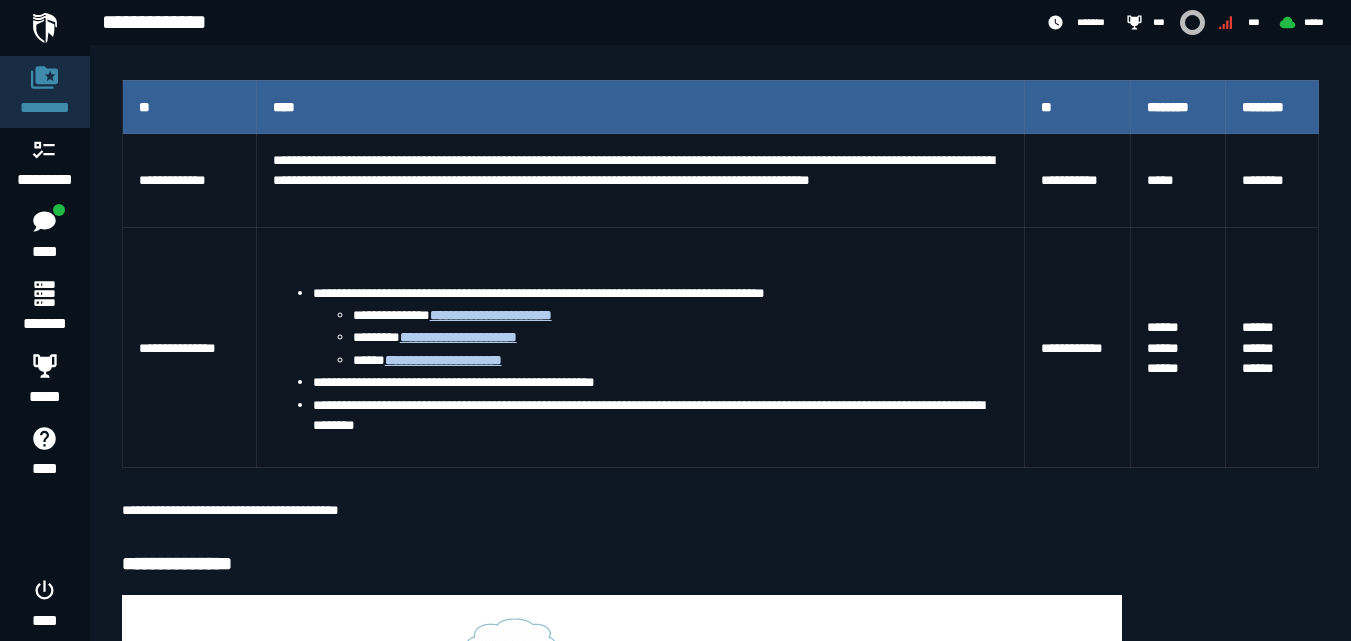 scroll, scrollTop: 438, scrollLeft: 0, axis: vertical 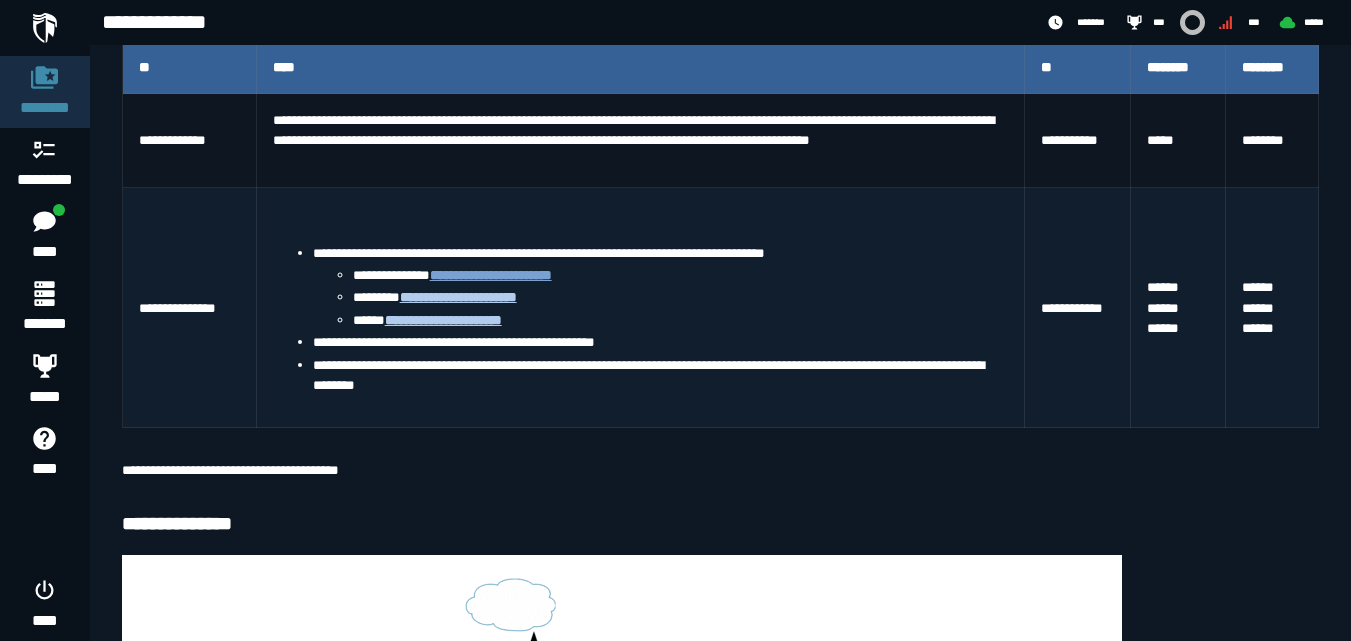 click on "**********" at bounding box center [491, 275] 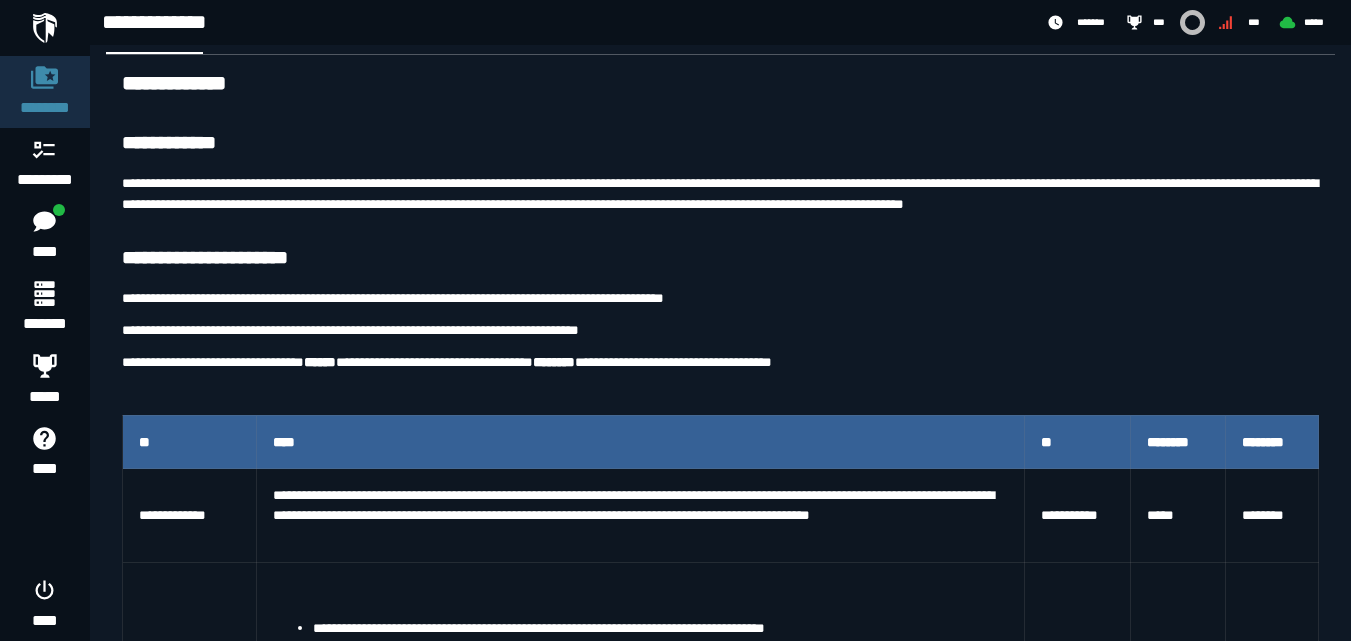scroll, scrollTop: 0, scrollLeft: 0, axis: both 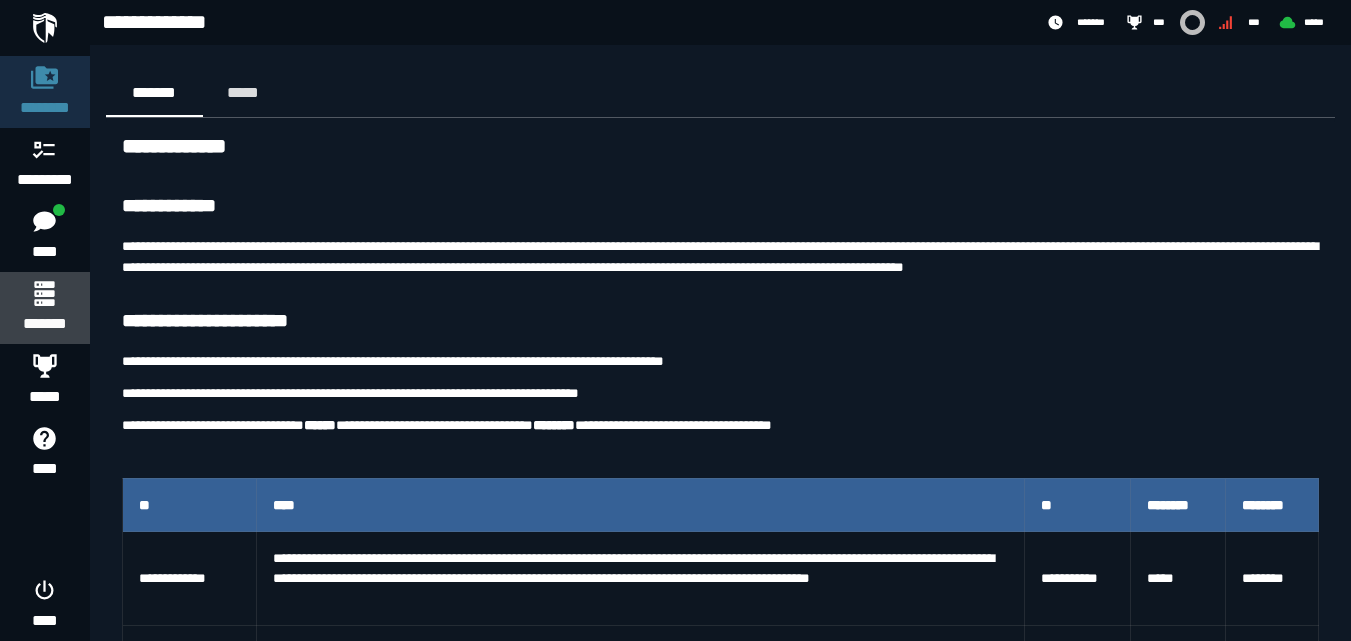 click 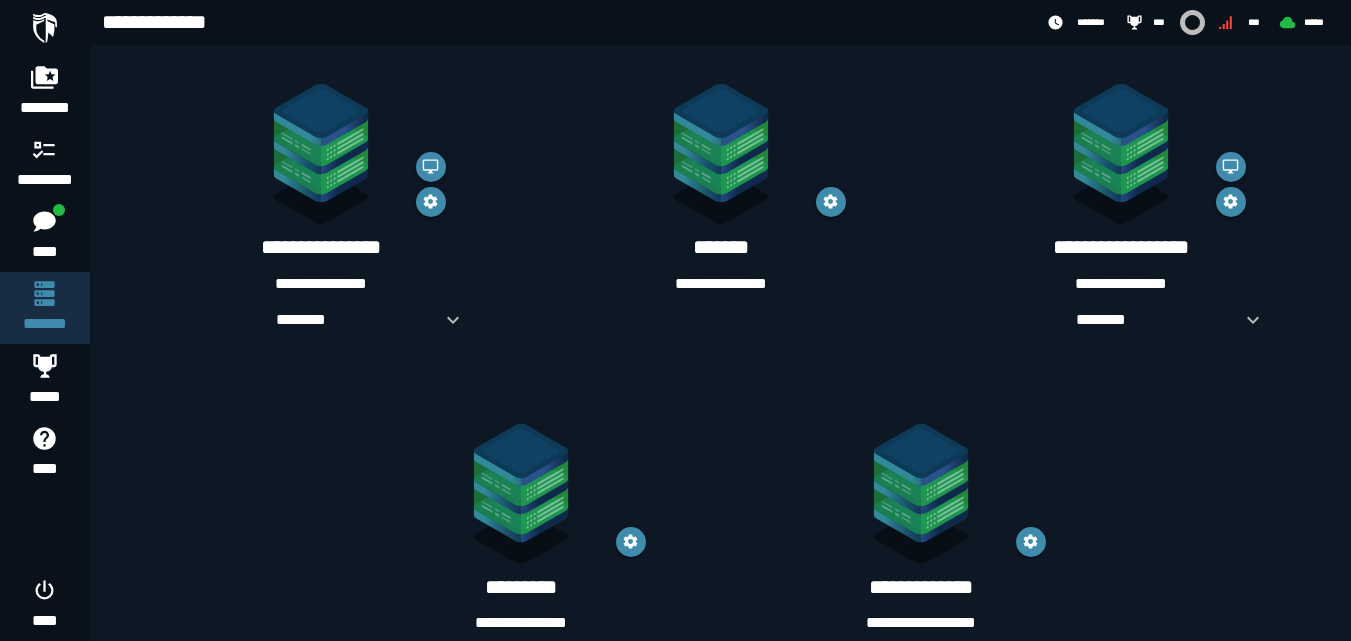 scroll, scrollTop: 317, scrollLeft: 0, axis: vertical 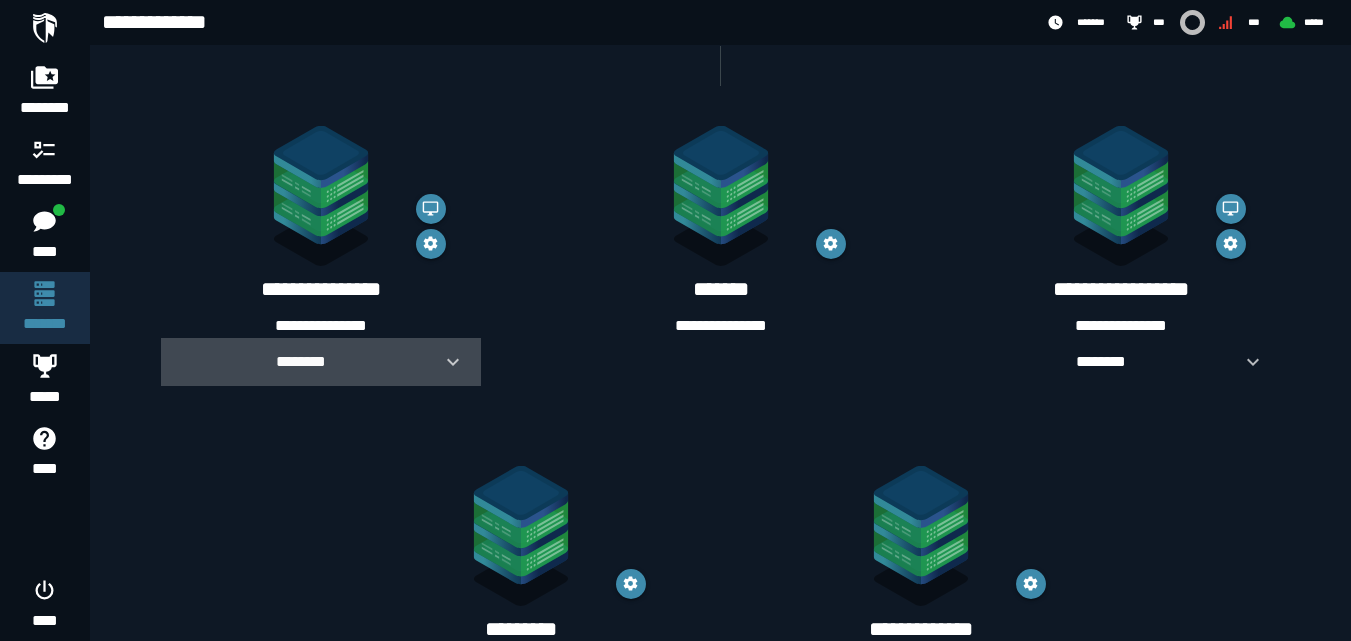 click on "********" at bounding box center (301, 361) 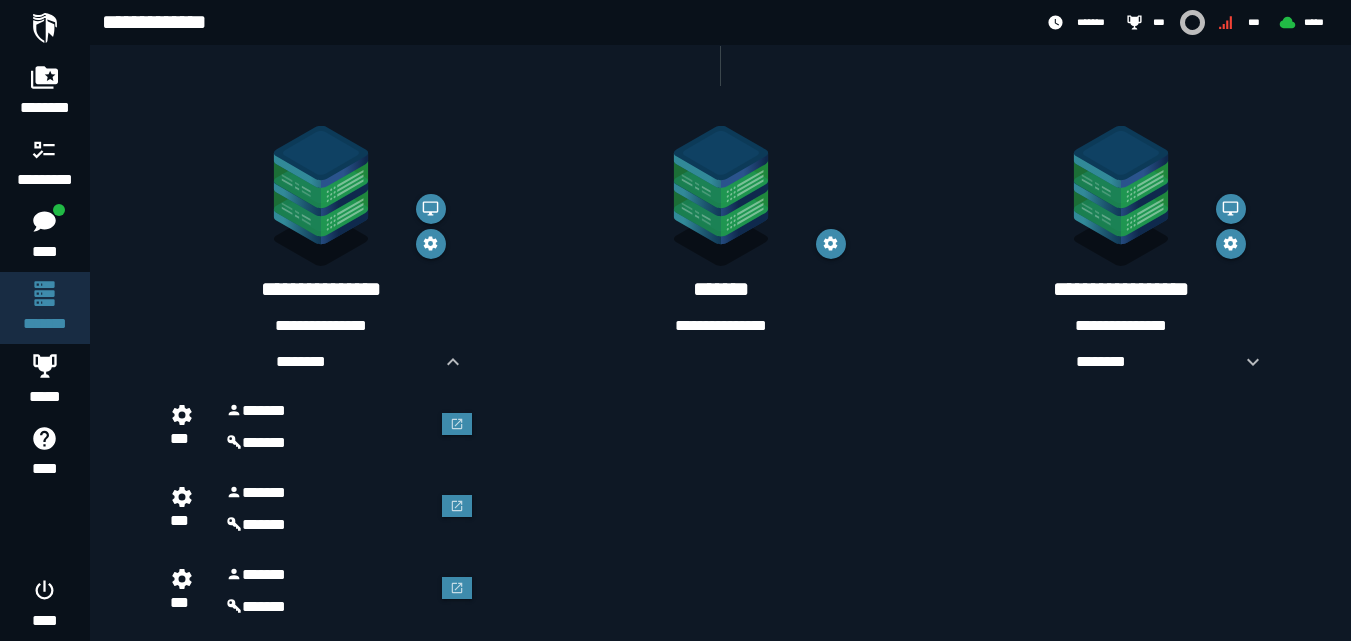 click on "****** ******" at bounding box center [329, 427] 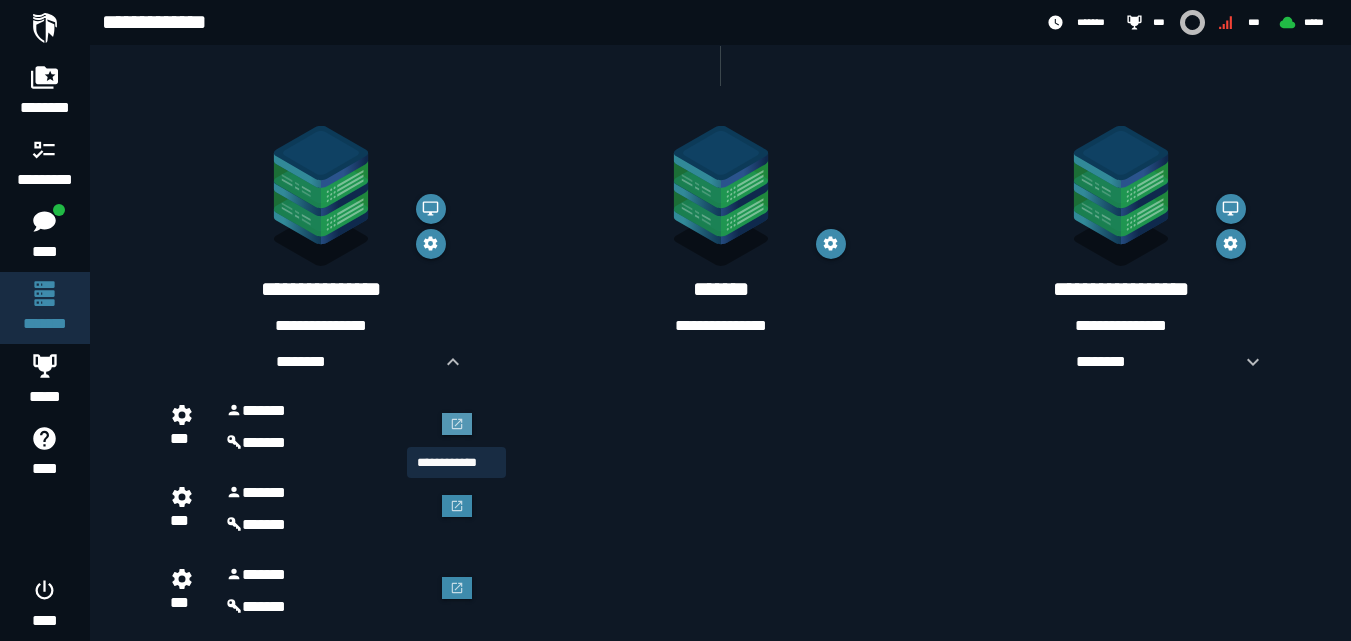 click 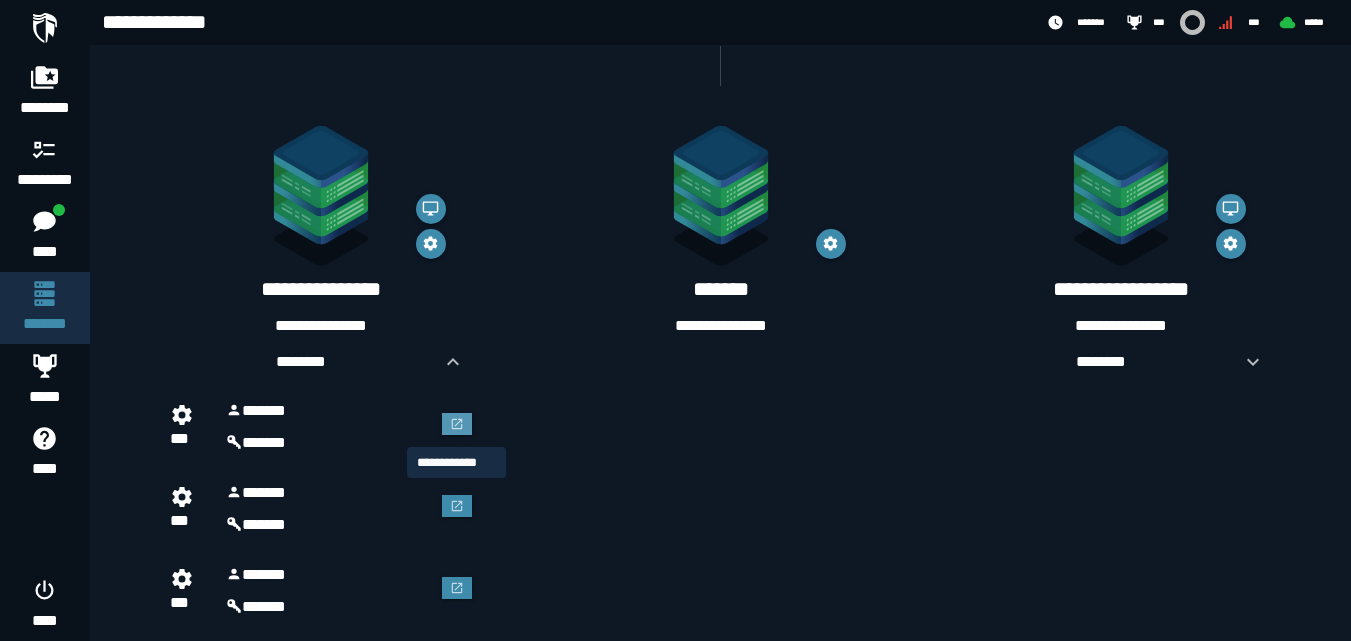 scroll, scrollTop: 0, scrollLeft: 0, axis: both 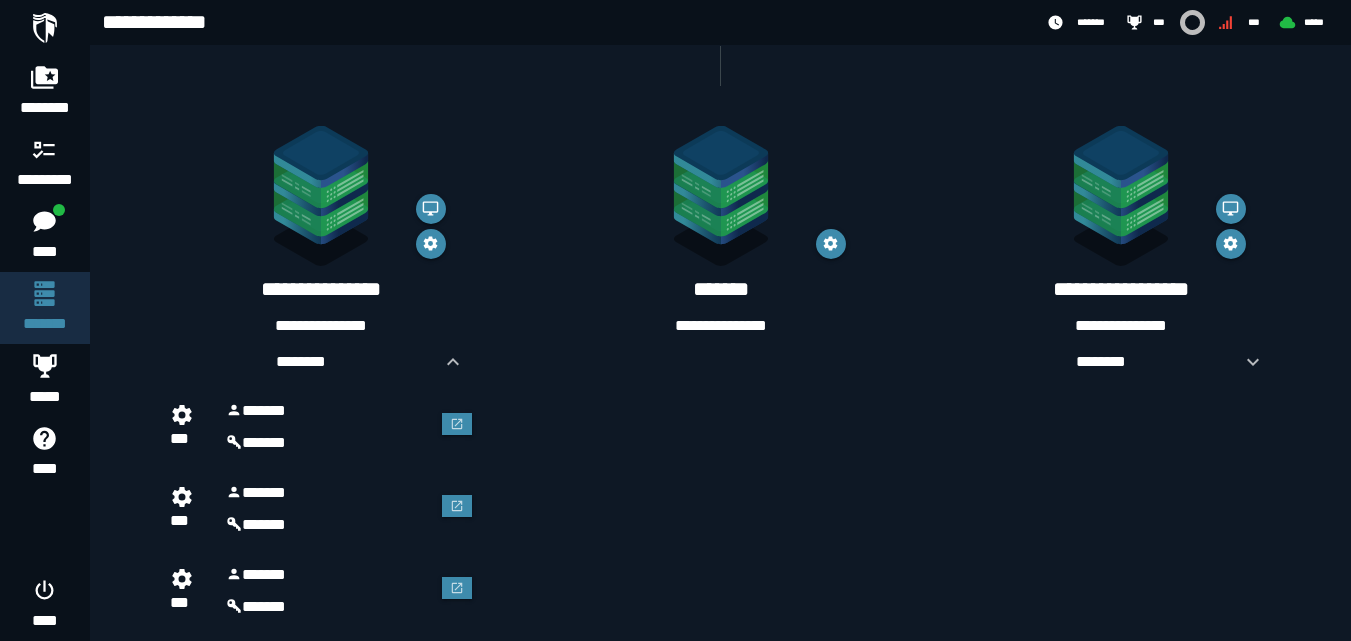 click on "**********" at bounding box center [1121, 289] 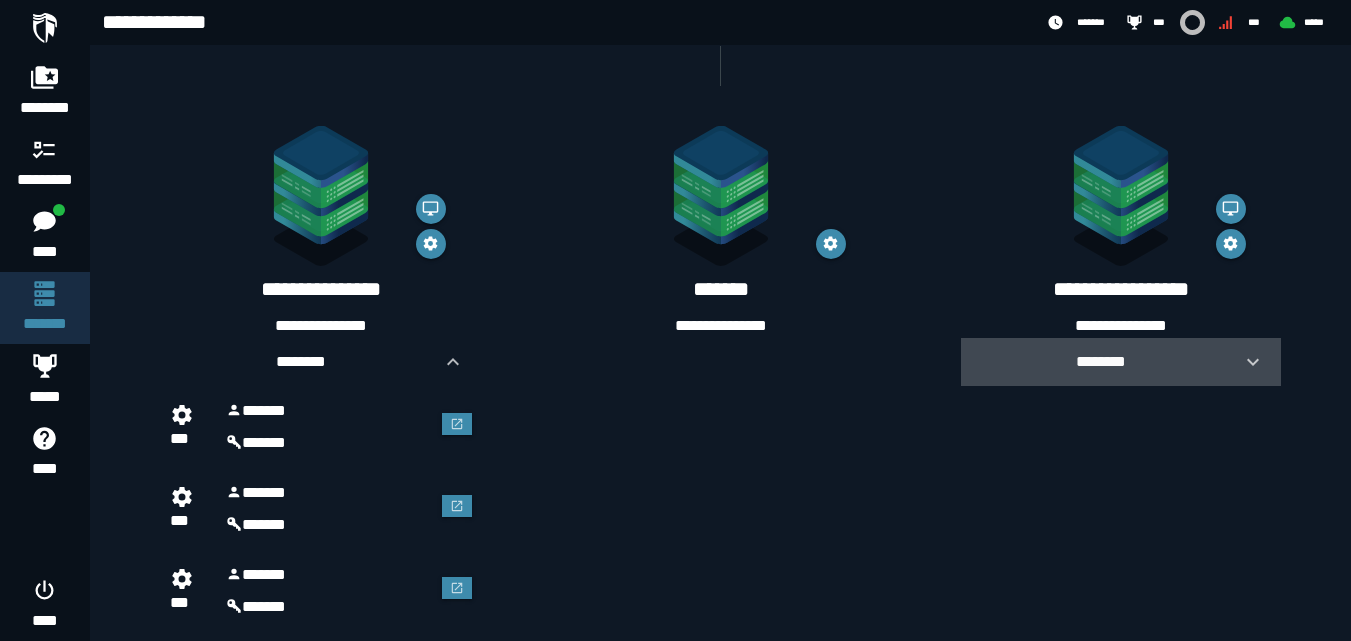 click on "********" at bounding box center (1101, 361) 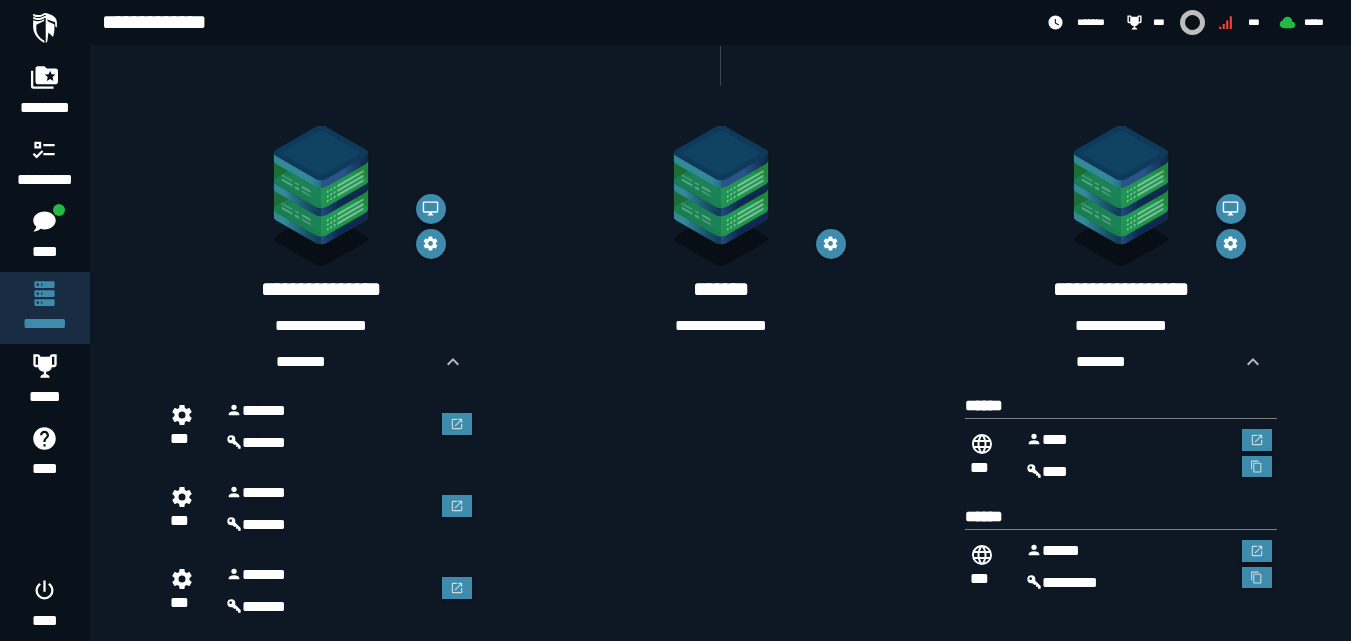 click on "***" at bounding box center [993, 456] 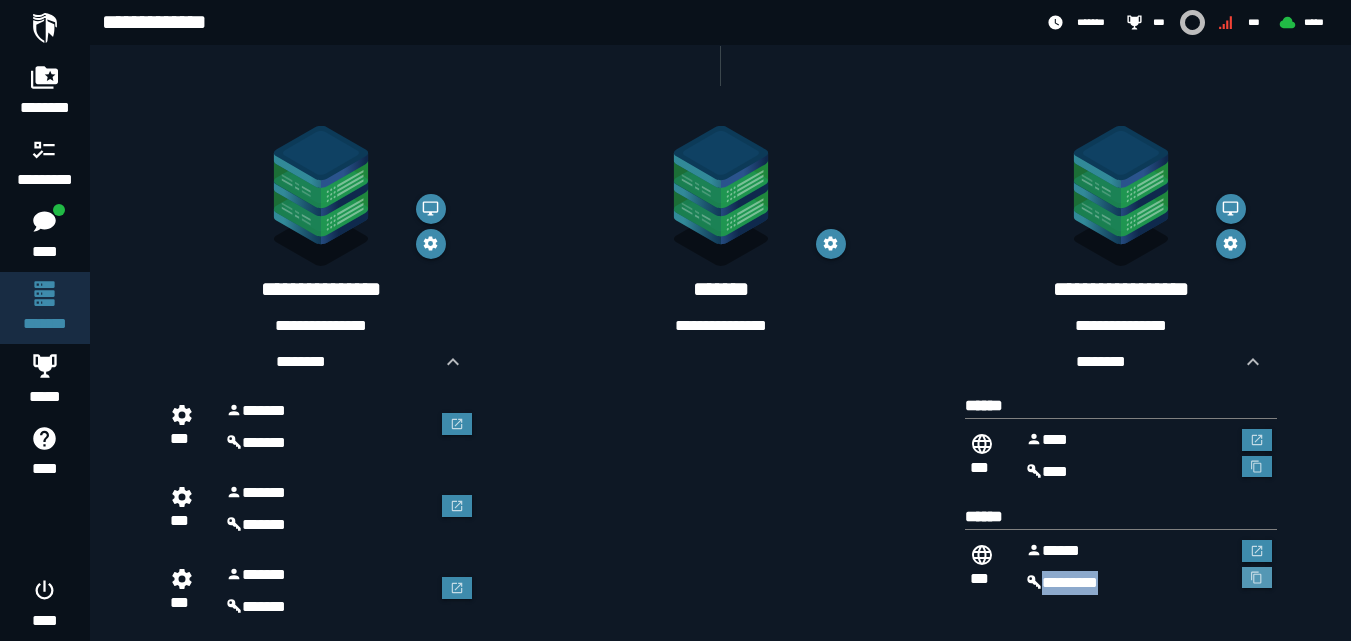 drag, startPoint x: 1086, startPoint y: 553, endPoint x: 1265, endPoint y: 571, distance: 179.90276 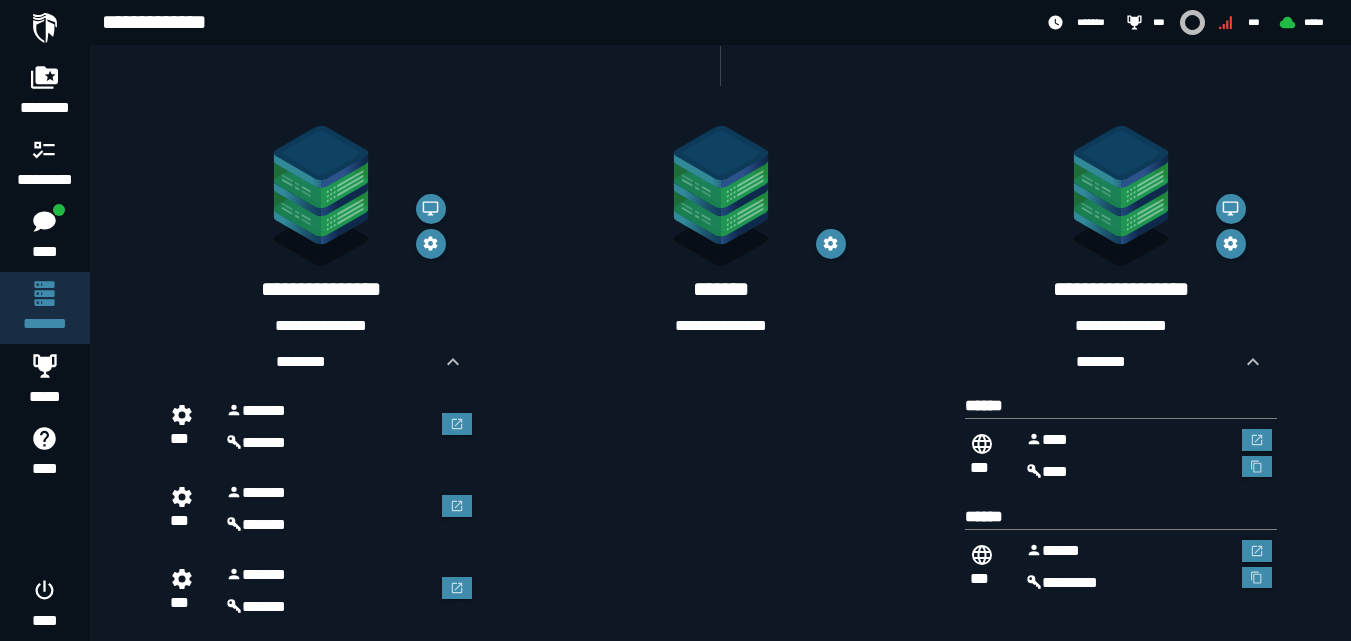click on "*****" at bounding box center (1129, 551) 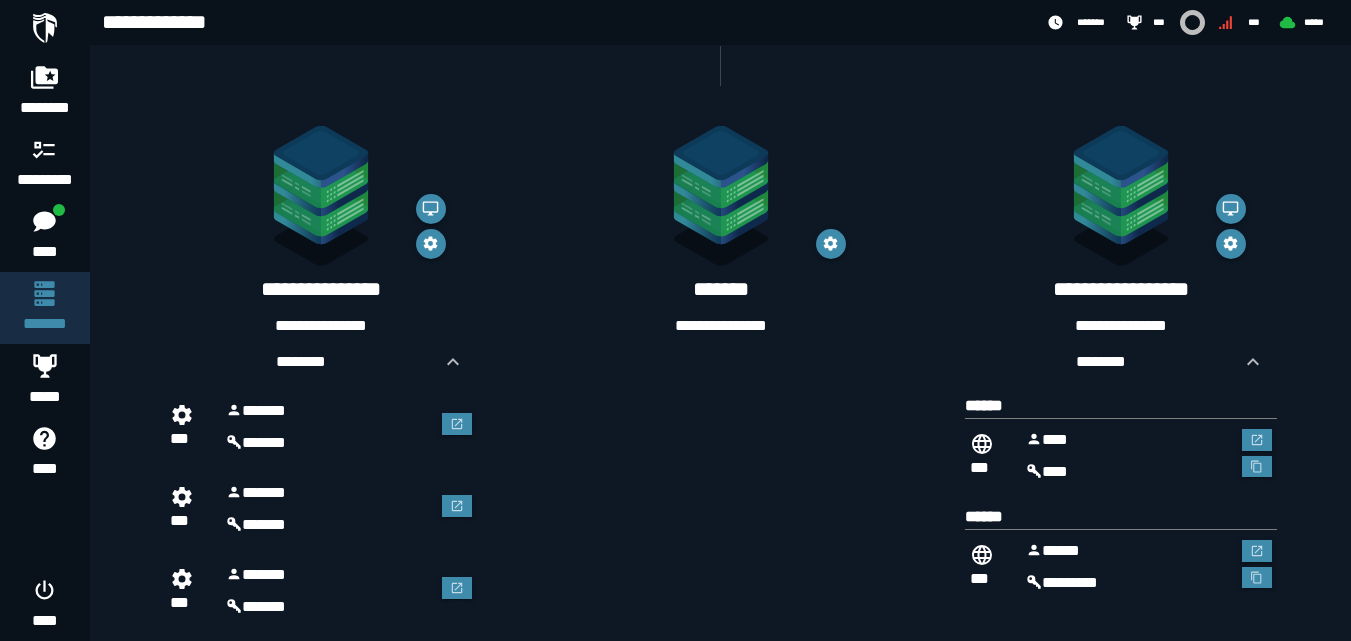 click 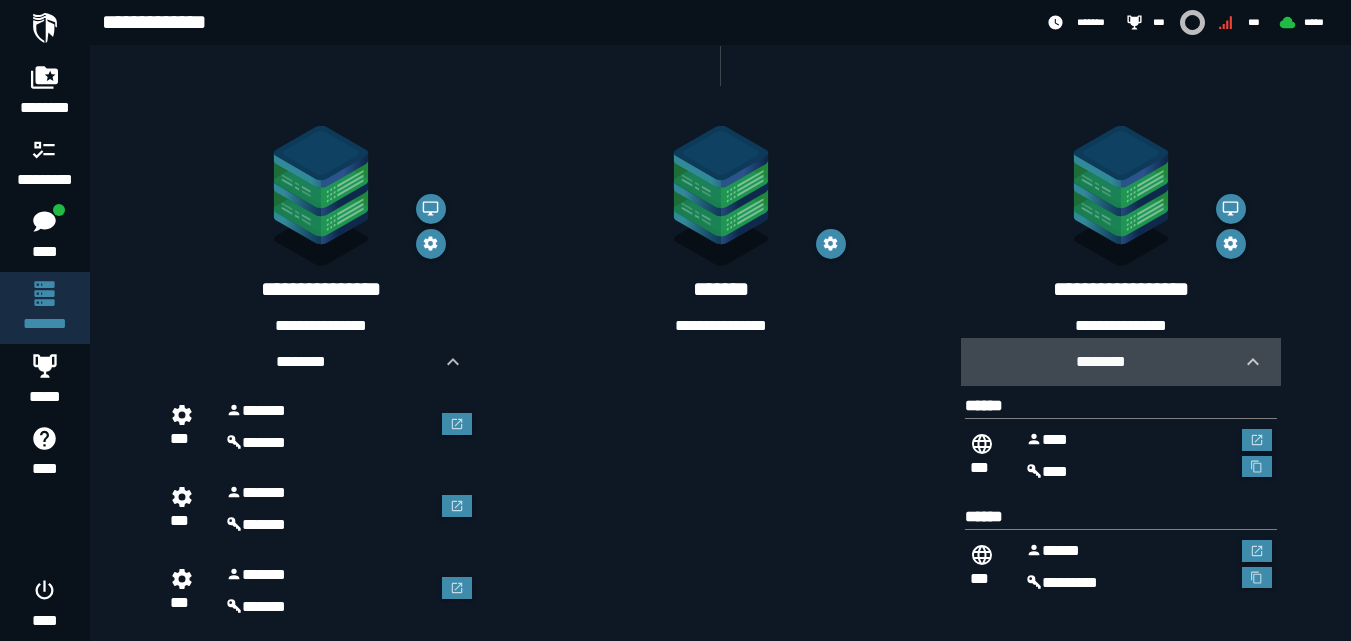 click 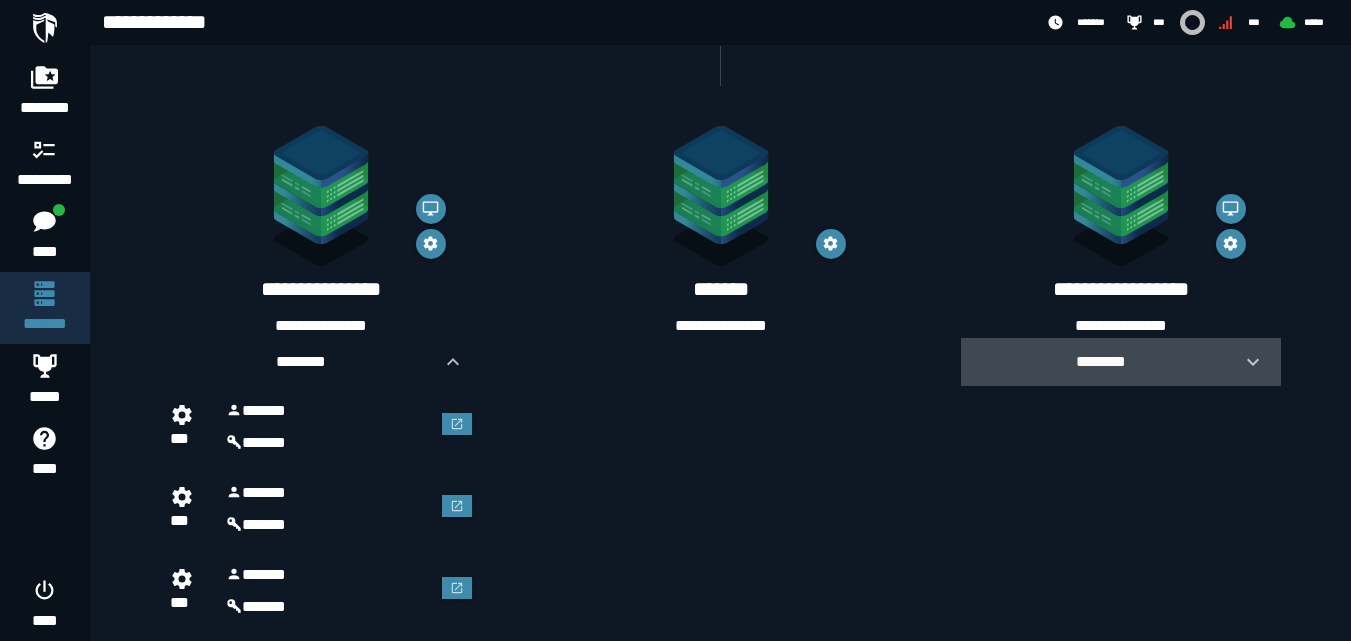 click on "********" at bounding box center (1101, 361) 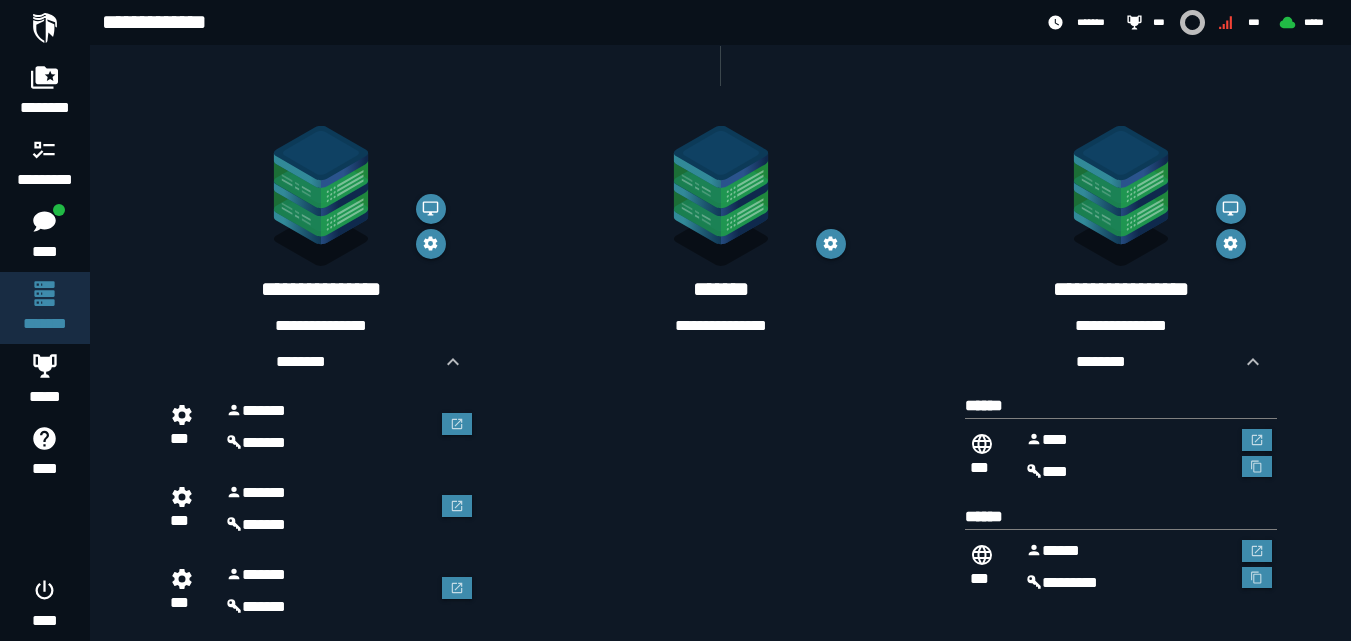 click 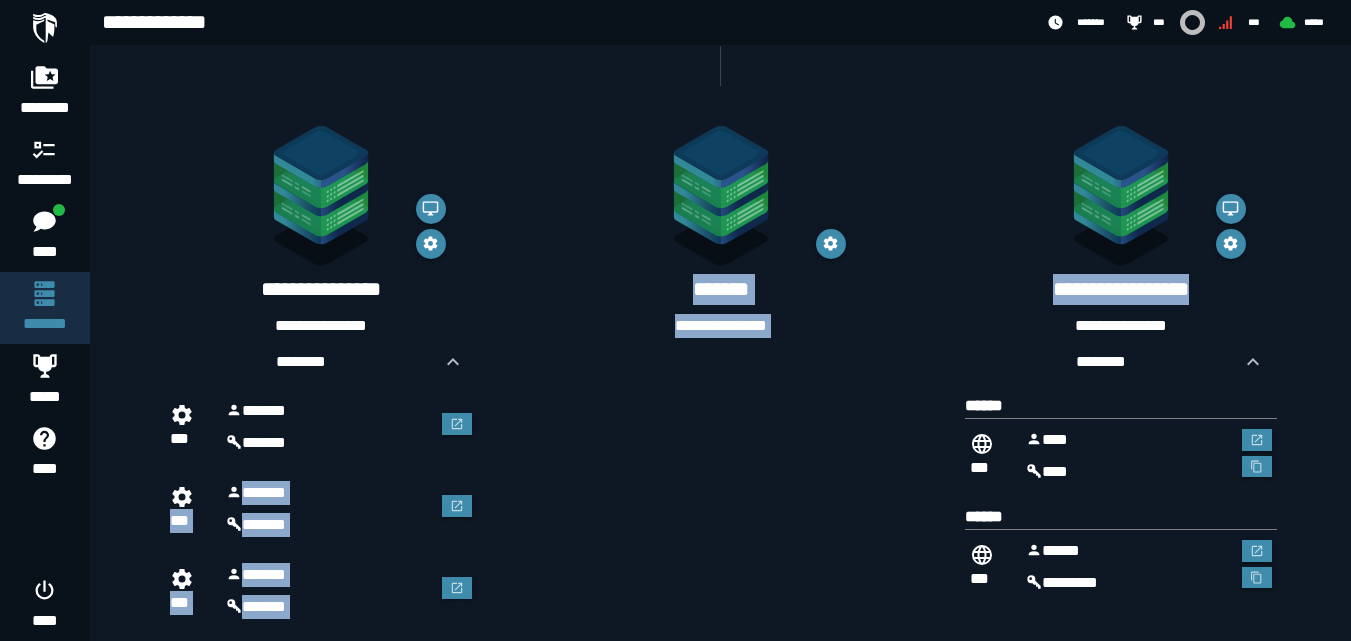 drag, startPoint x: 1113, startPoint y: 222, endPoint x: 327, endPoint y: 444, distance: 816.74963 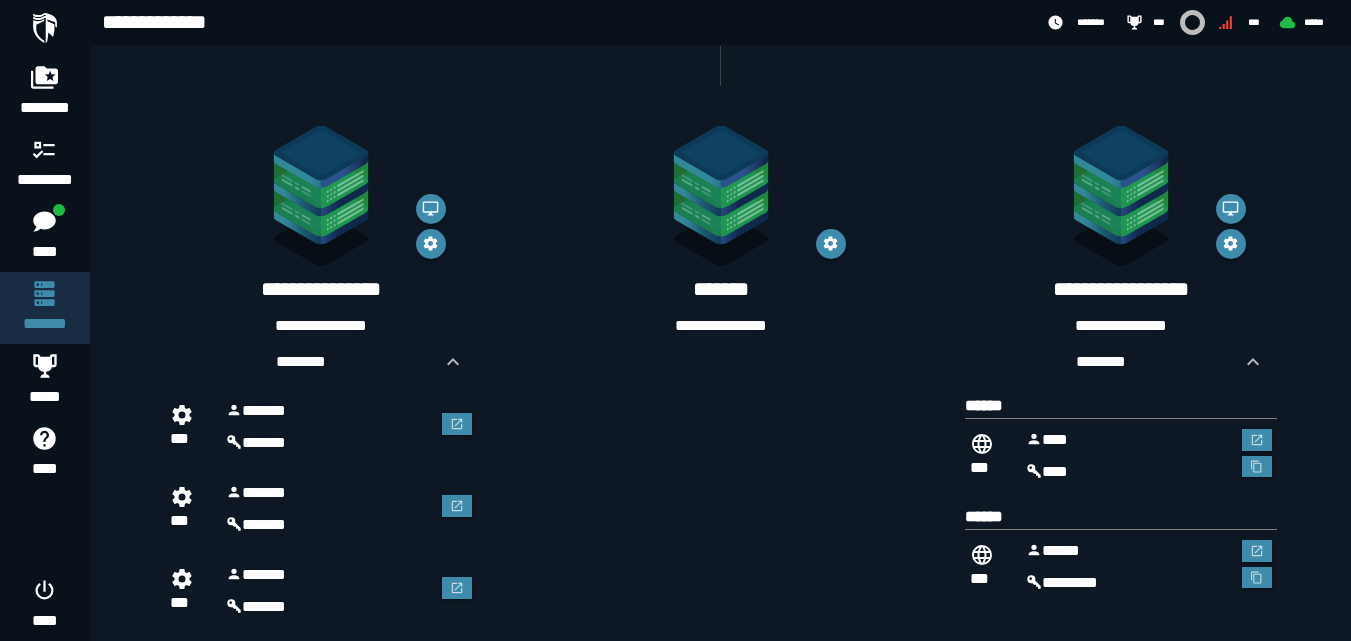 click 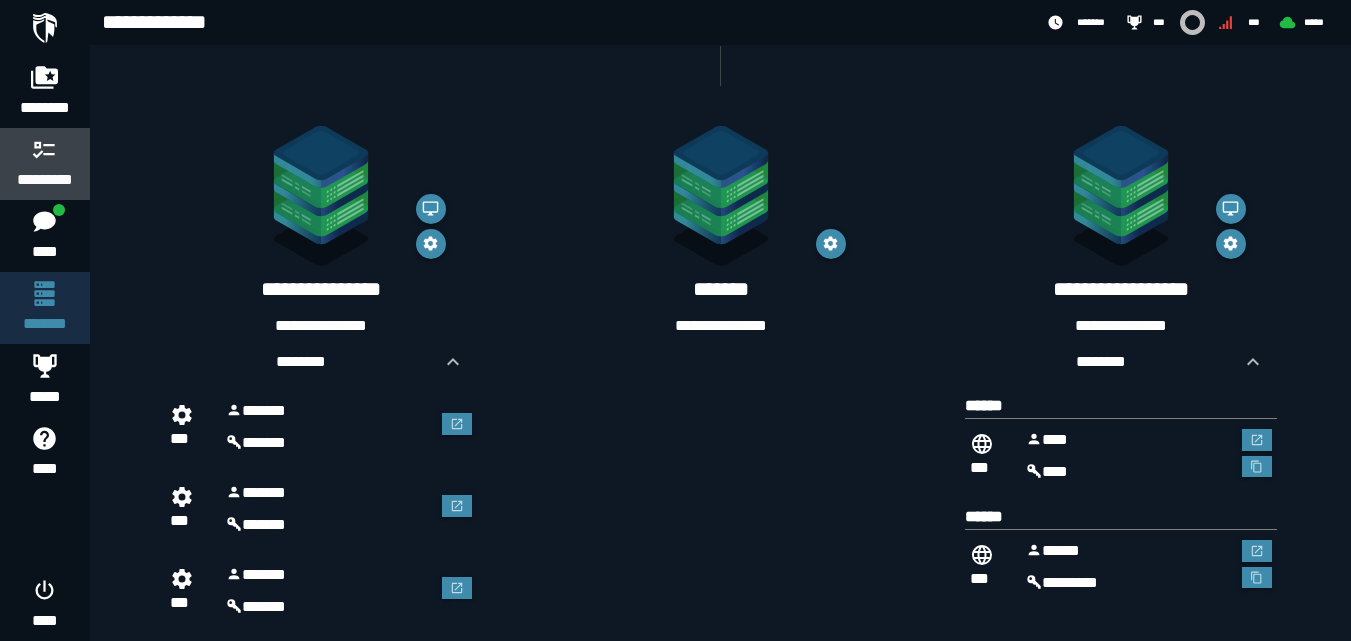 click 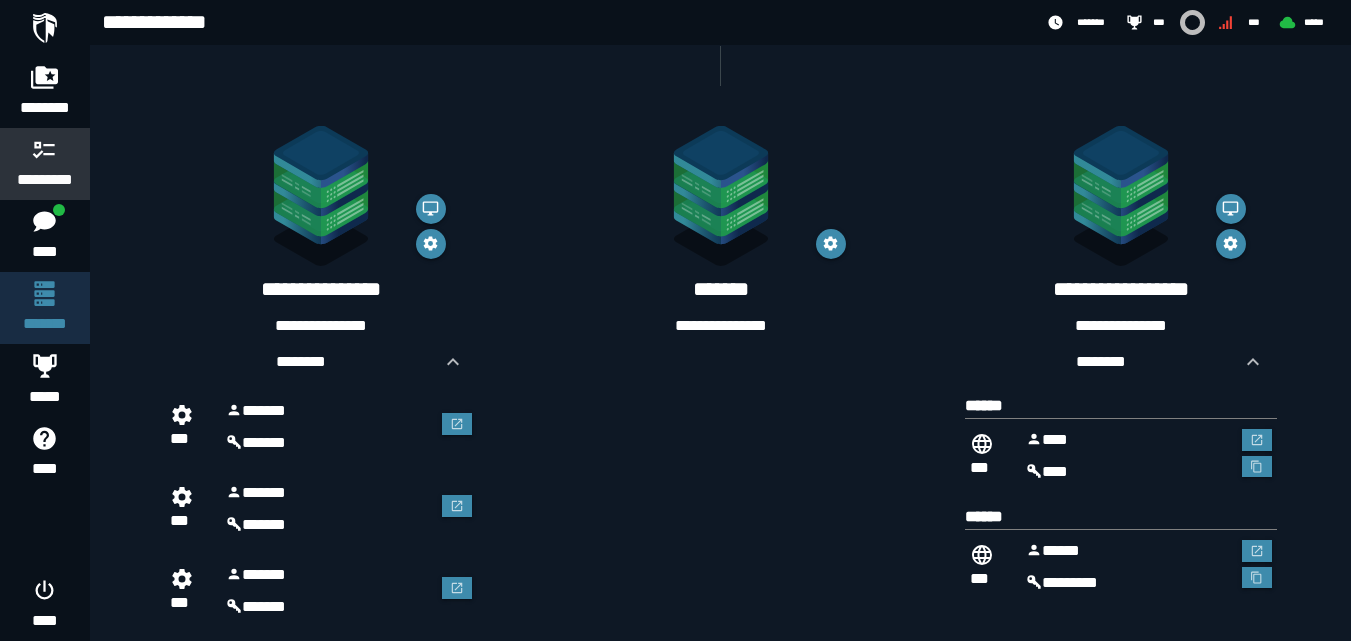 scroll, scrollTop: 0, scrollLeft: 0, axis: both 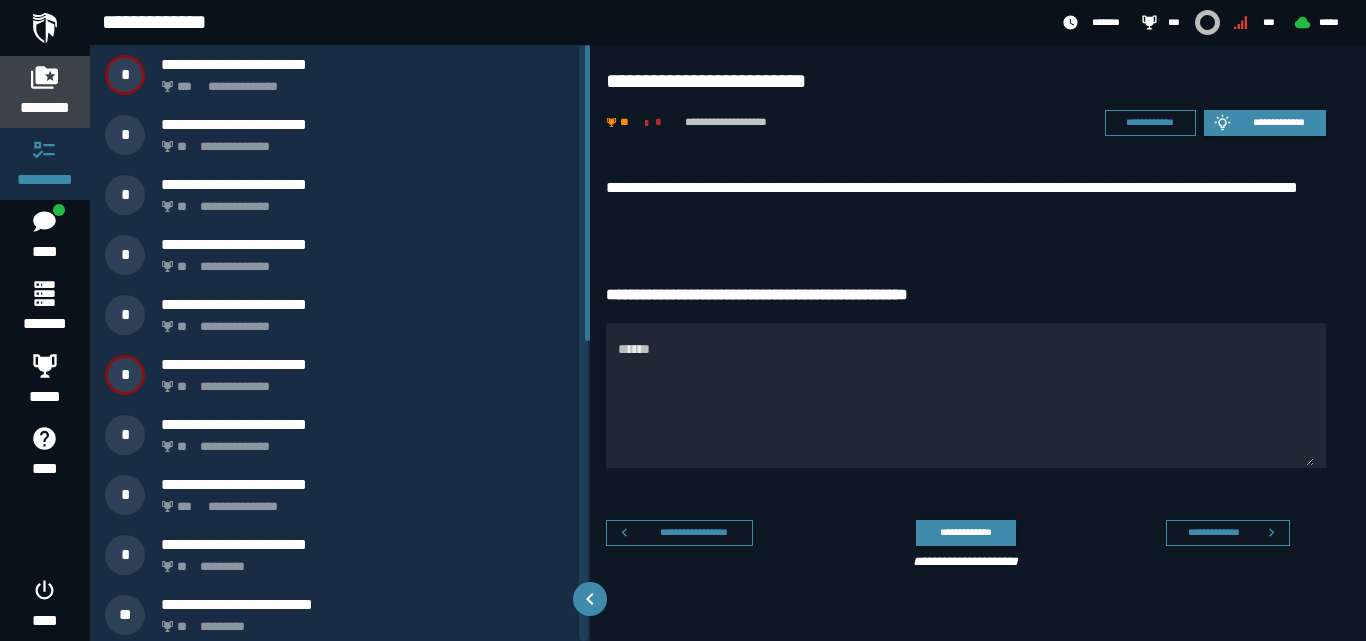 click 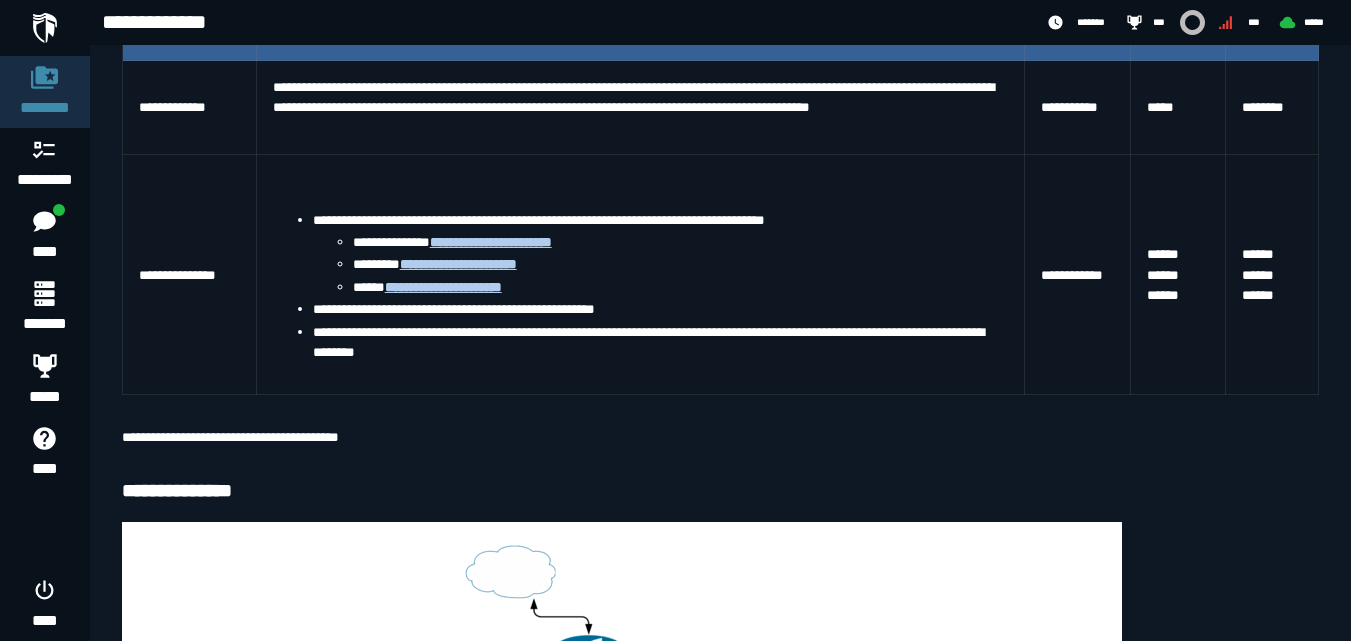 scroll, scrollTop: 467, scrollLeft: 0, axis: vertical 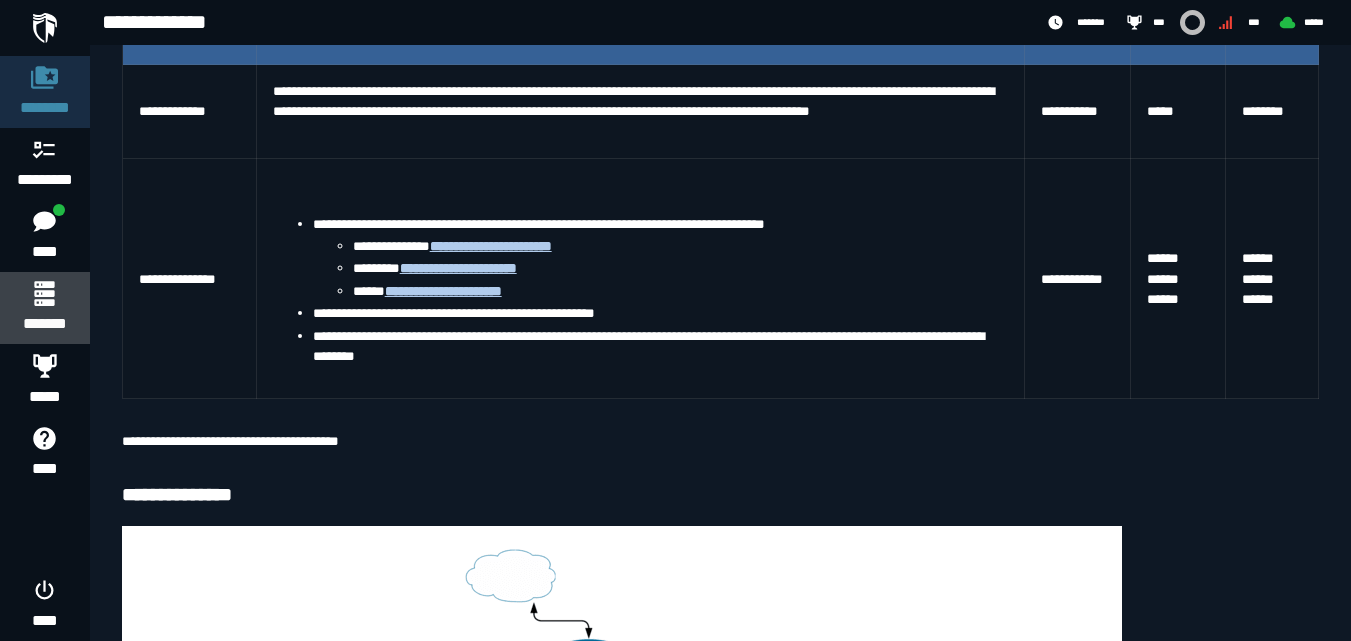 click 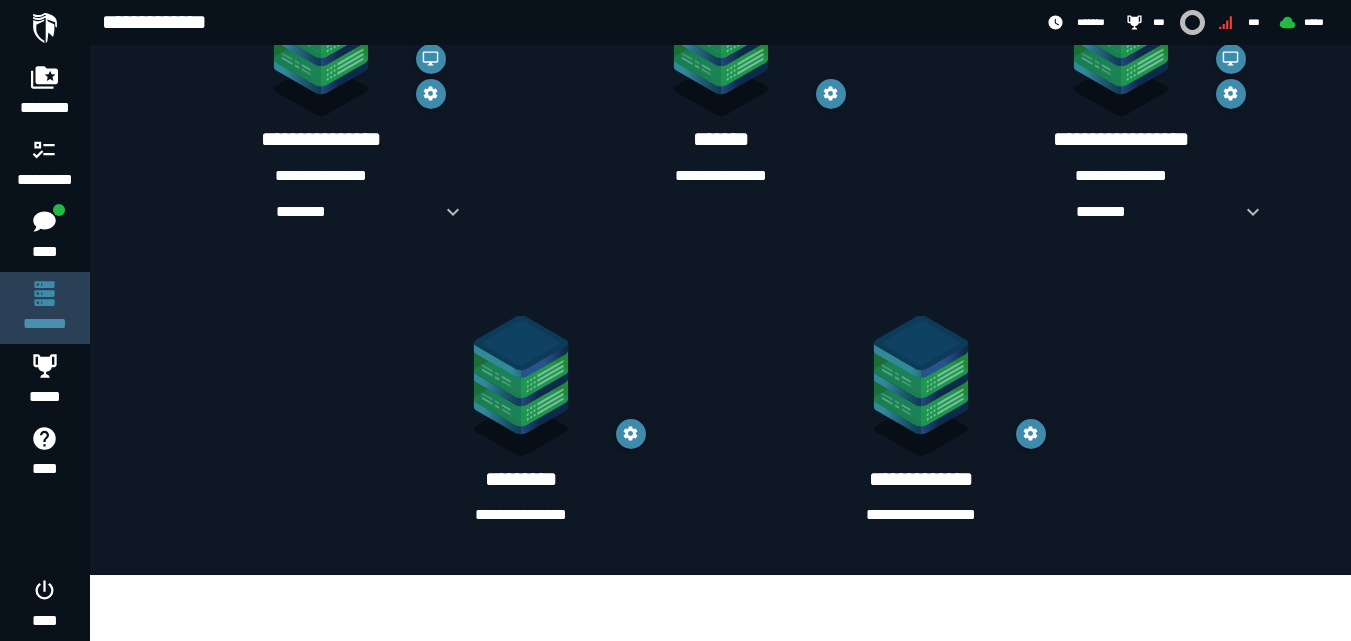 scroll, scrollTop: 0, scrollLeft: 0, axis: both 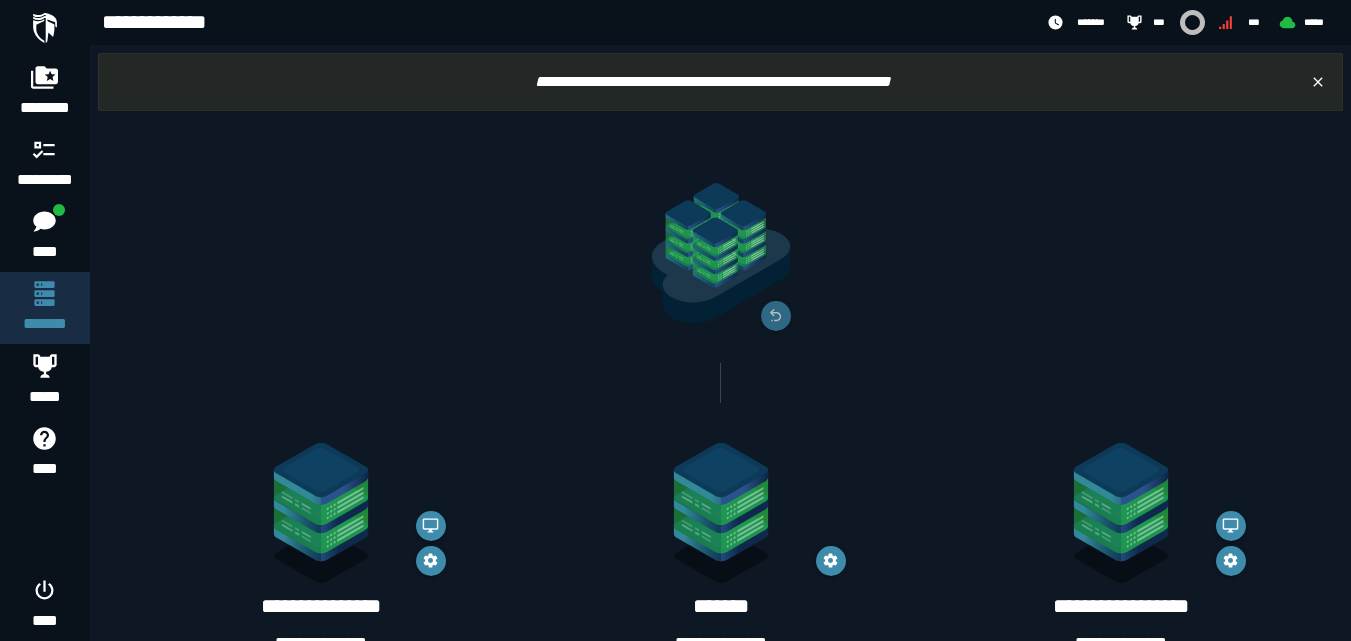 click 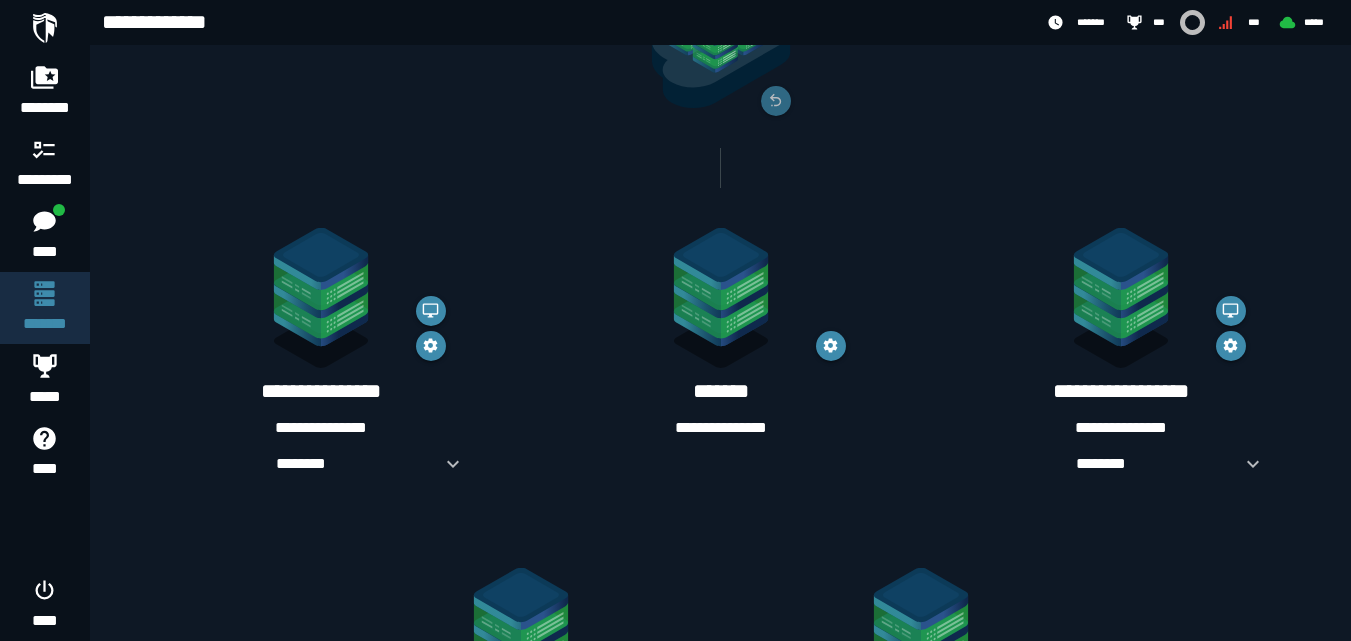 scroll, scrollTop: 222, scrollLeft: 0, axis: vertical 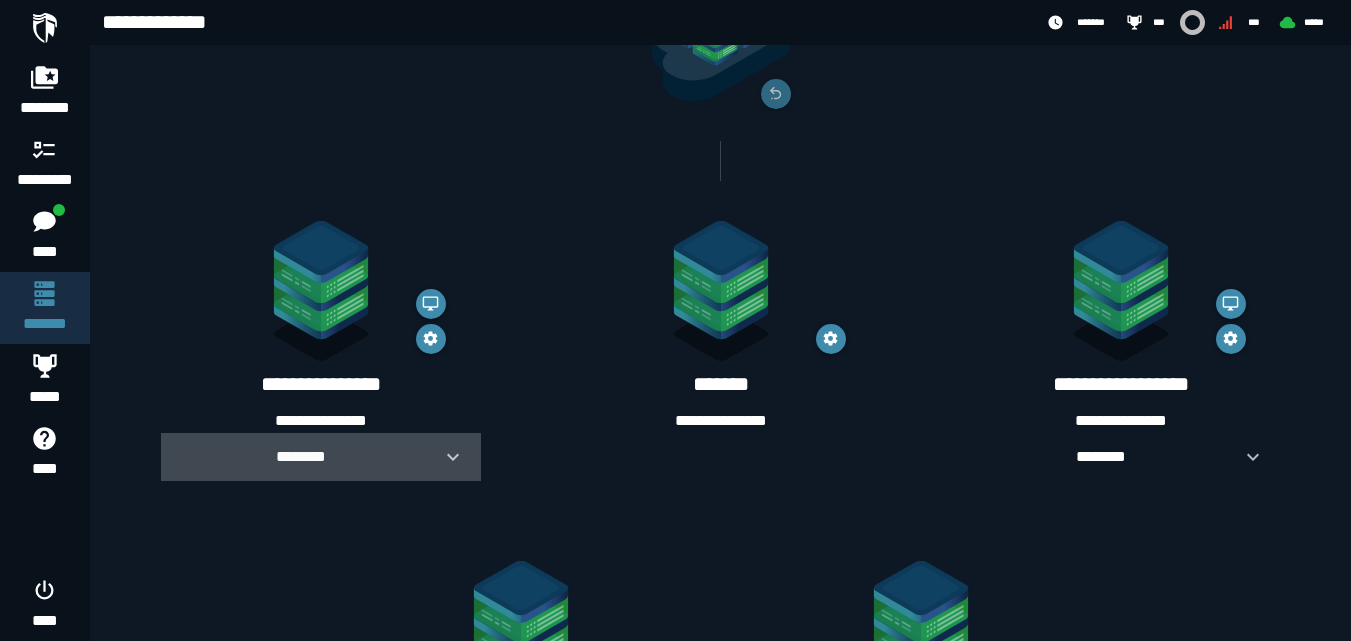 click 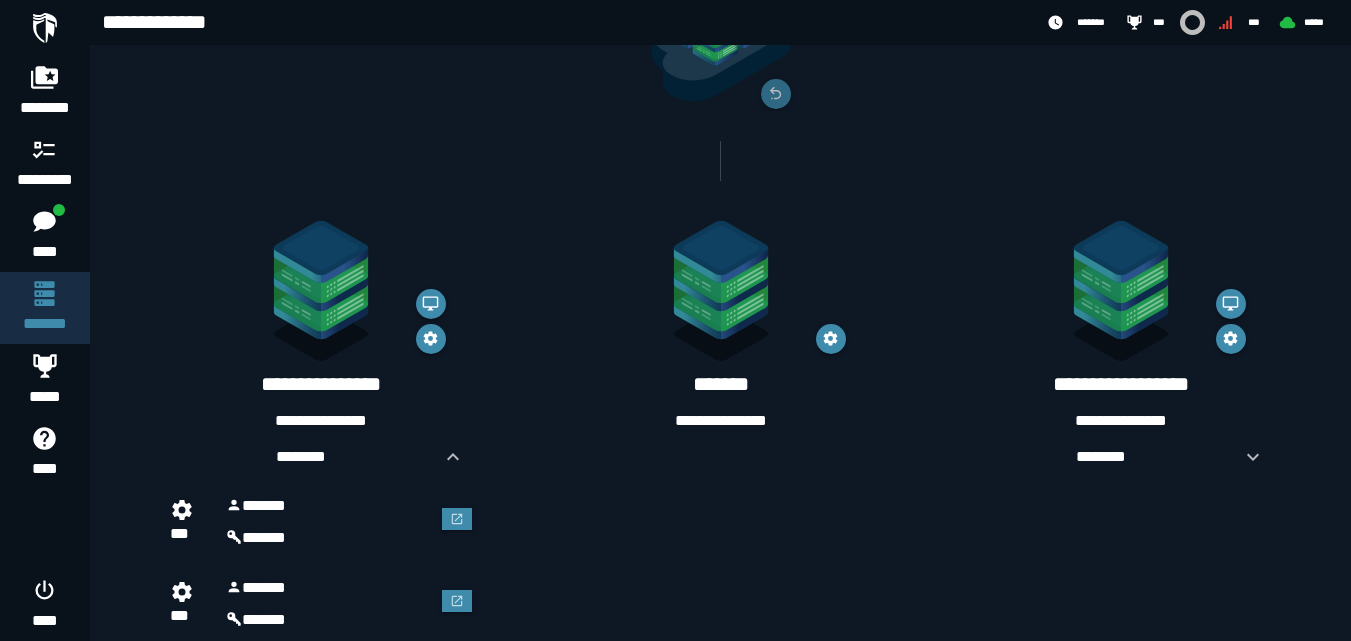 click on "****** ******" at bounding box center [329, 522] 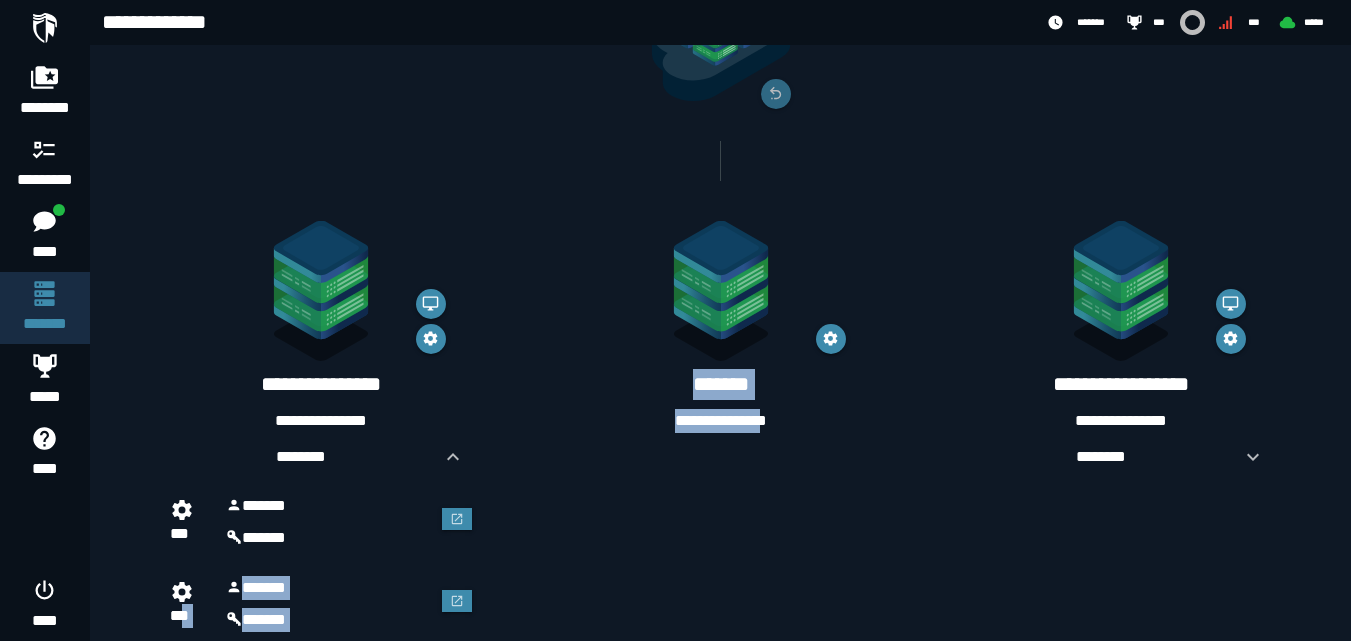 drag, startPoint x: 186, startPoint y: 611, endPoint x: 821, endPoint y: 564, distance: 636.737 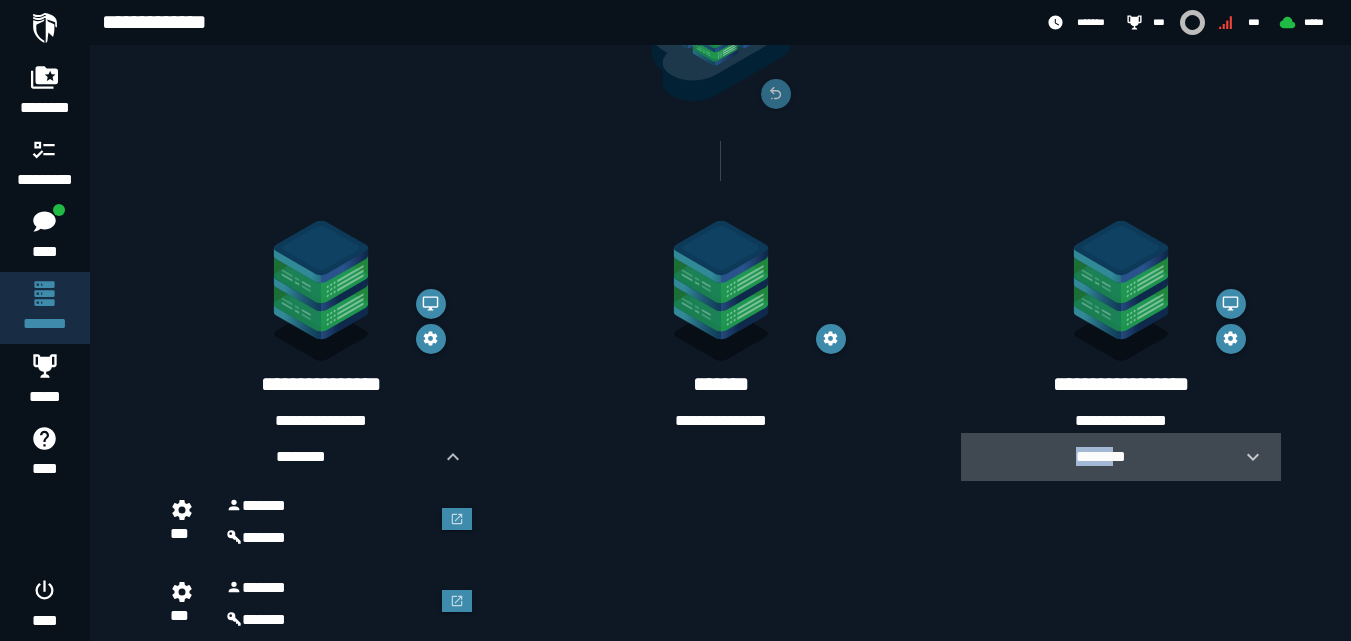 drag, startPoint x: 1117, startPoint y: 458, endPoint x: 1069, endPoint y: 480, distance: 52.801514 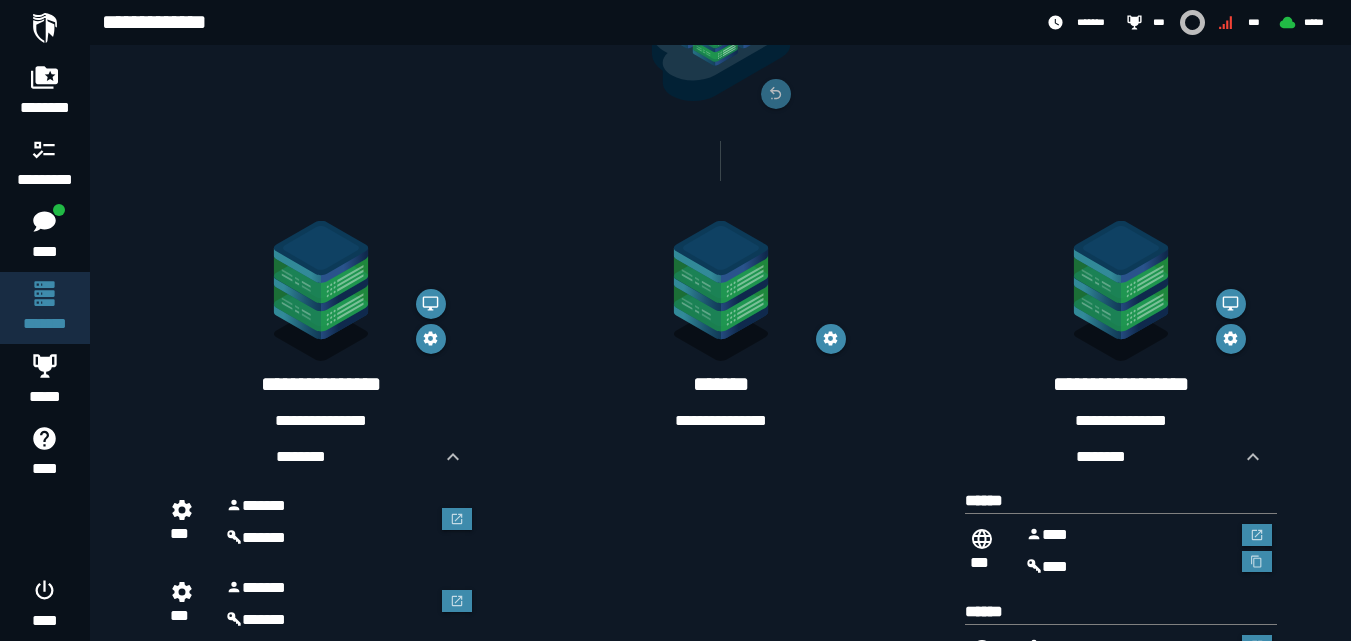 click 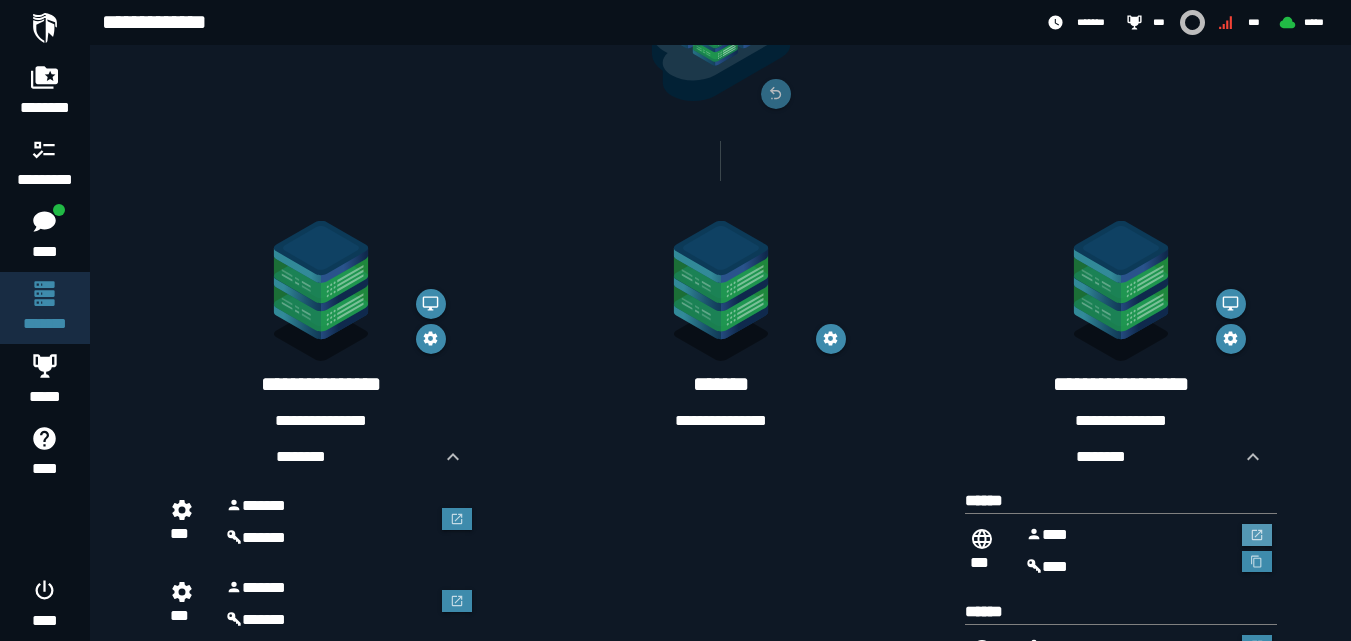drag, startPoint x: 989, startPoint y: 543, endPoint x: 1255, endPoint y: 542, distance: 266.0019 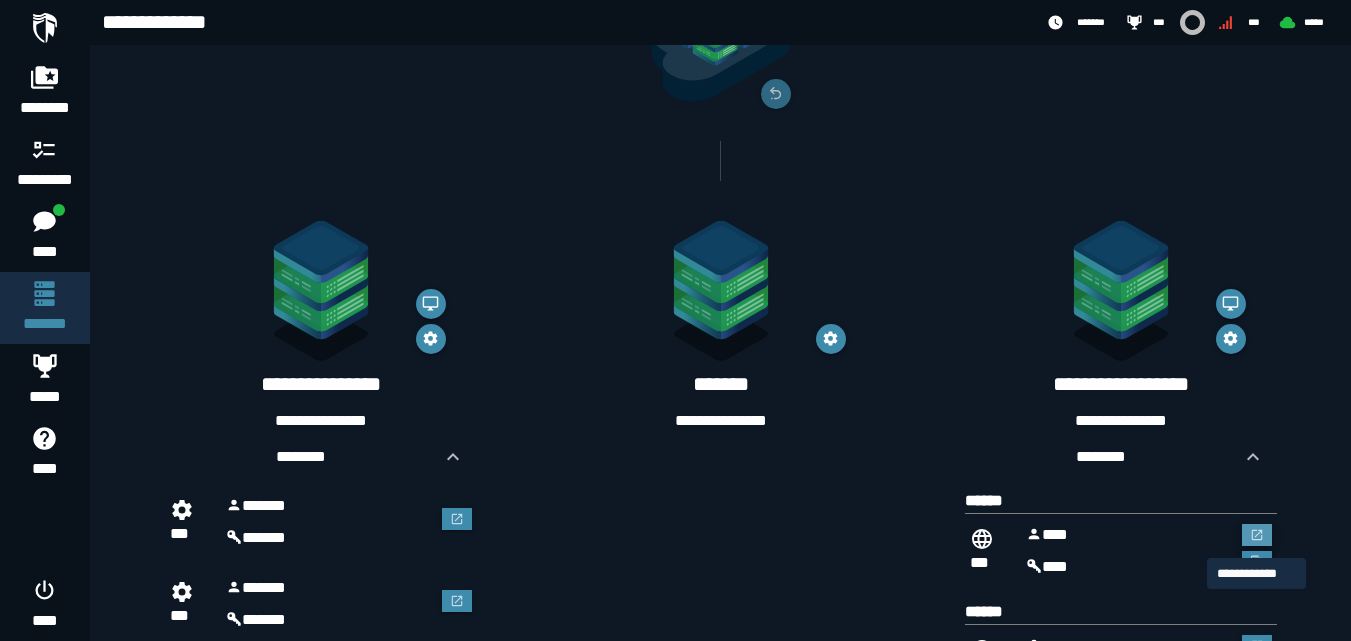 click 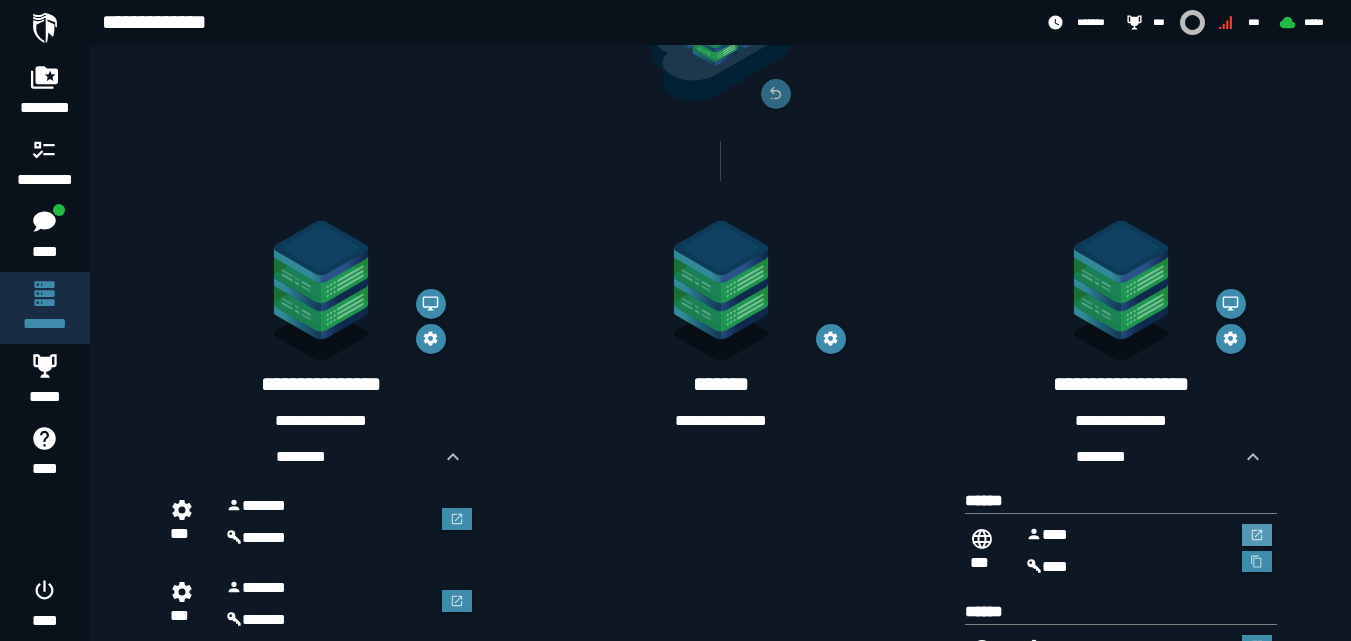 scroll, scrollTop: 222, scrollLeft: 0, axis: vertical 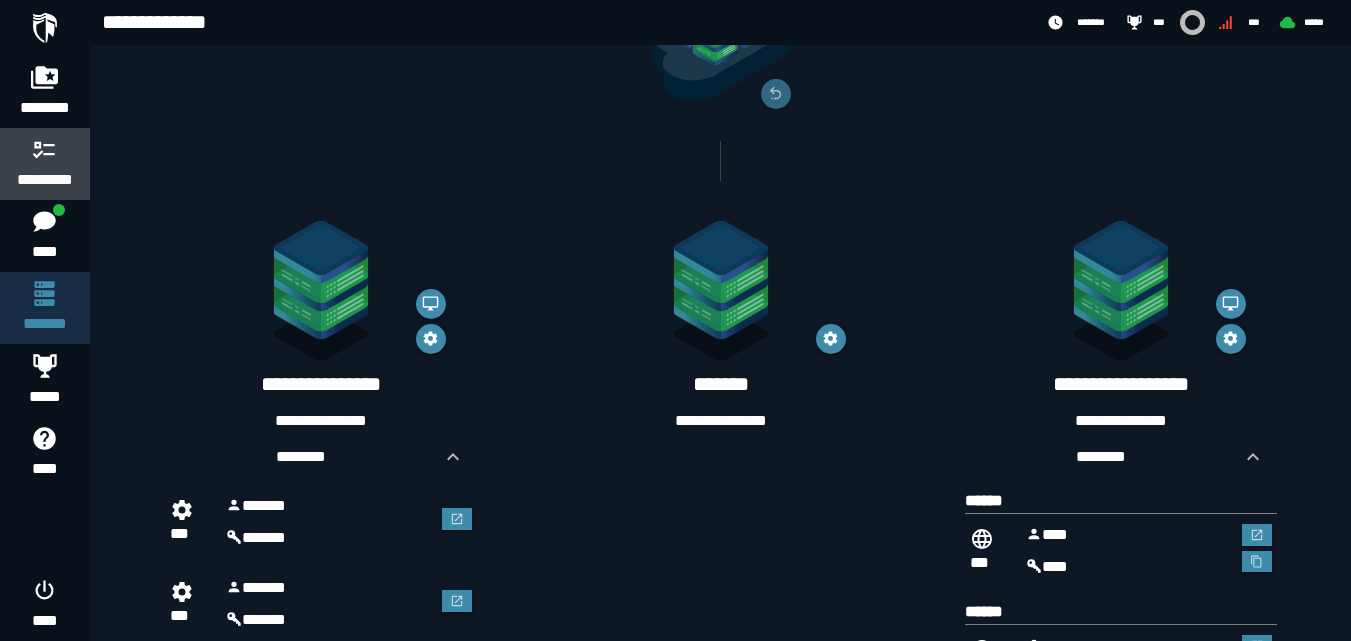 click on "*********" at bounding box center (45, 180) 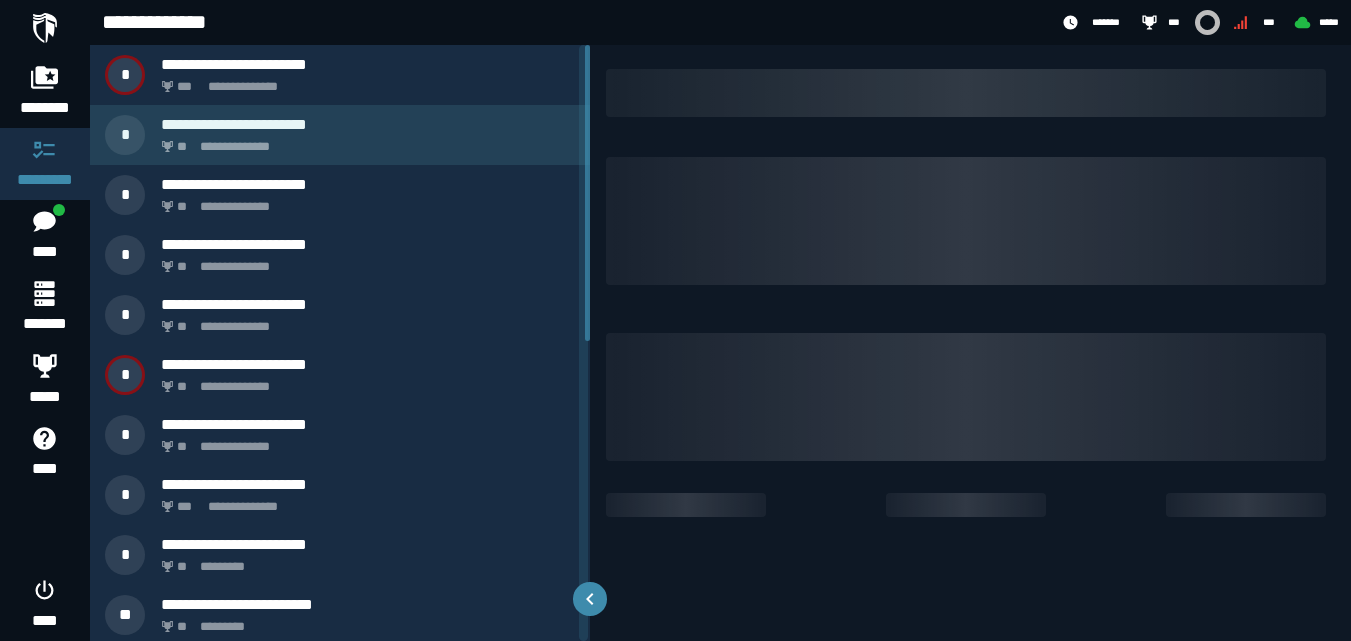 scroll, scrollTop: 0, scrollLeft: 0, axis: both 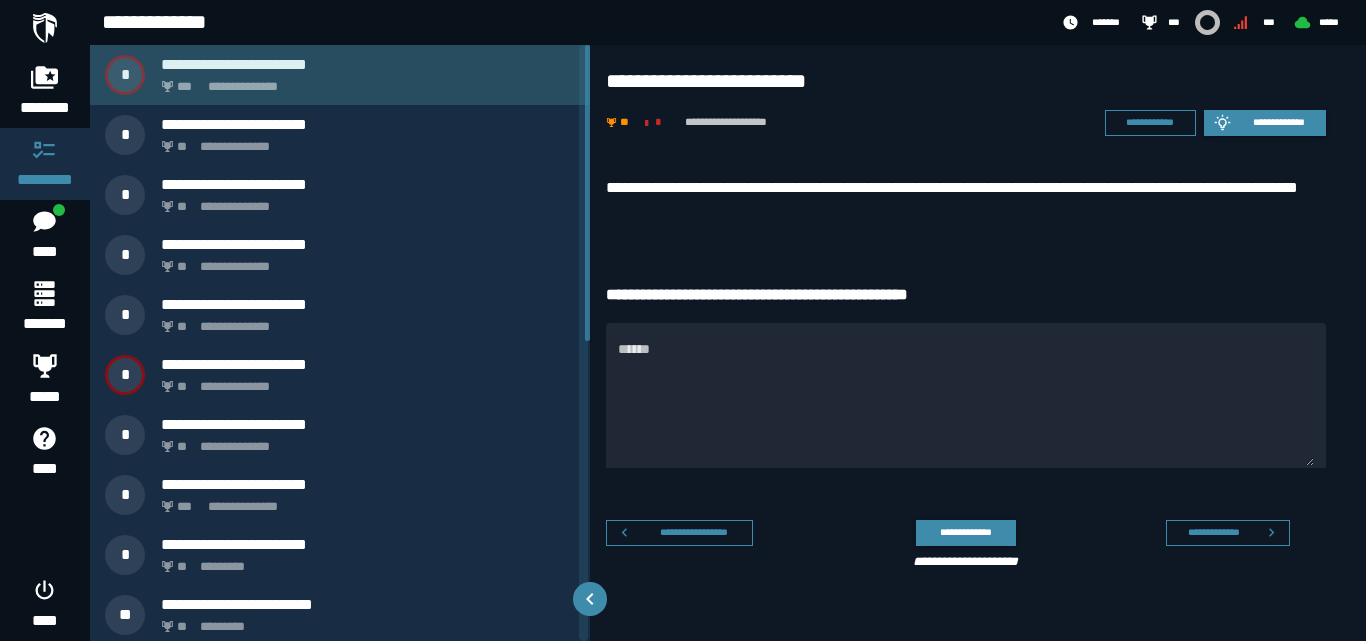 click on "**********" at bounding box center (368, 64) 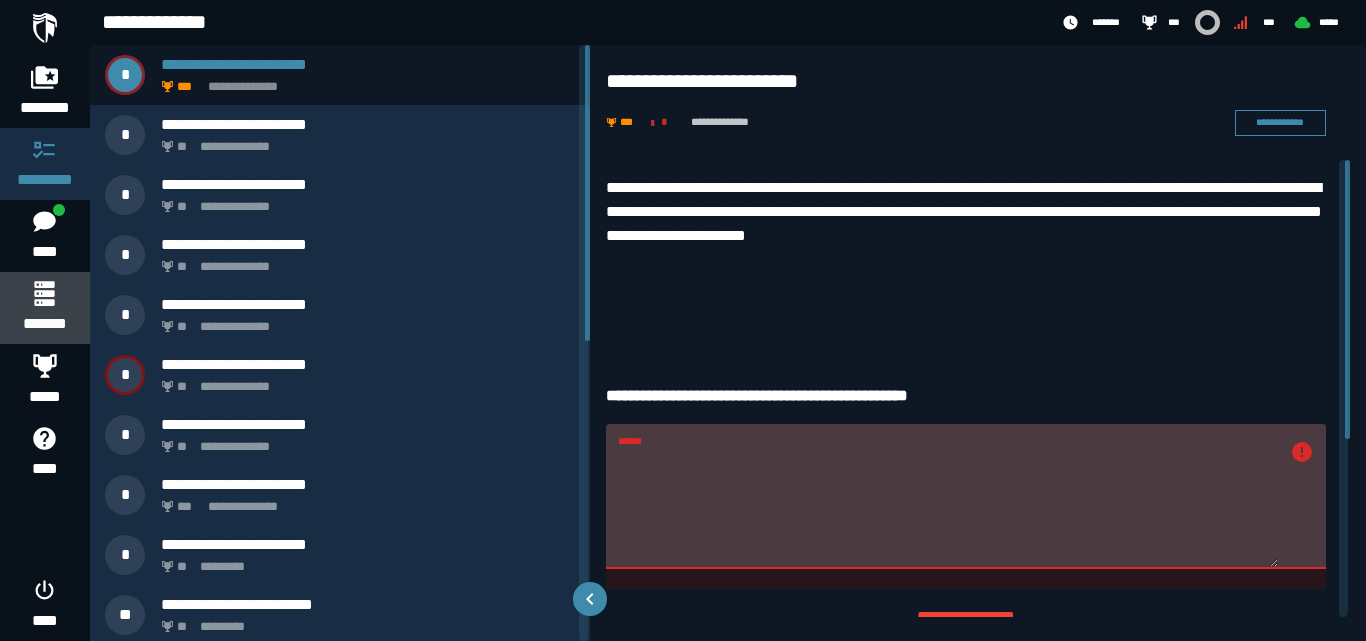 click 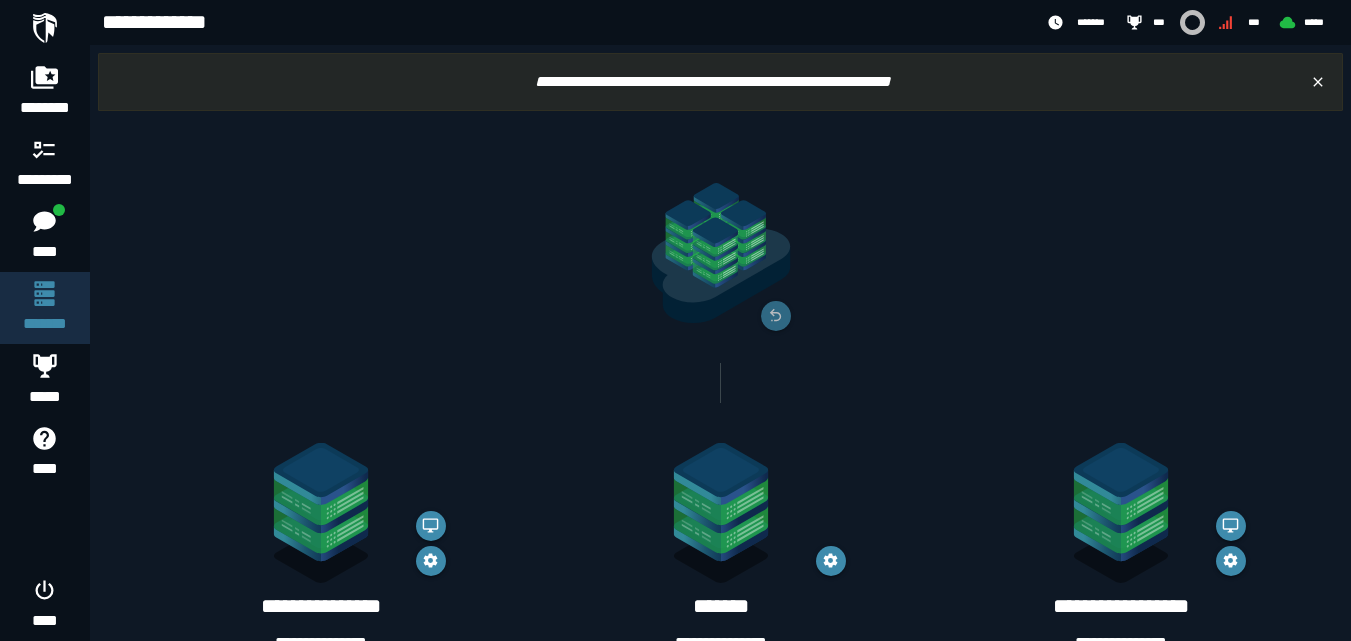 drag, startPoint x: 1361, startPoint y: 330, endPoint x: 981, endPoint y: 326, distance: 380.02106 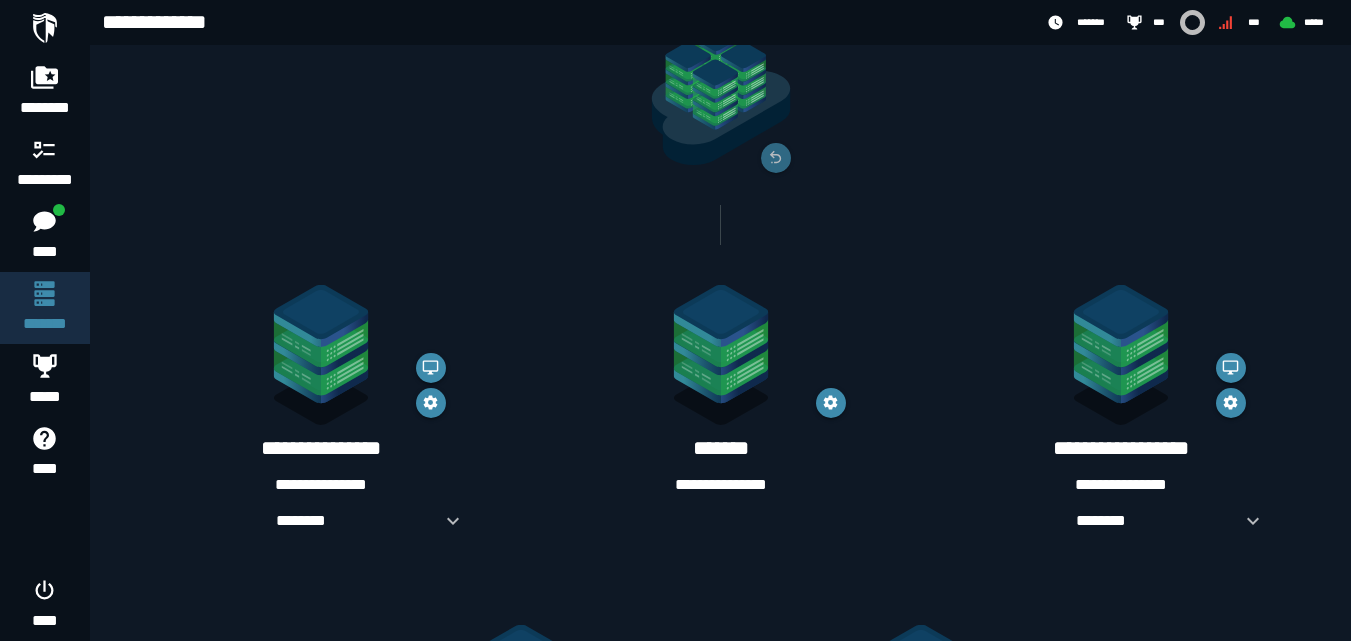 scroll, scrollTop: 252, scrollLeft: 0, axis: vertical 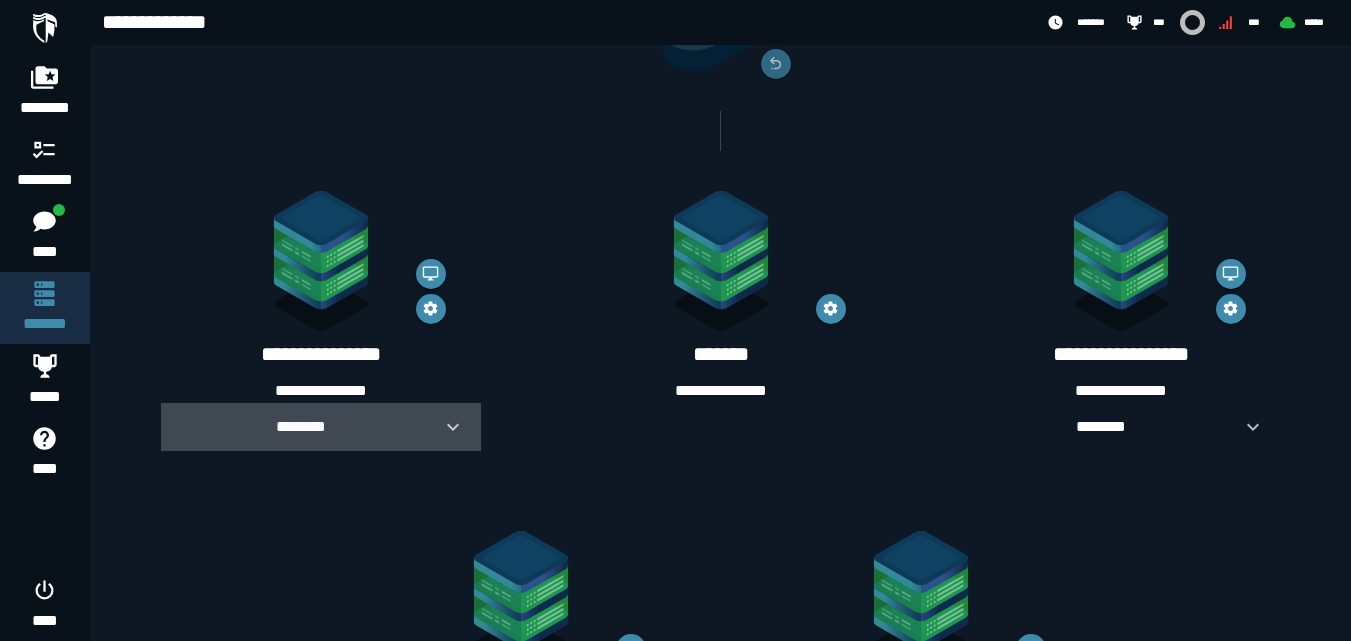 click on "********" at bounding box center [301, 426] 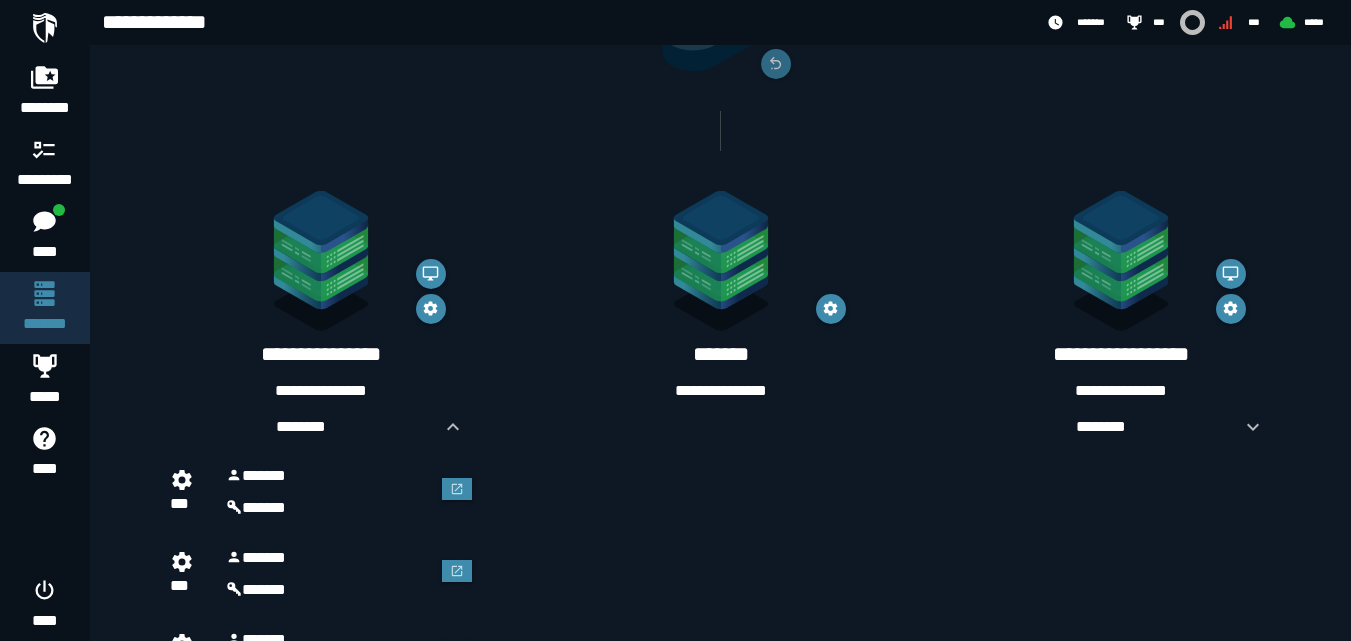 click on "******" at bounding box center (329, 508) 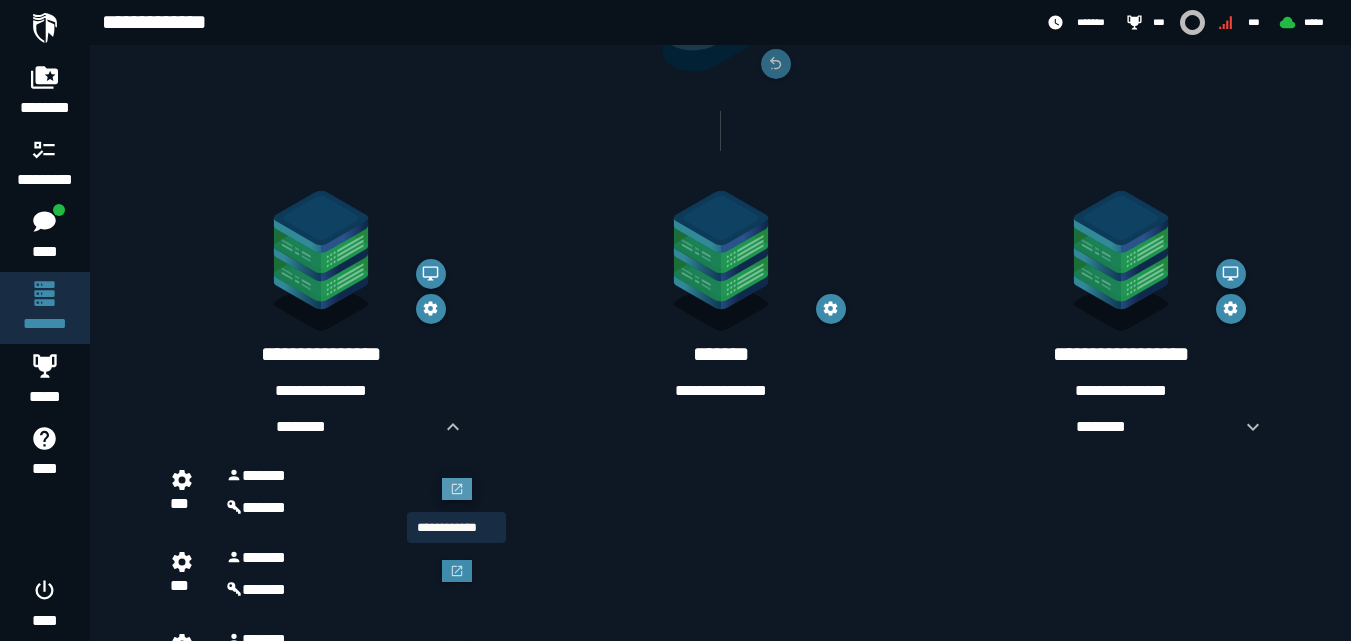 click 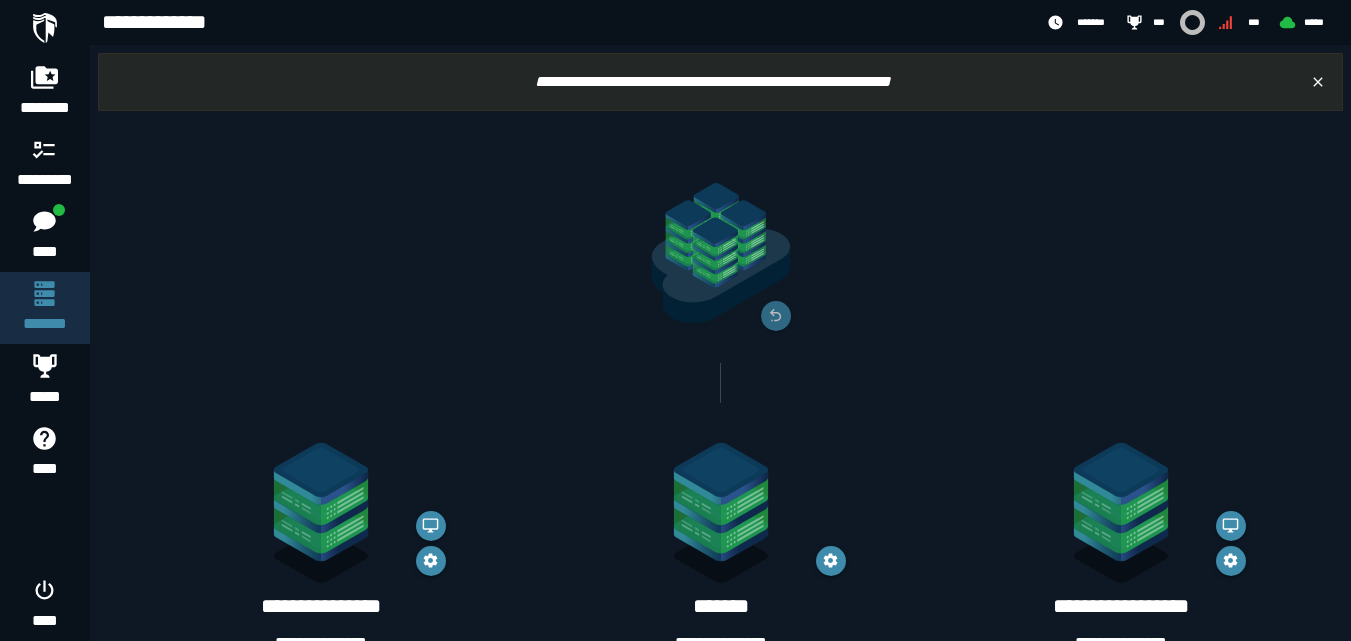 scroll, scrollTop: 252, scrollLeft: 0, axis: vertical 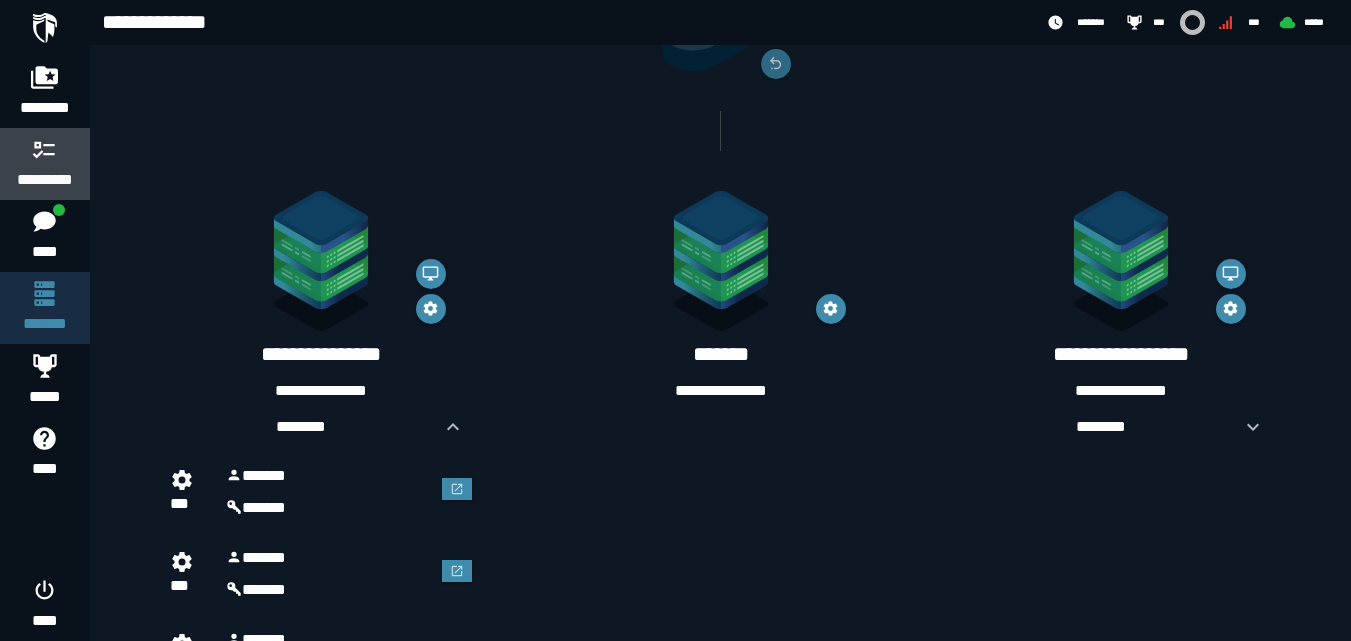 click on "*********" at bounding box center (45, 180) 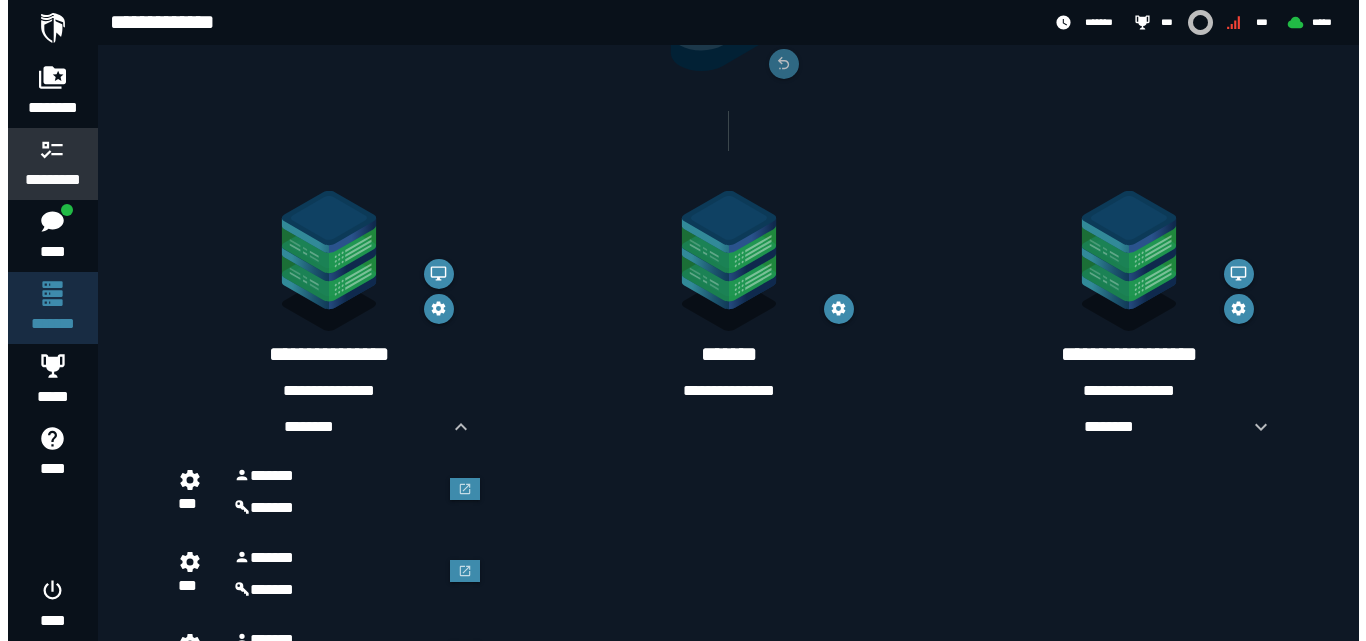 scroll, scrollTop: 0, scrollLeft: 0, axis: both 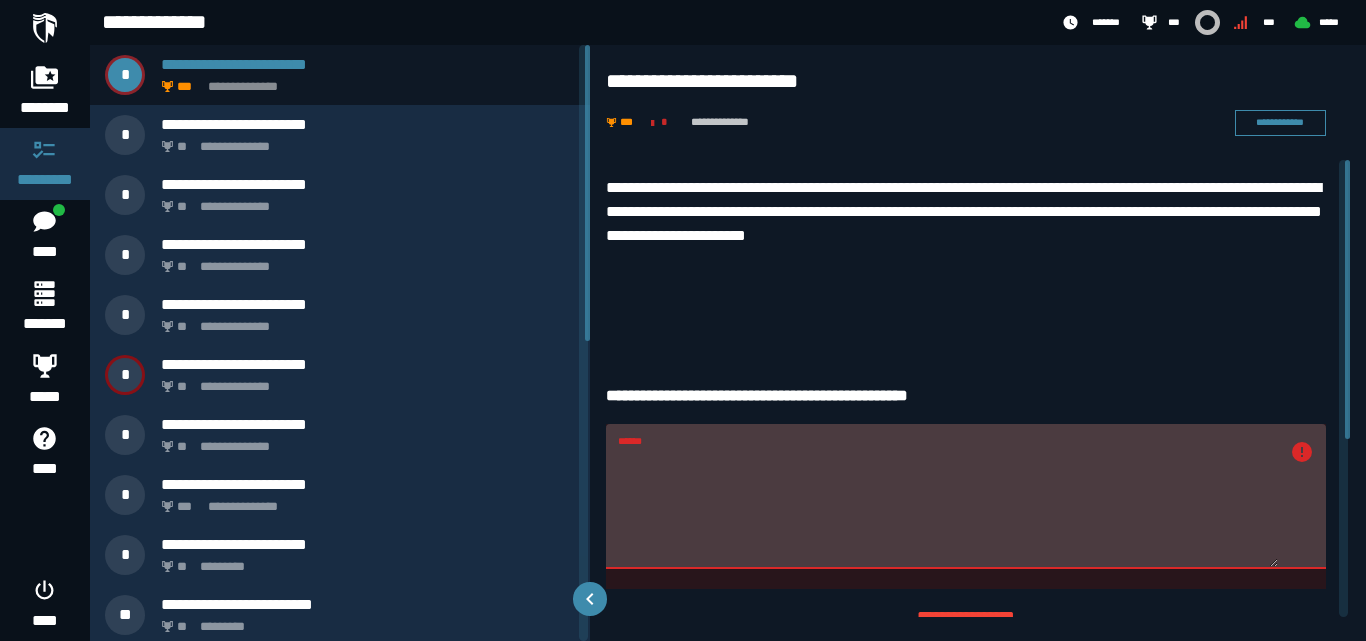 drag, startPoint x: 706, startPoint y: 475, endPoint x: 619, endPoint y: 455, distance: 89.26926 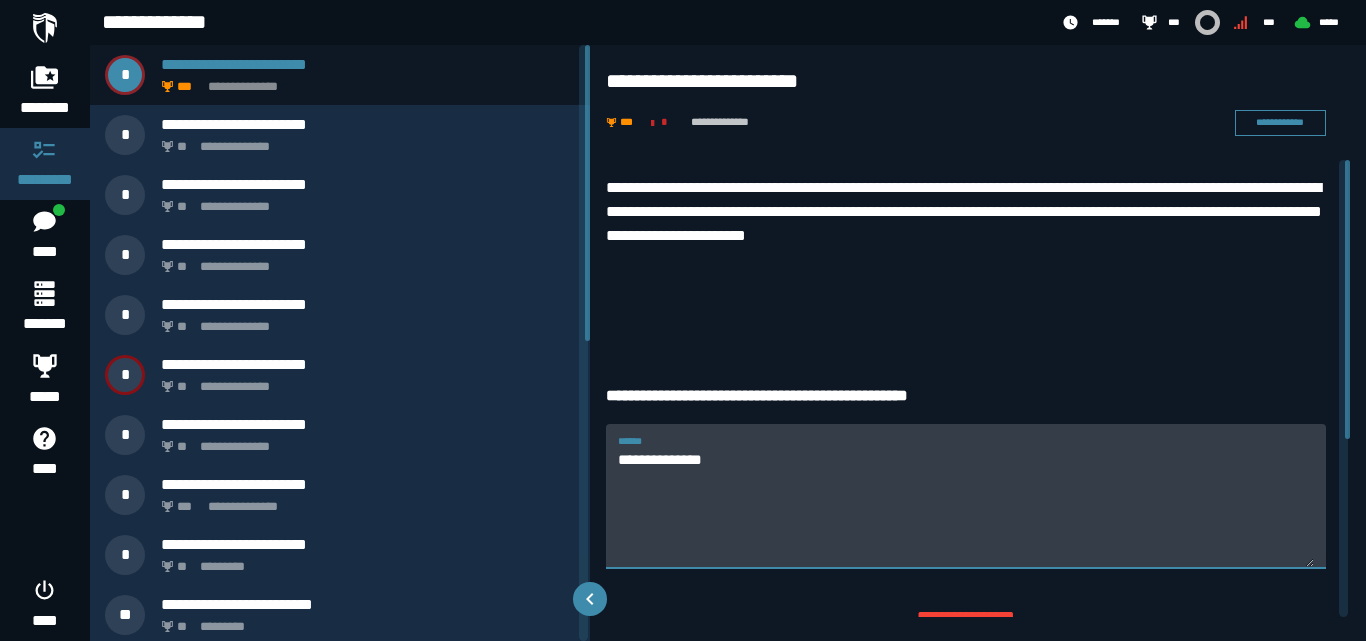 type on "**********" 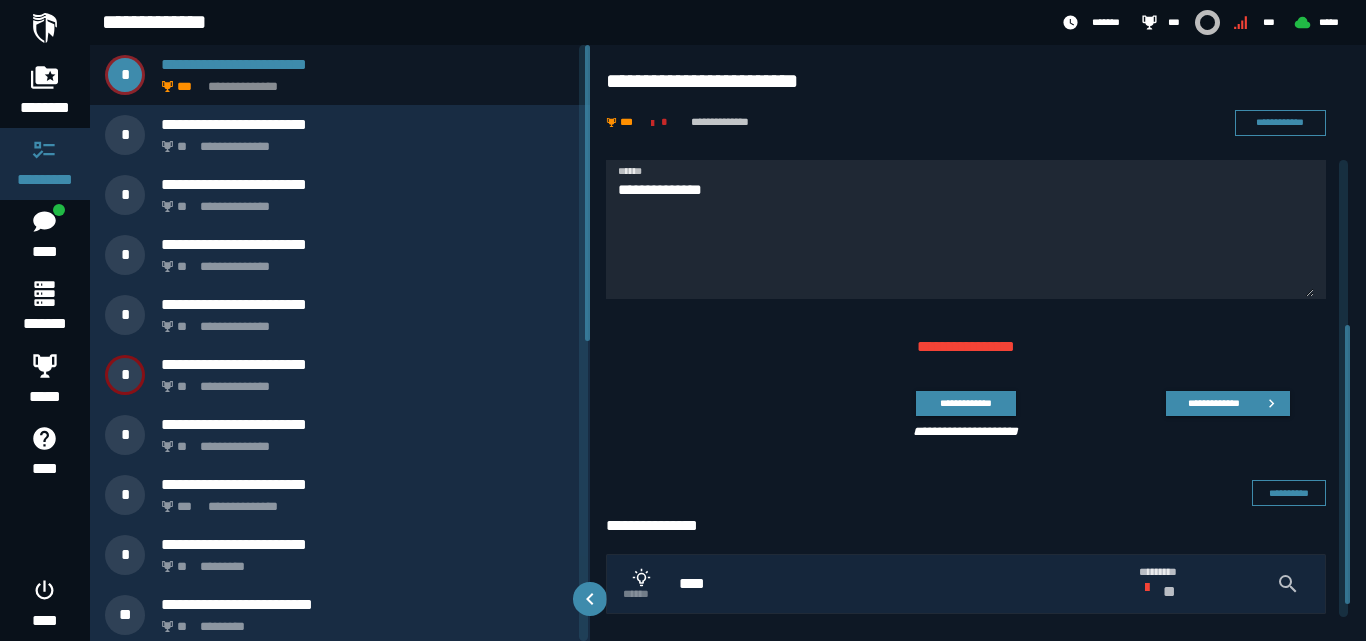 drag, startPoint x: 1349, startPoint y: 361, endPoint x: 1346, endPoint y: 525, distance: 164.02744 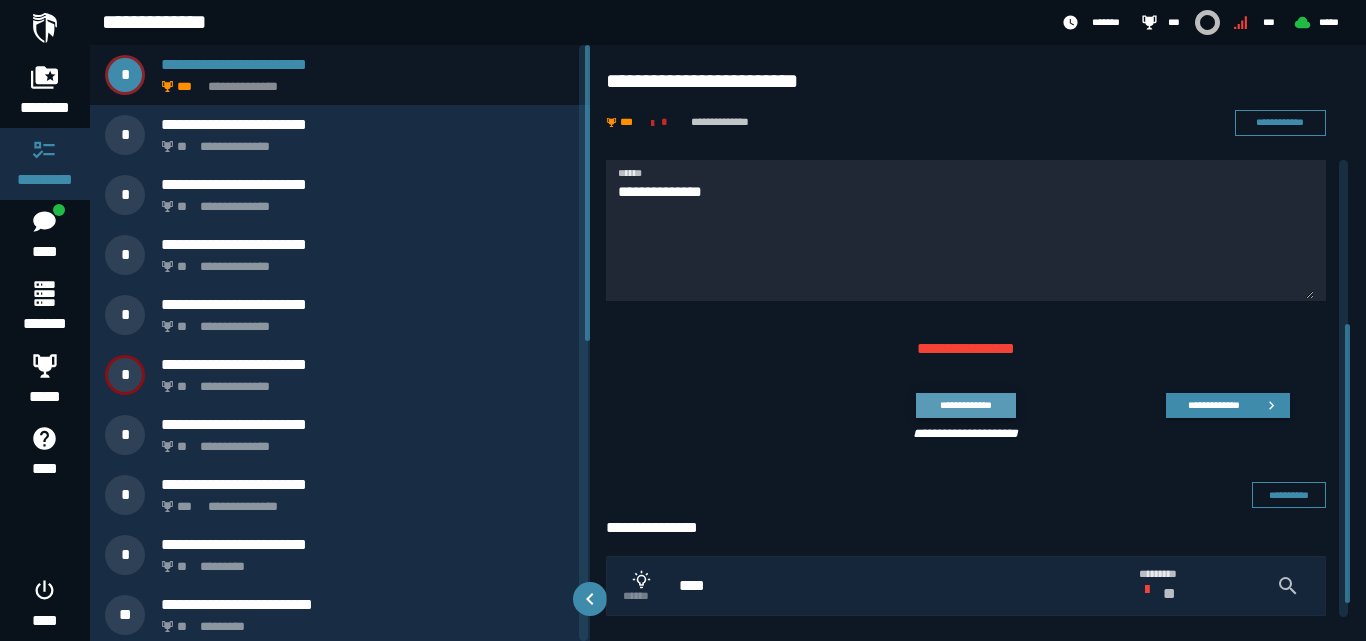 click on "**********" at bounding box center (965, 405) 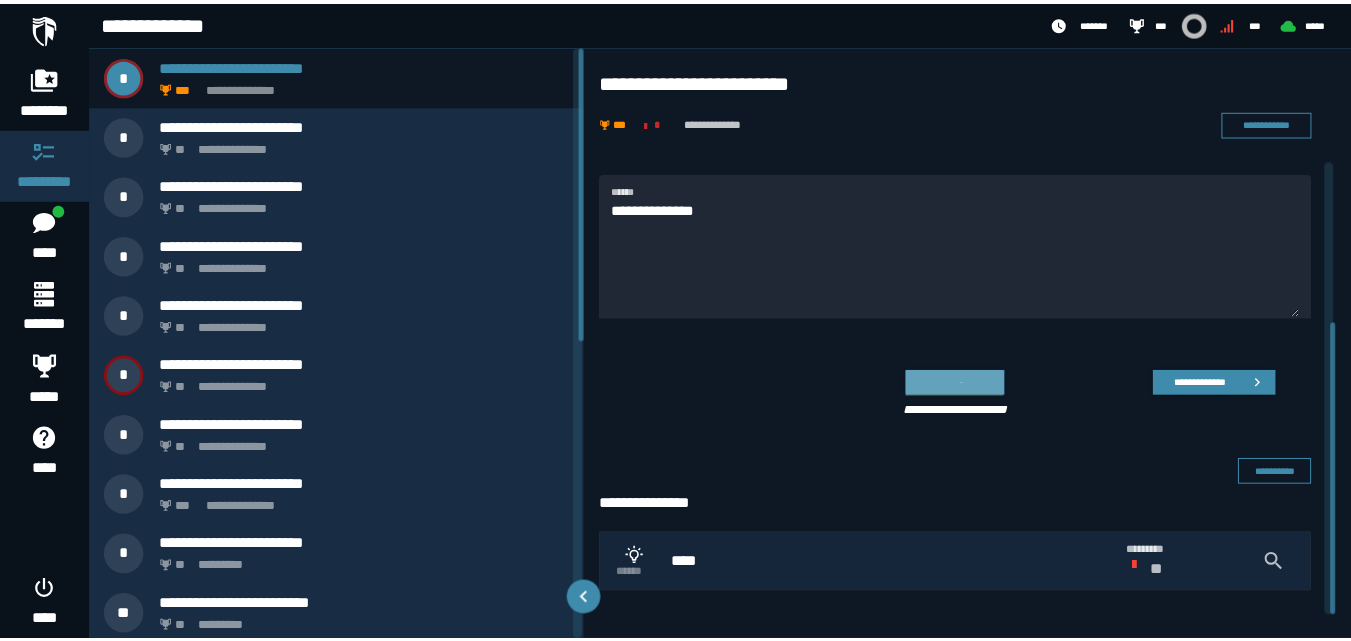 scroll, scrollTop: 251, scrollLeft: 0, axis: vertical 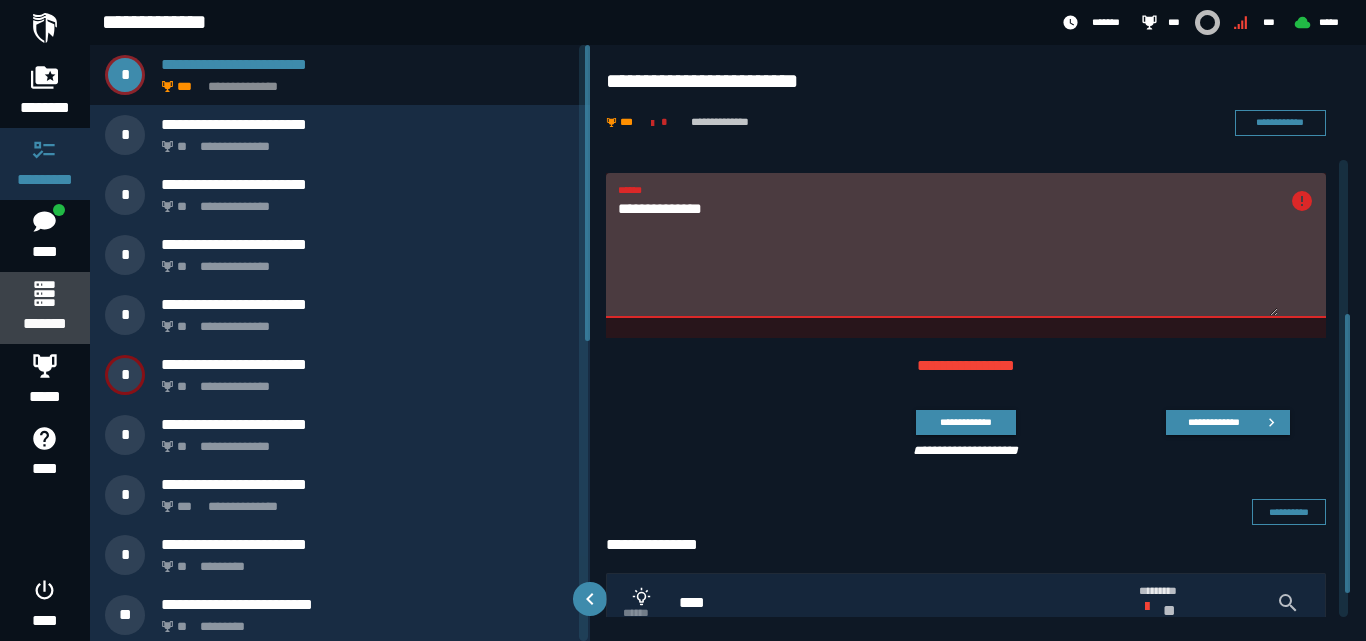 click 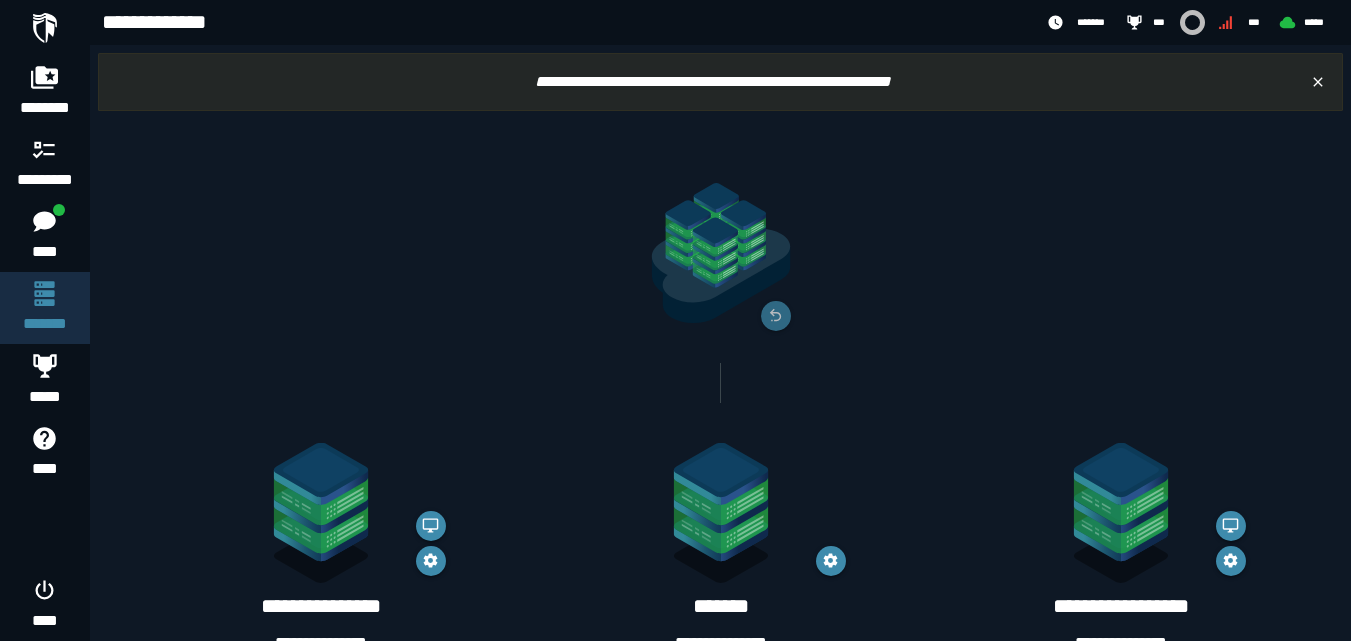 click on "**********" at bounding box center (321, 606) 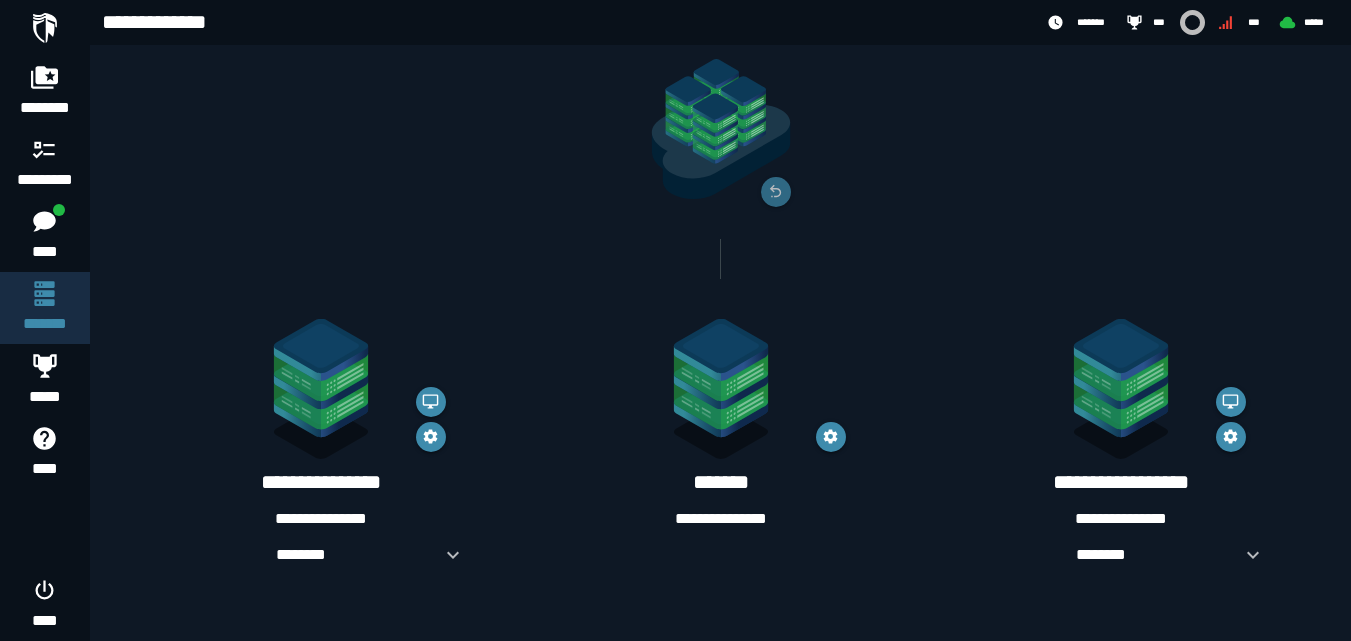 scroll, scrollTop: 180, scrollLeft: 0, axis: vertical 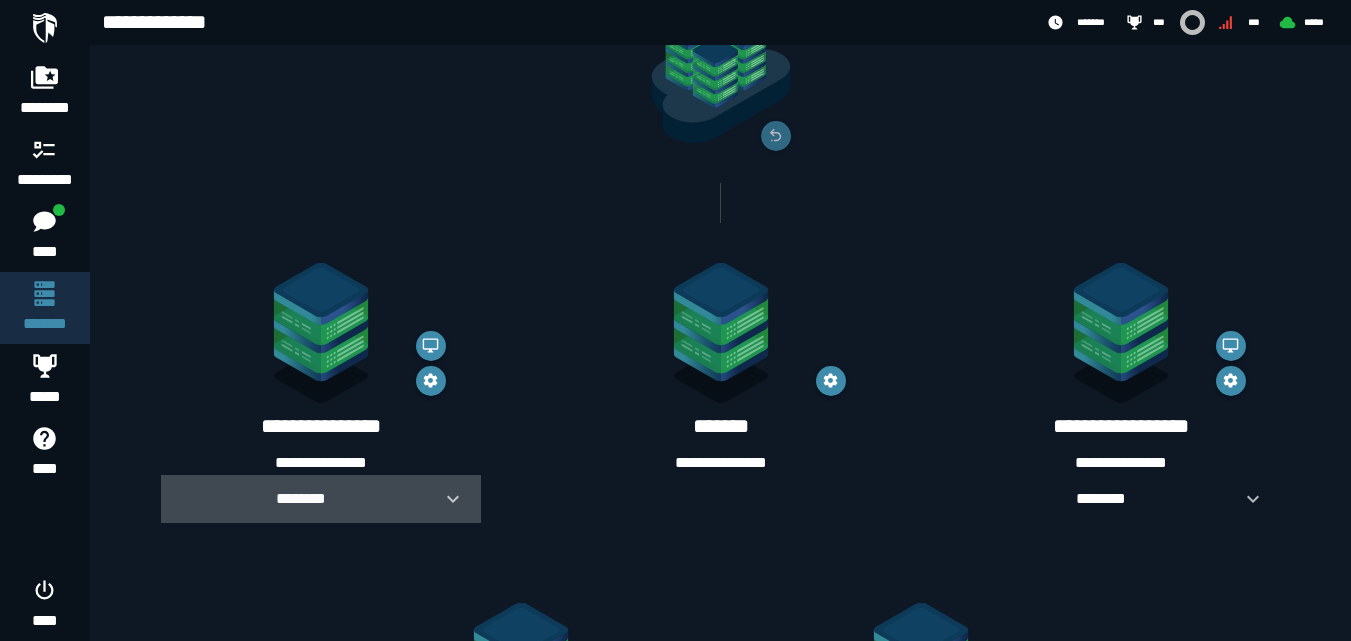 click 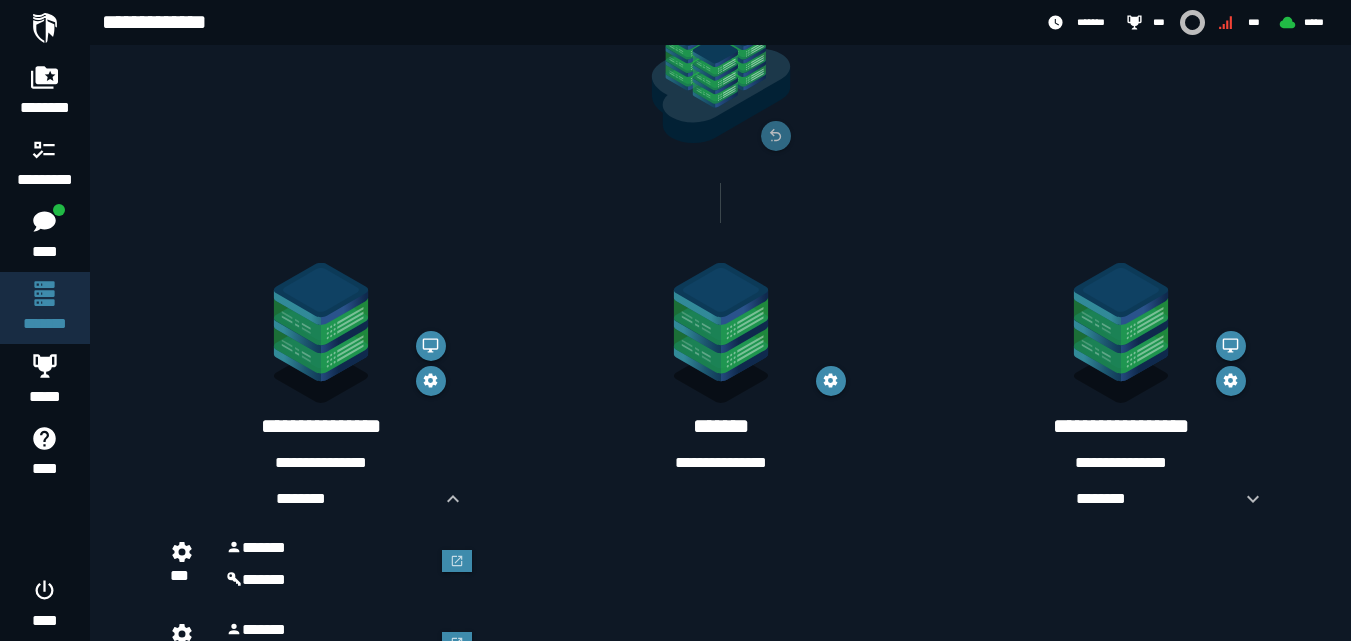 click on "******" at bounding box center (329, 580) 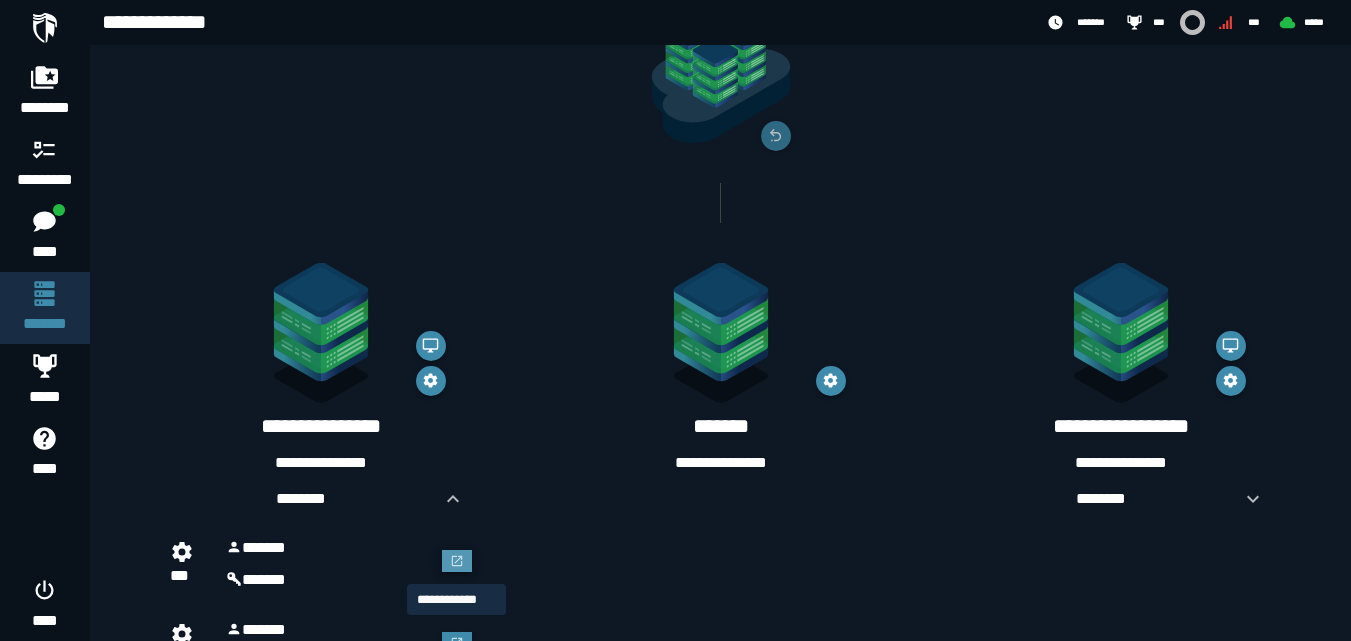 click 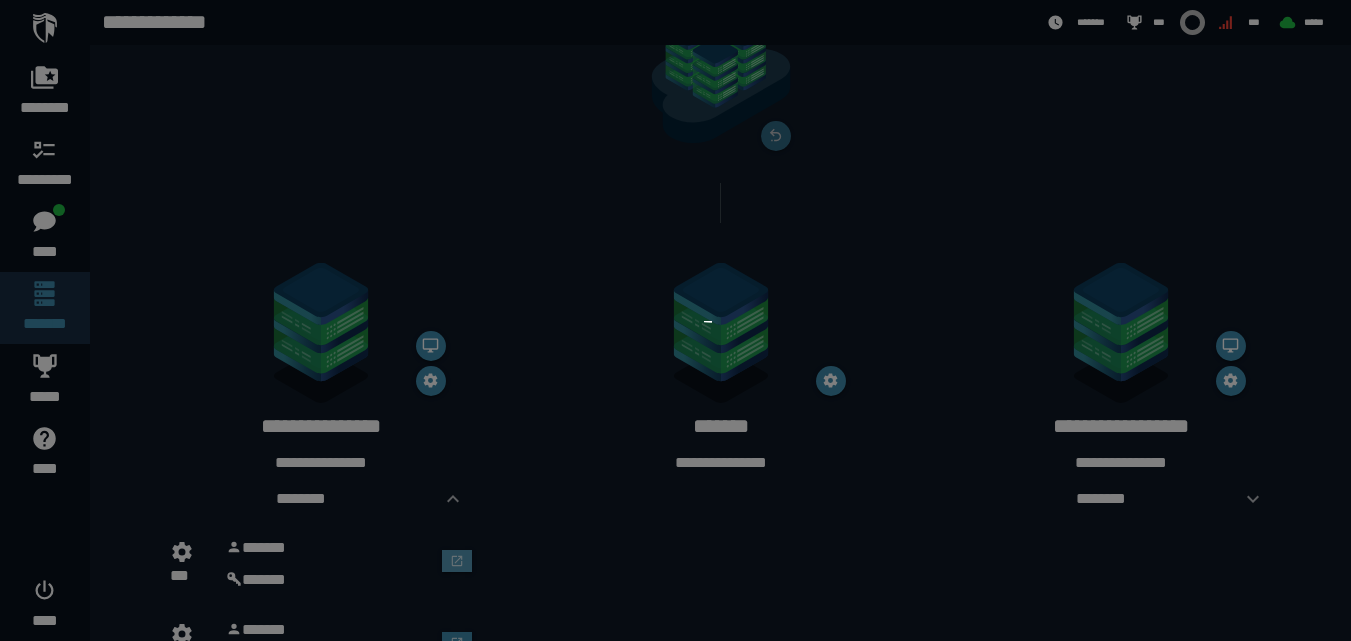 scroll, scrollTop: 0, scrollLeft: 0, axis: both 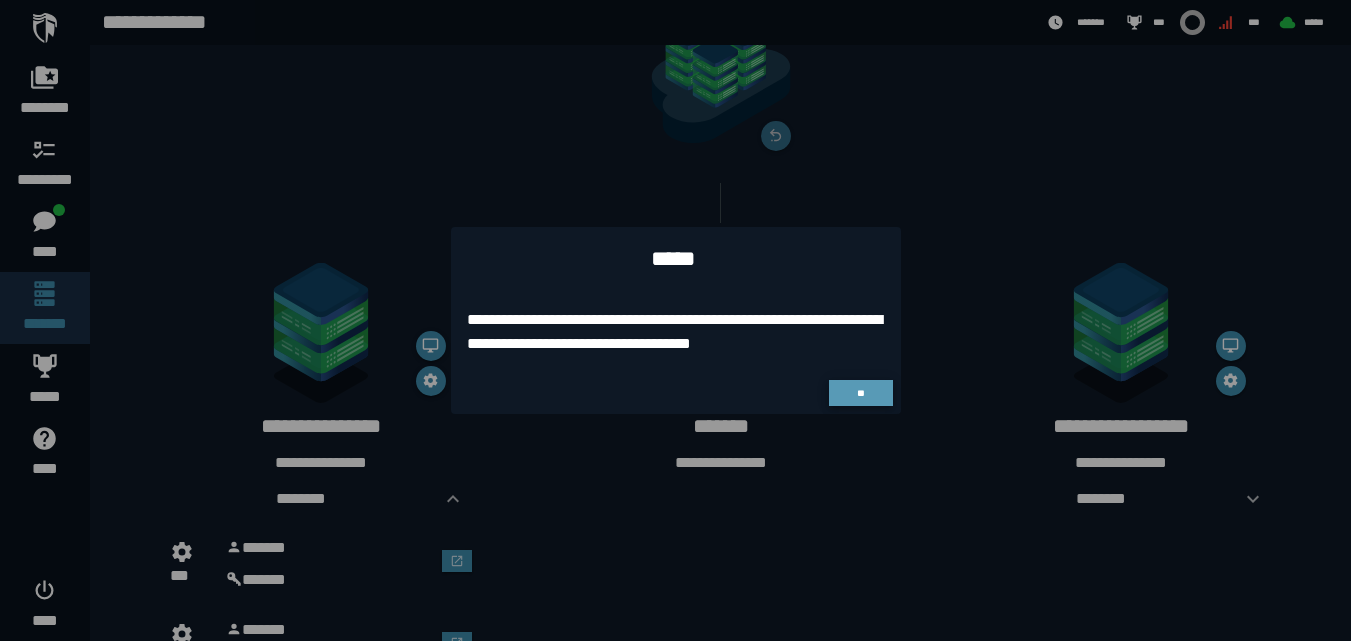 click on "**" at bounding box center (861, 393) 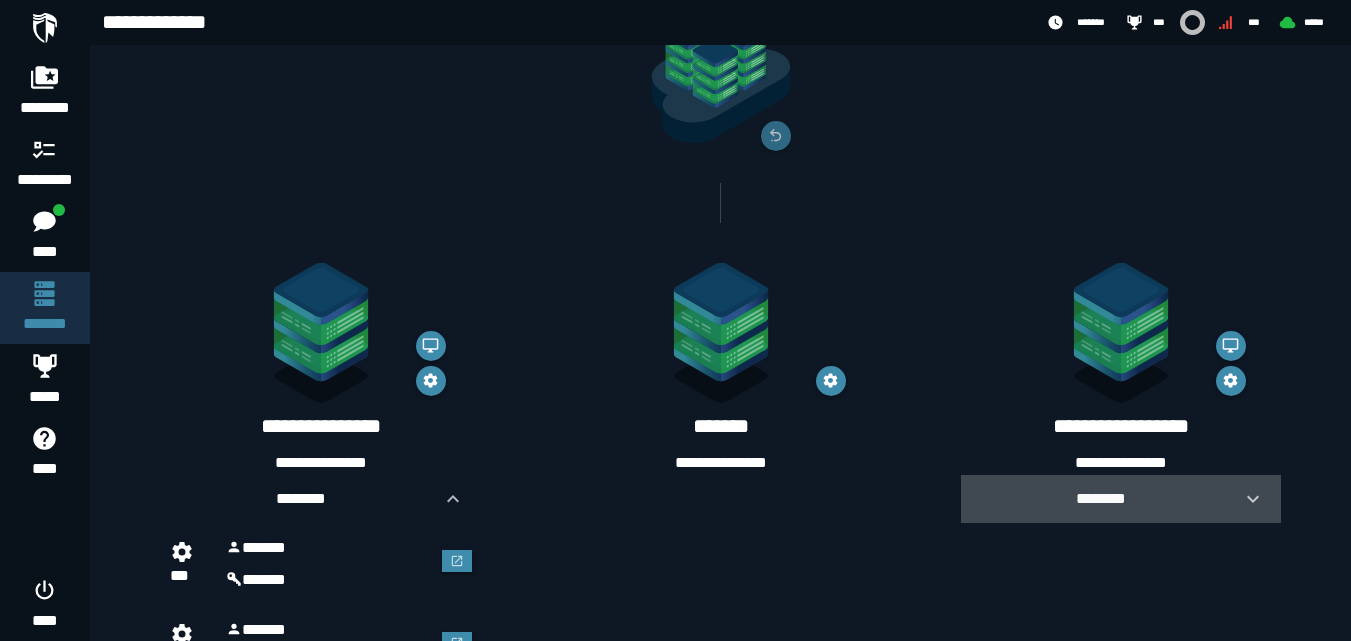 click at bounding box center [1245, 499] 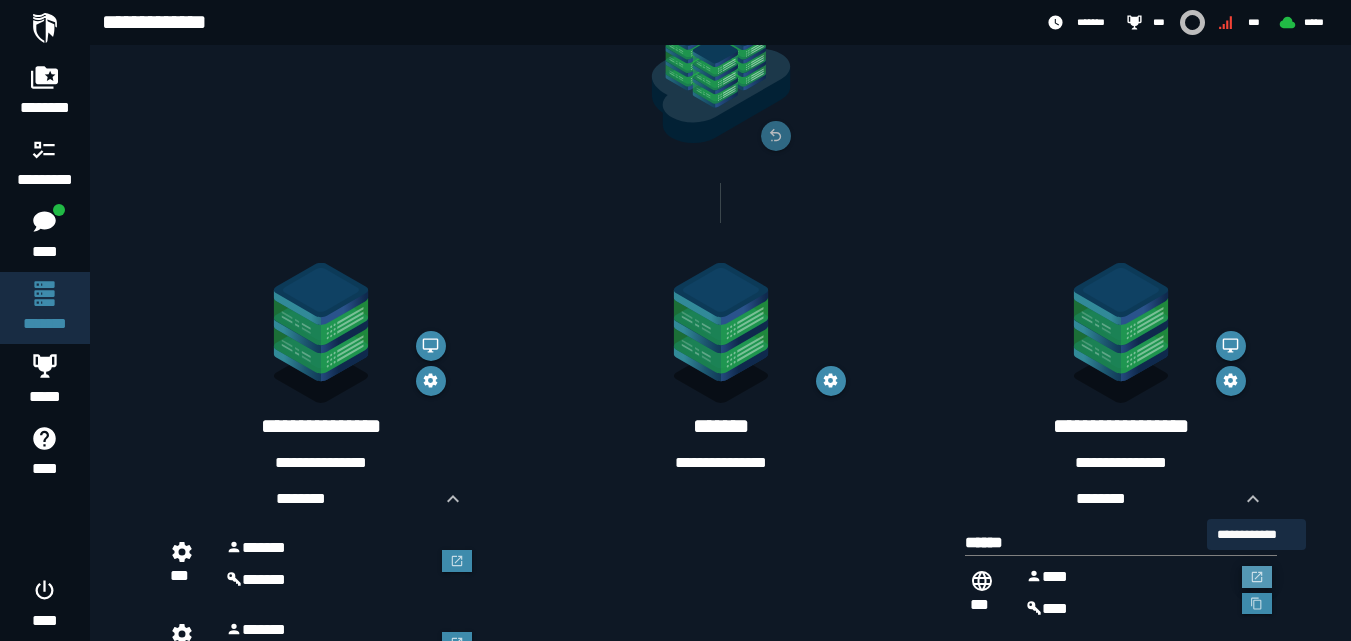 click 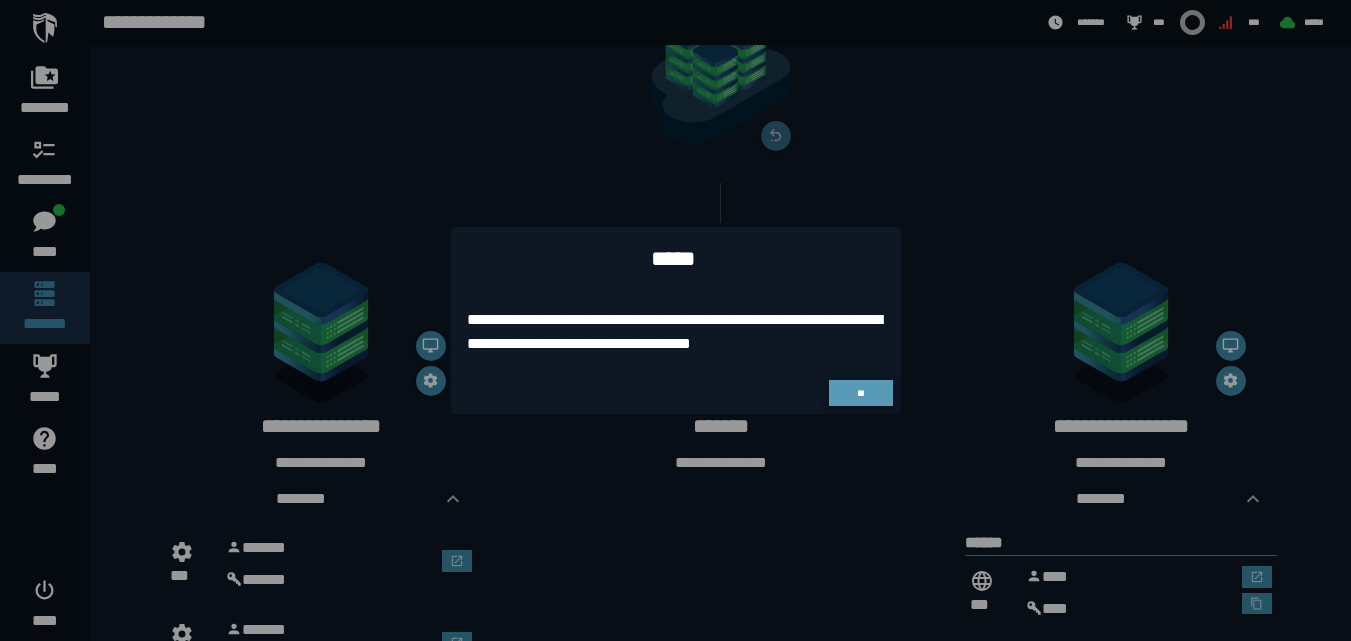 click on "**" at bounding box center [860, 393] 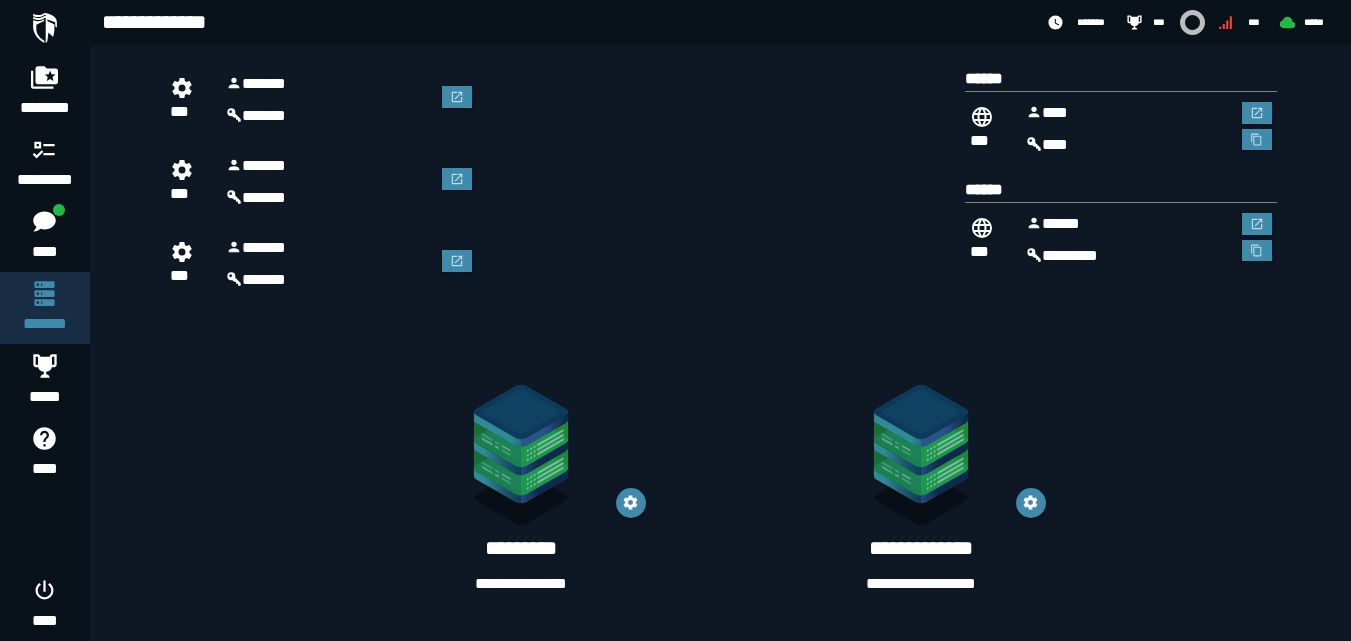 scroll, scrollTop: 171, scrollLeft: 0, axis: vertical 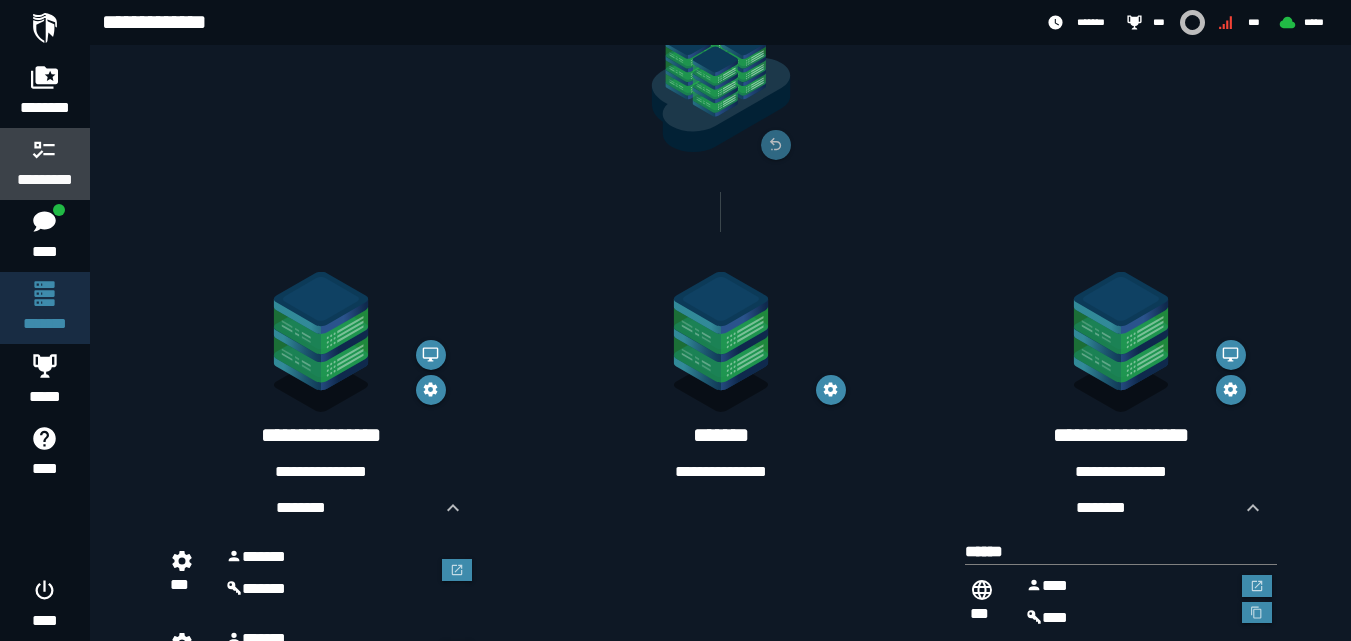 click 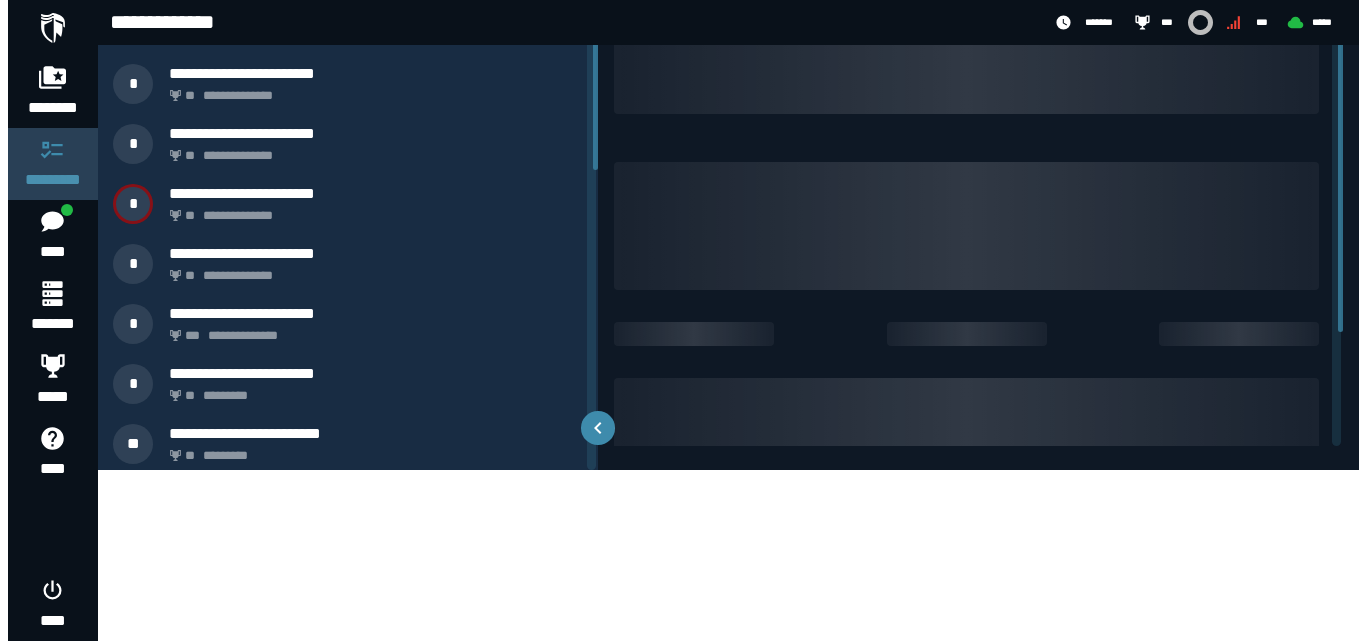 scroll, scrollTop: 0, scrollLeft: 0, axis: both 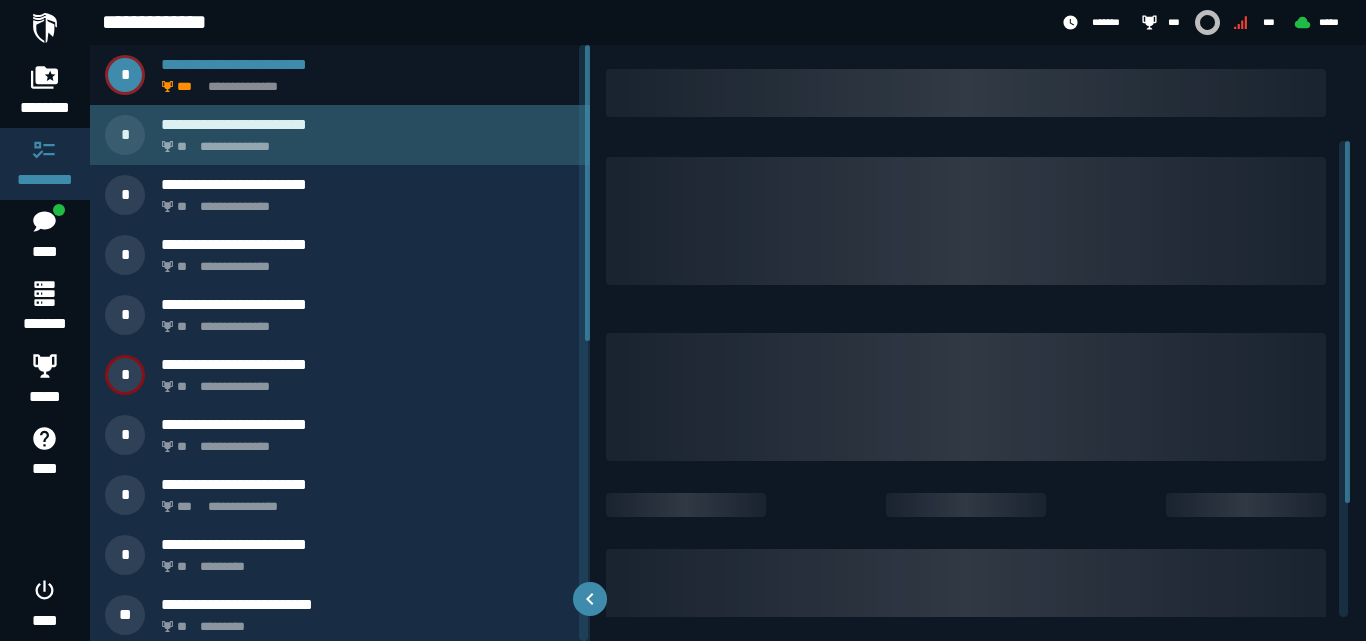 click on "**********" 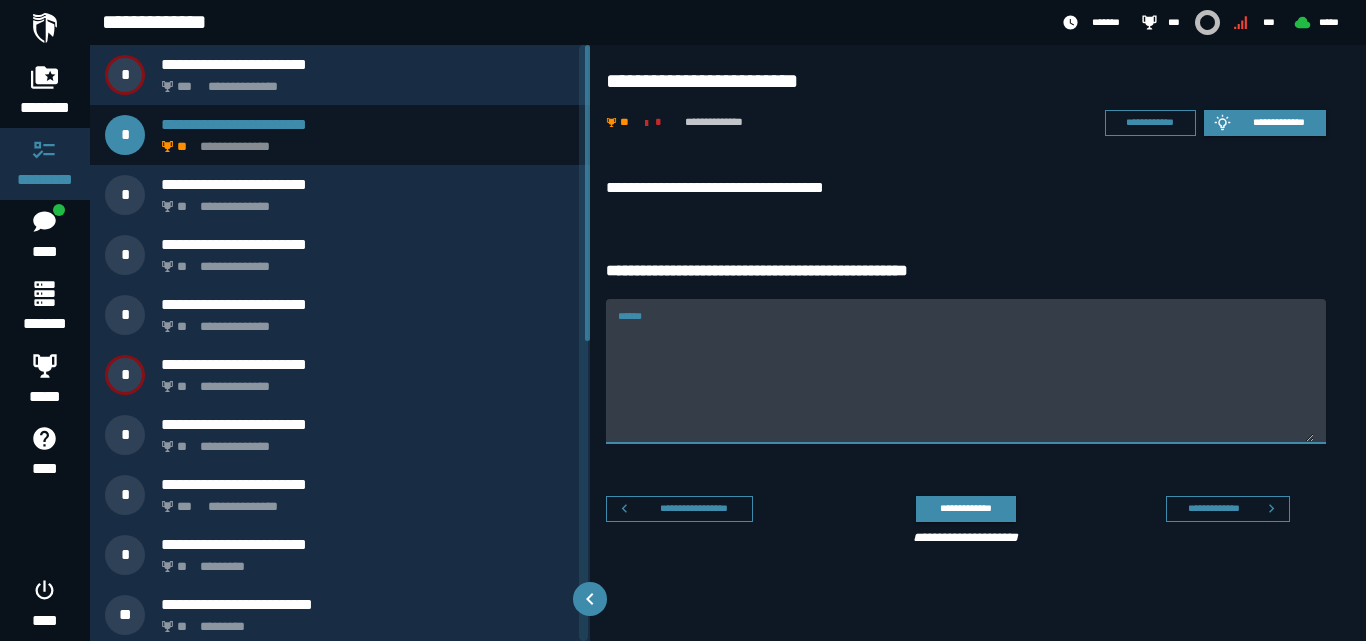 click on "******" at bounding box center [966, 371] 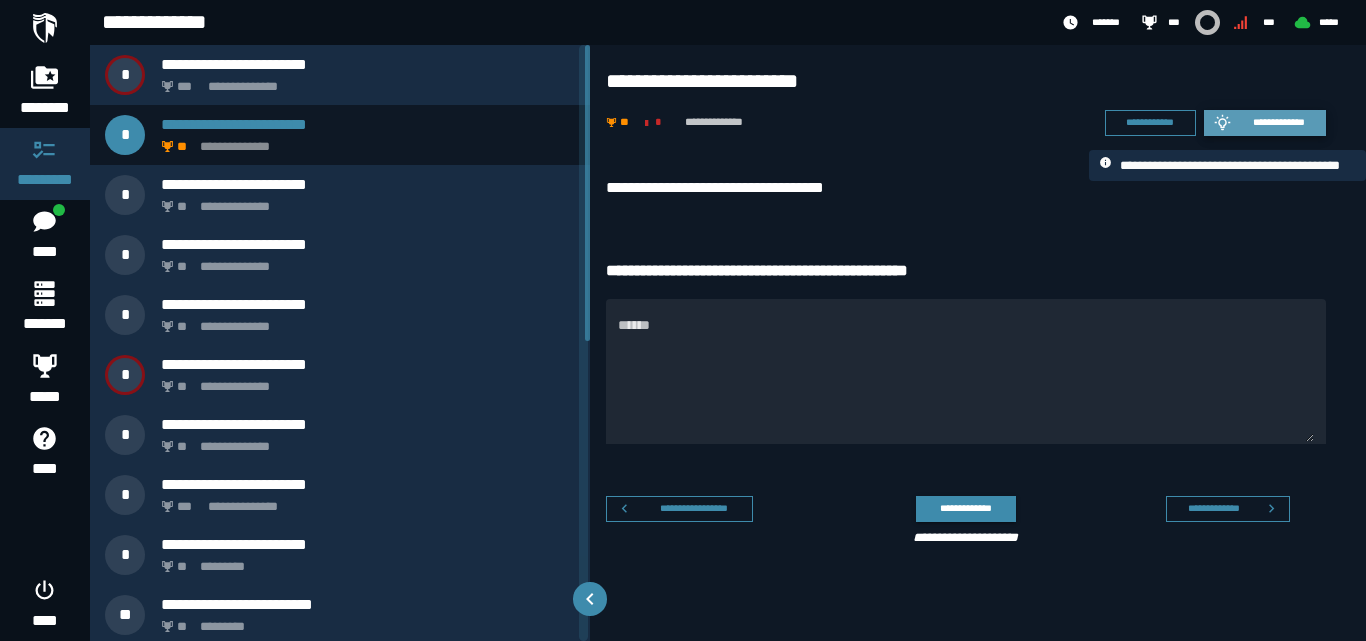 click on "**********" at bounding box center [1279, 122] 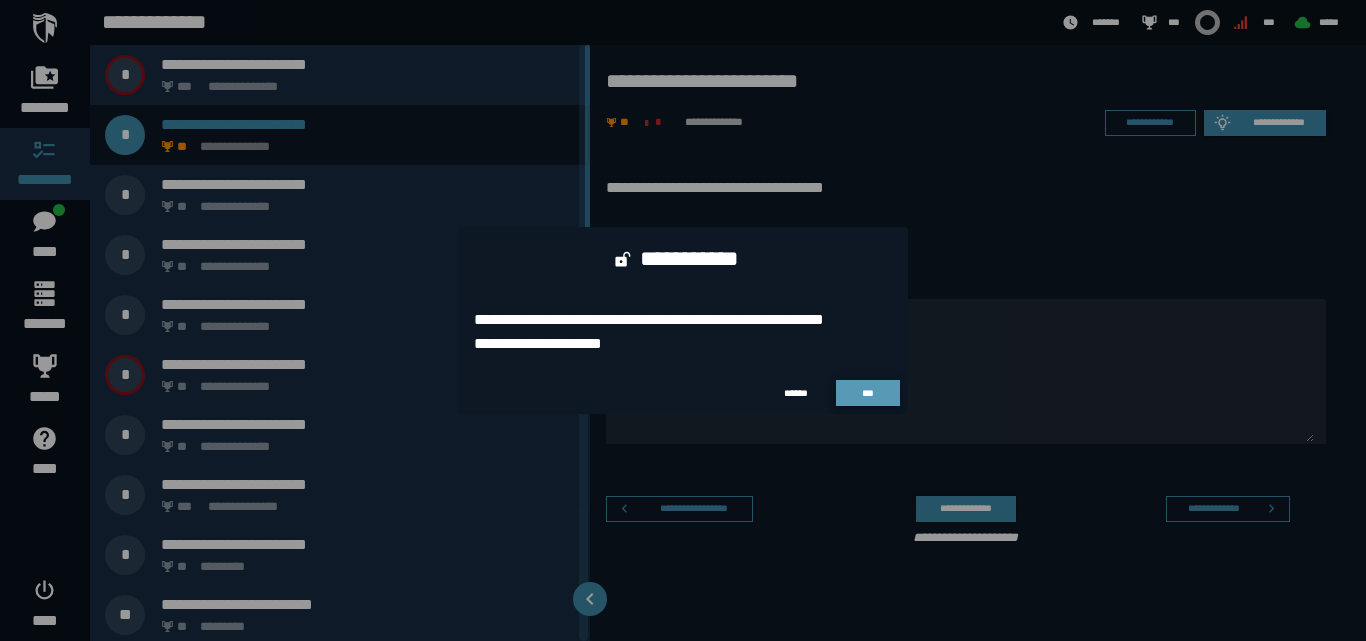 click on "***" at bounding box center [868, 393] 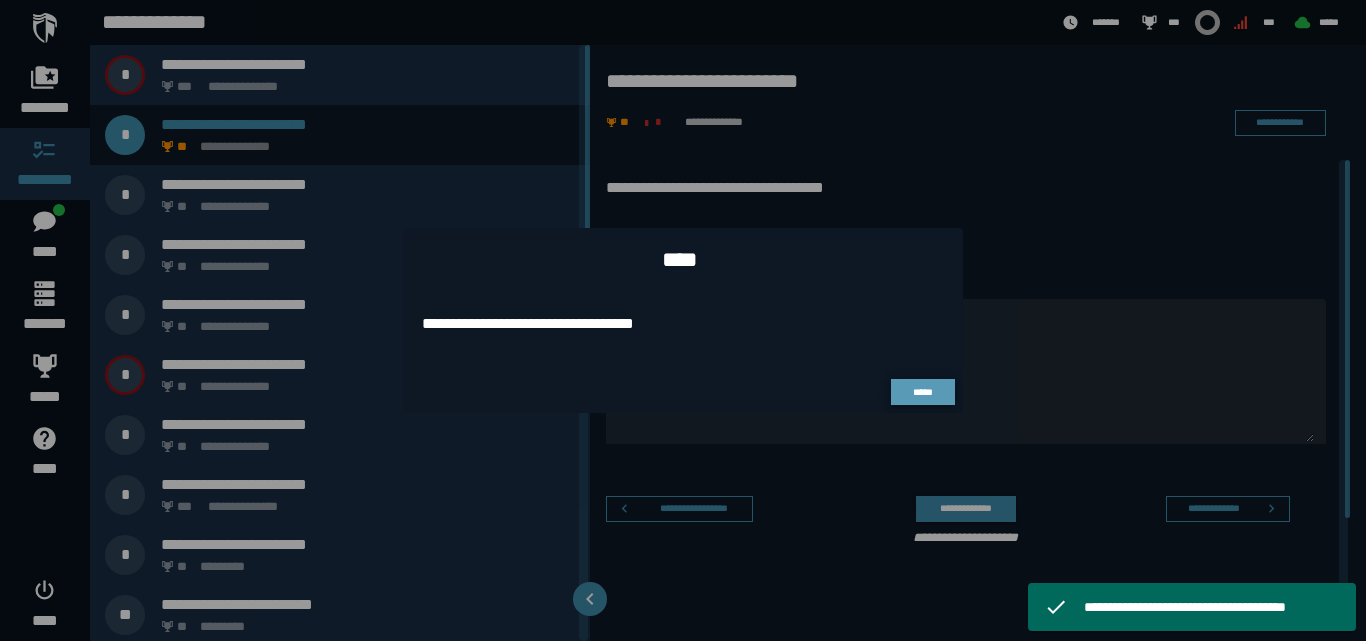 click on "*****" at bounding box center [923, 392] 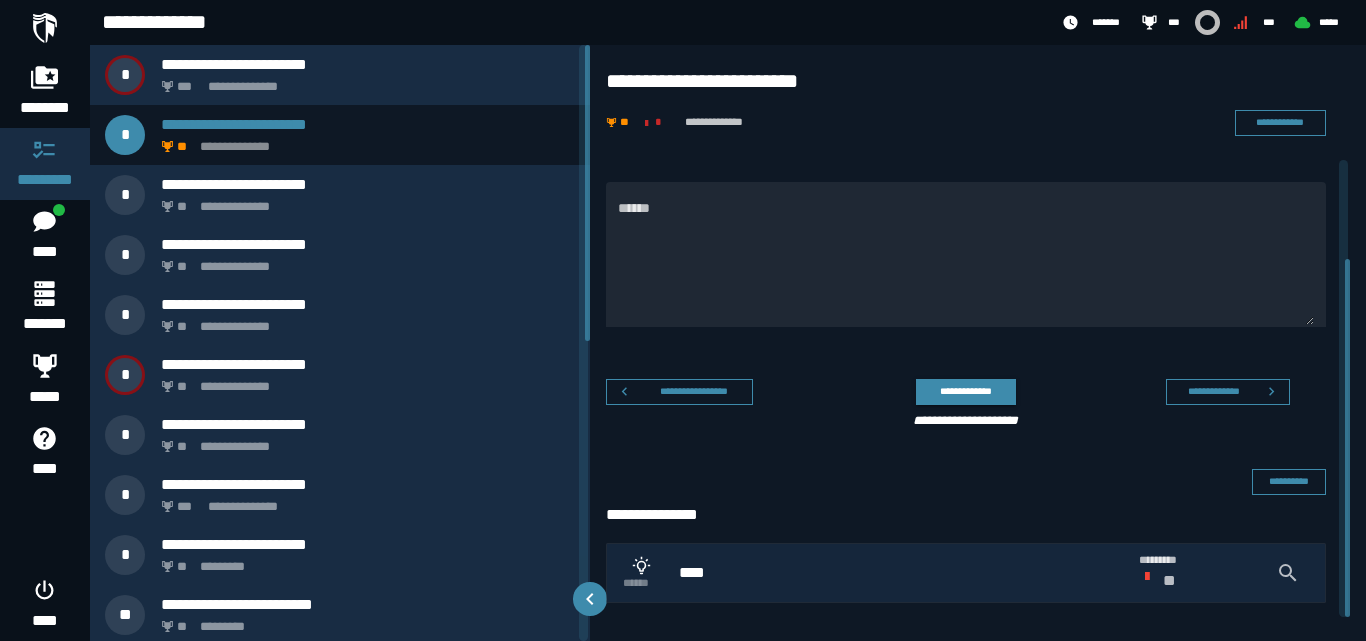scroll, scrollTop: 127, scrollLeft: 0, axis: vertical 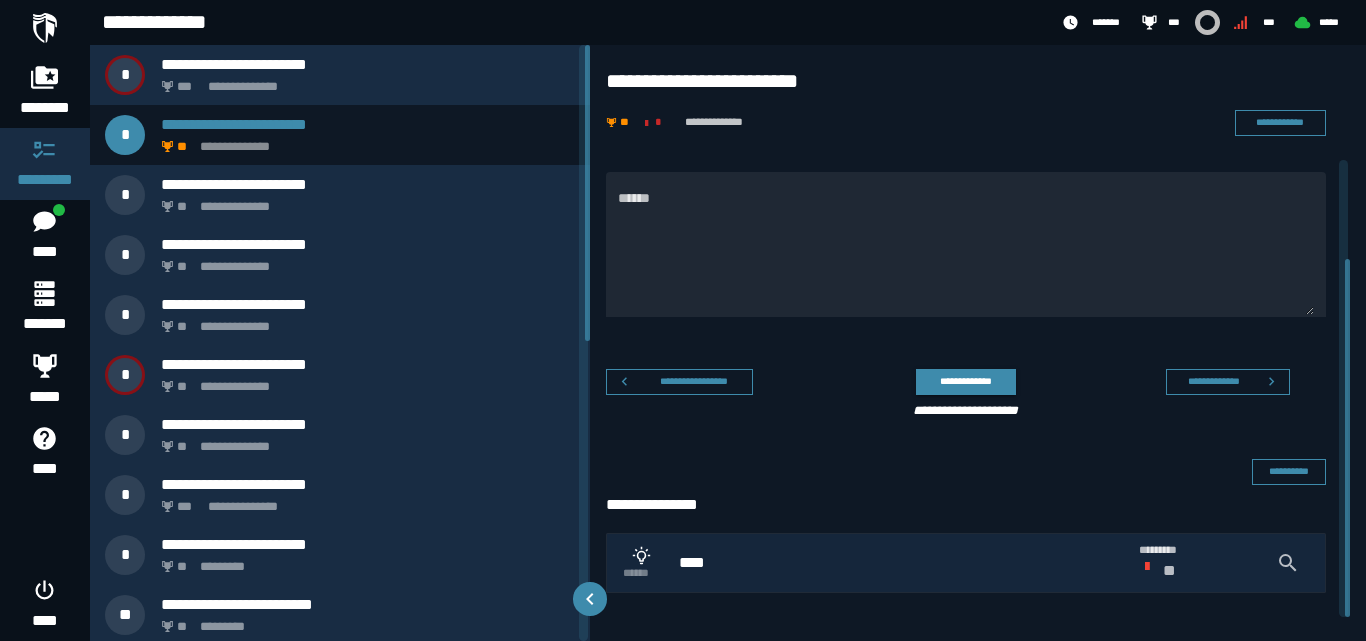 drag, startPoint x: 1347, startPoint y: 216, endPoint x: 1365, endPoint y: 355, distance: 140.16063 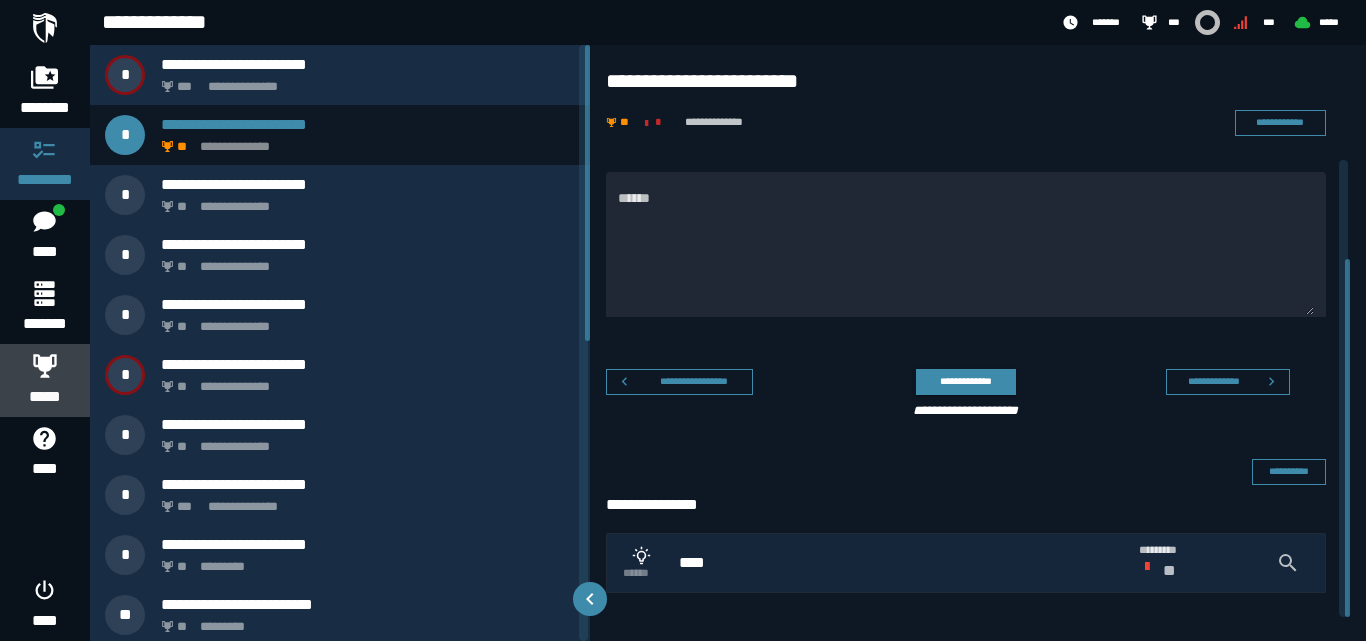 click 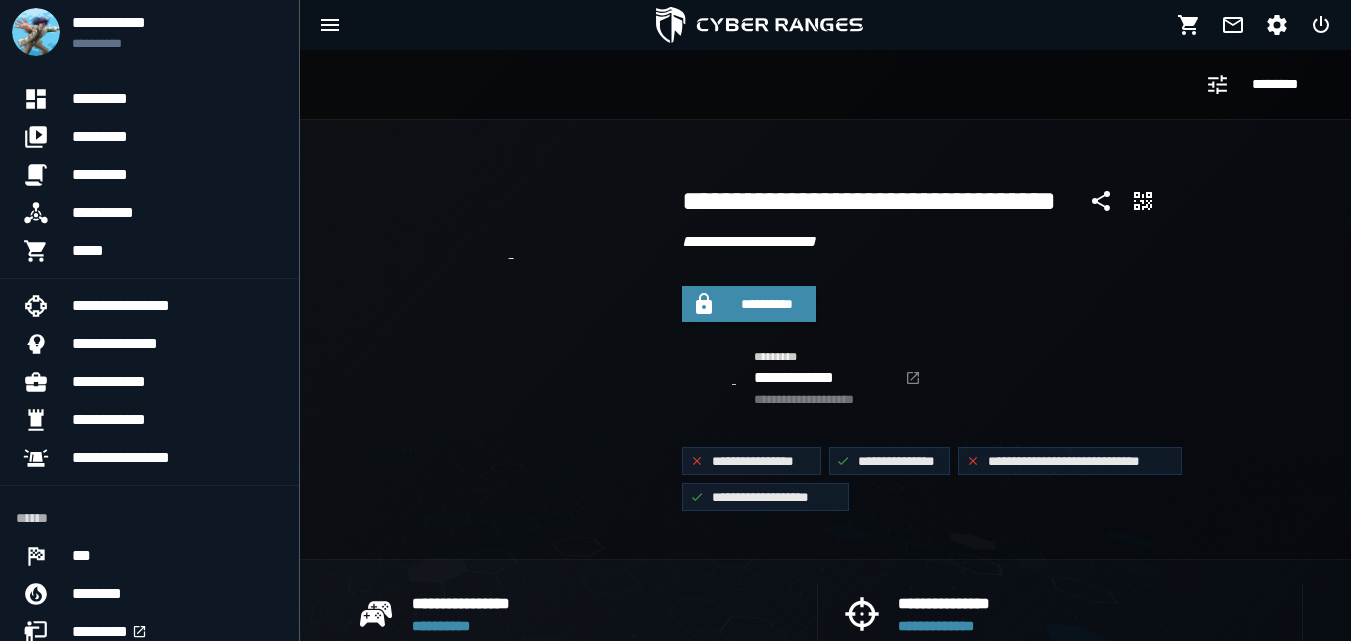 scroll, scrollTop: 0, scrollLeft: 0, axis: both 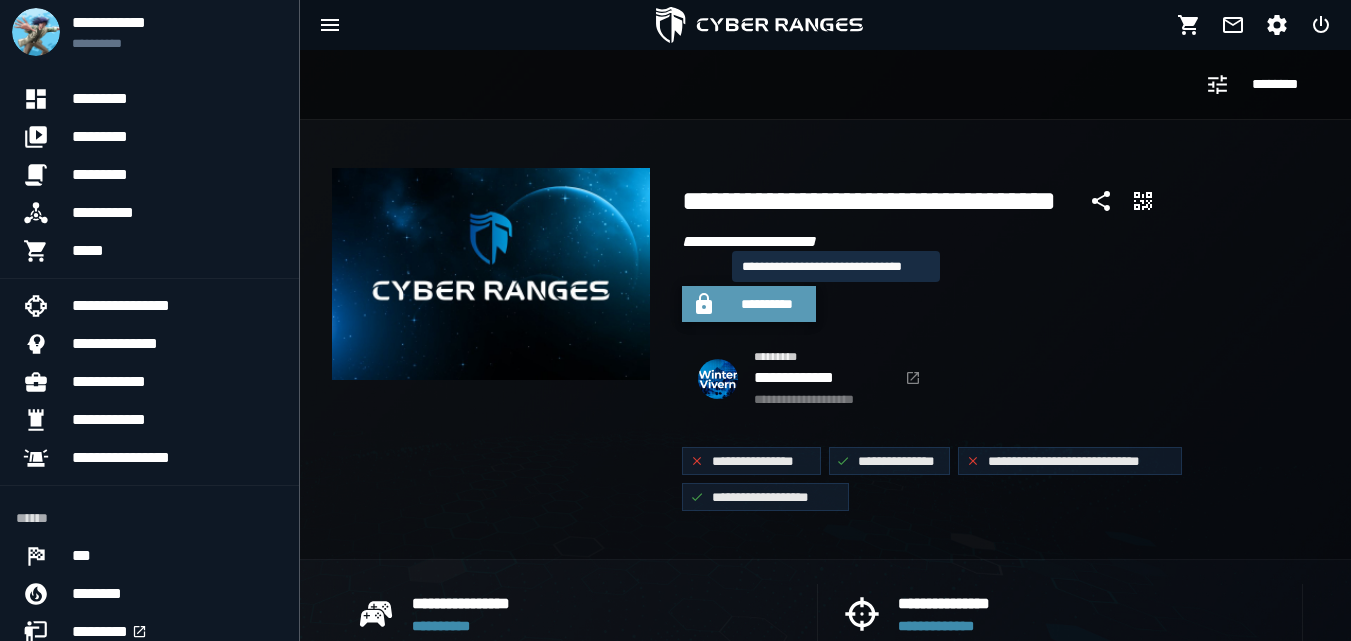 click on "**********" at bounding box center [767, 304] 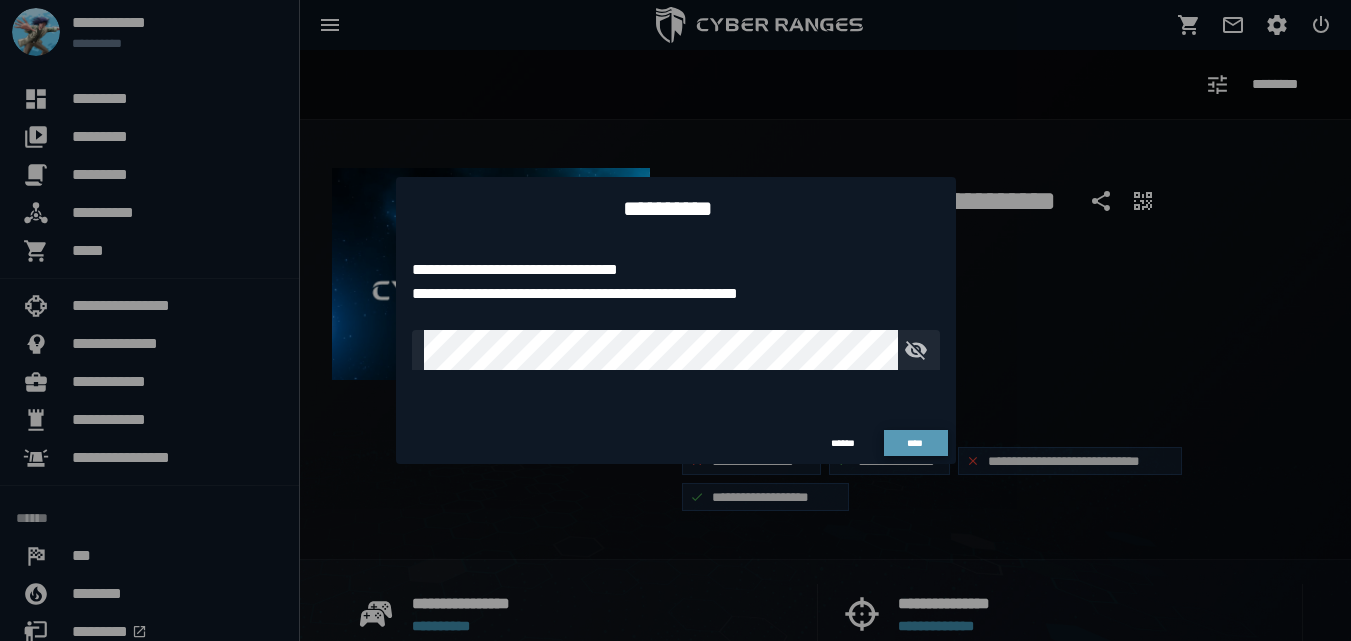 click on "****" at bounding box center (915, 443) 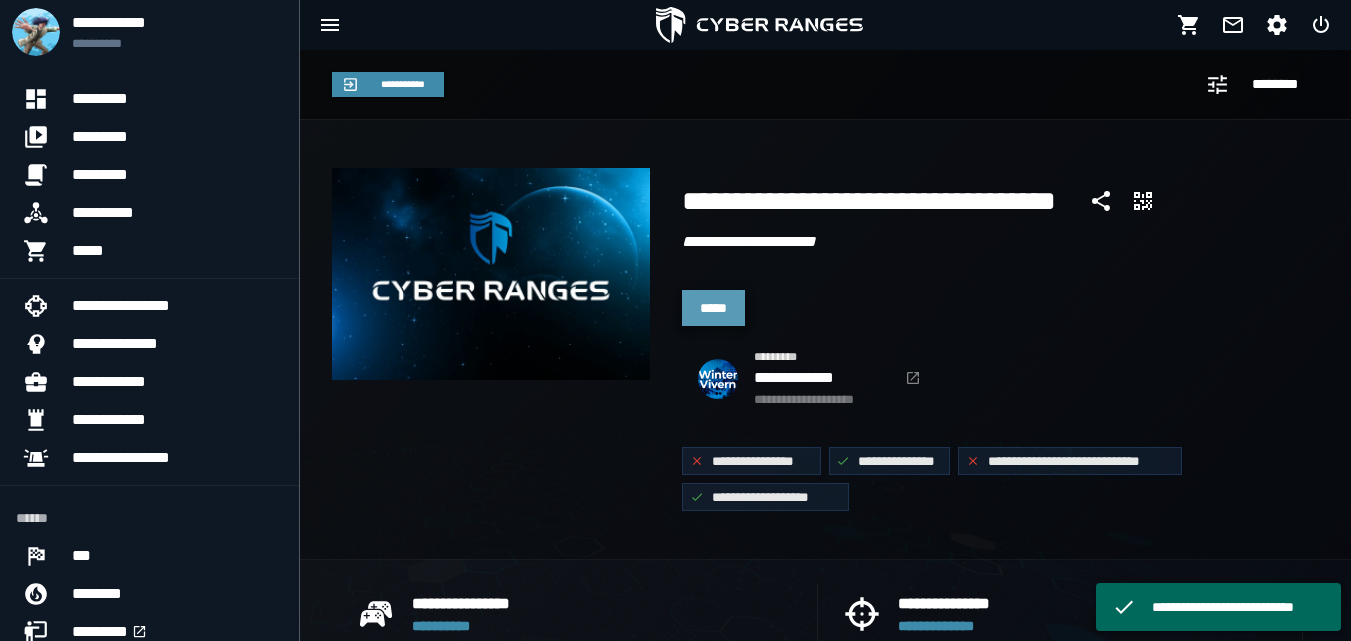 click on "*****" at bounding box center (713, 308) 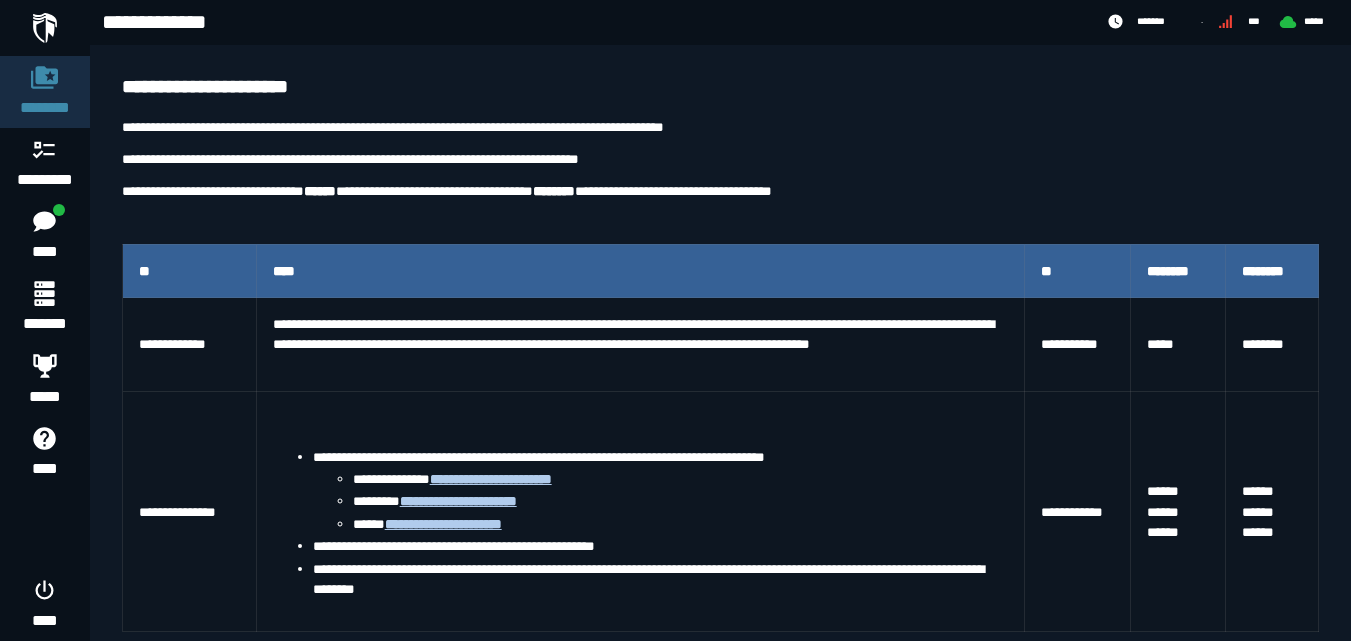 scroll, scrollTop: 220, scrollLeft: 0, axis: vertical 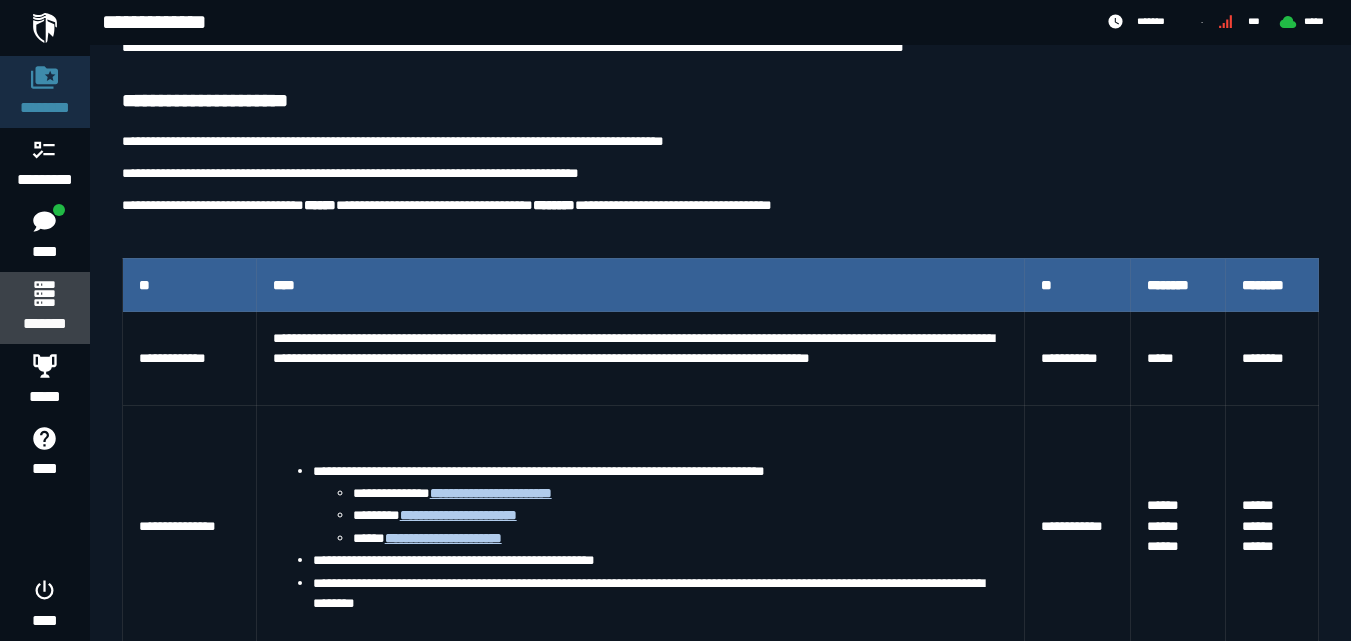 click 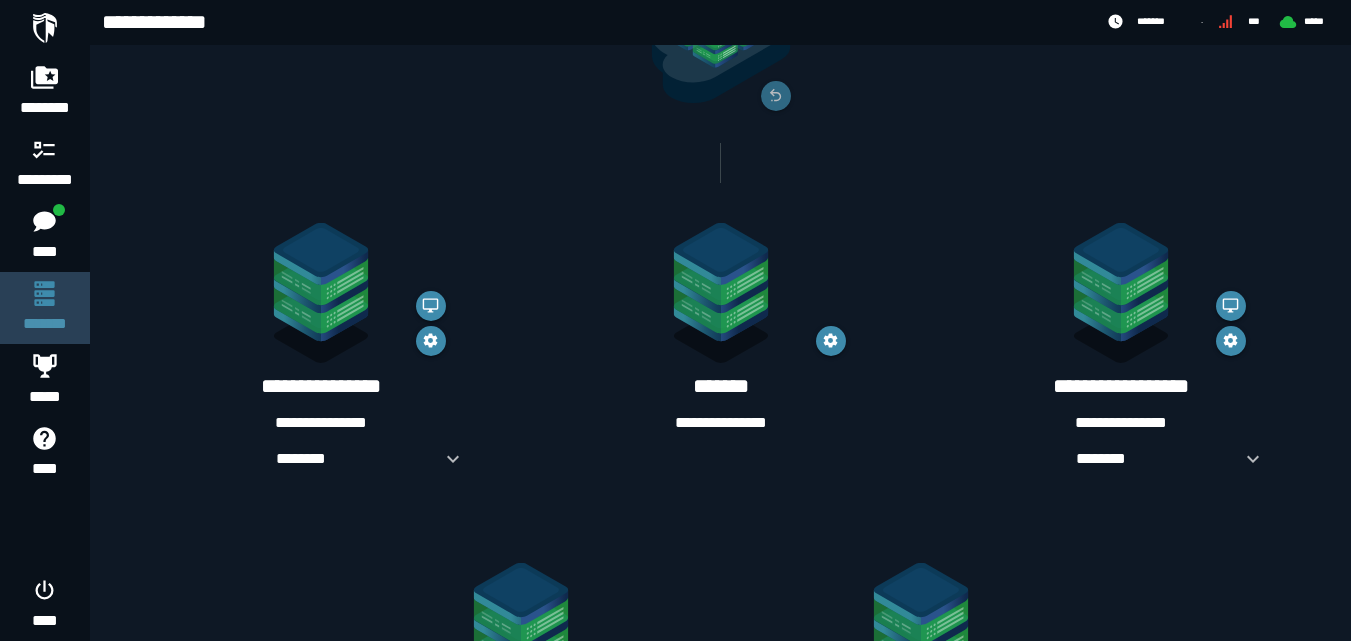 scroll, scrollTop: 0, scrollLeft: 0, axis: both 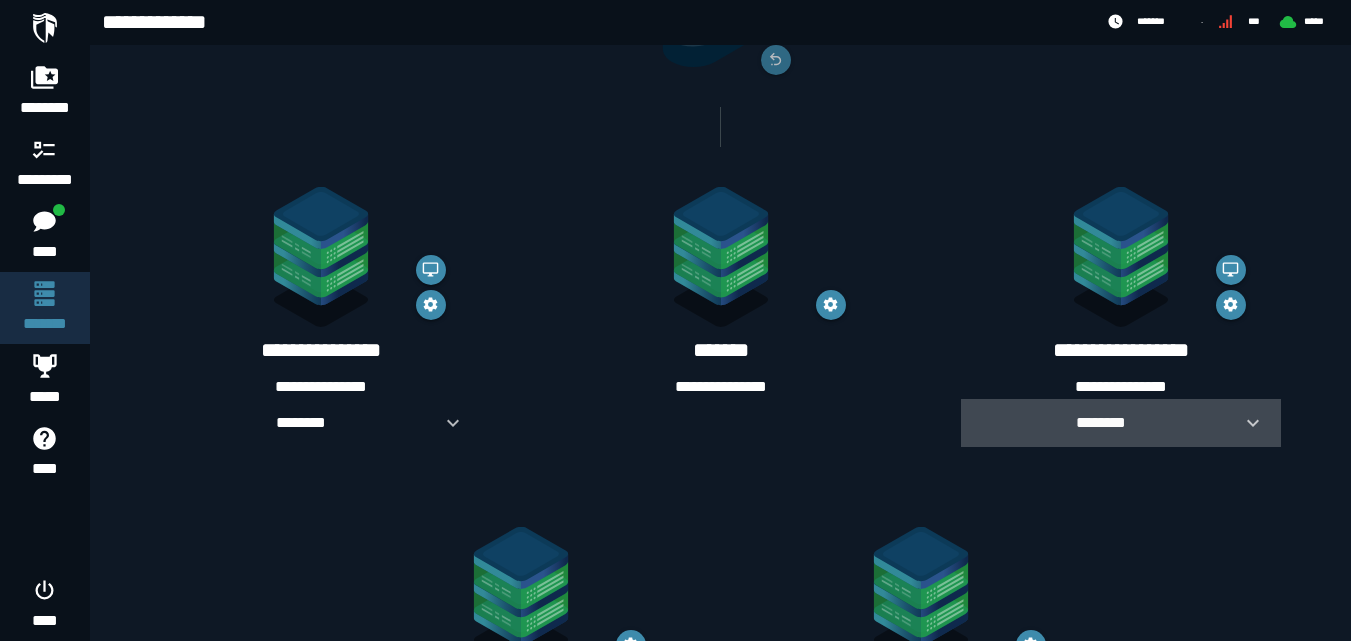 click on "********" at bounding box center [1101, 422] 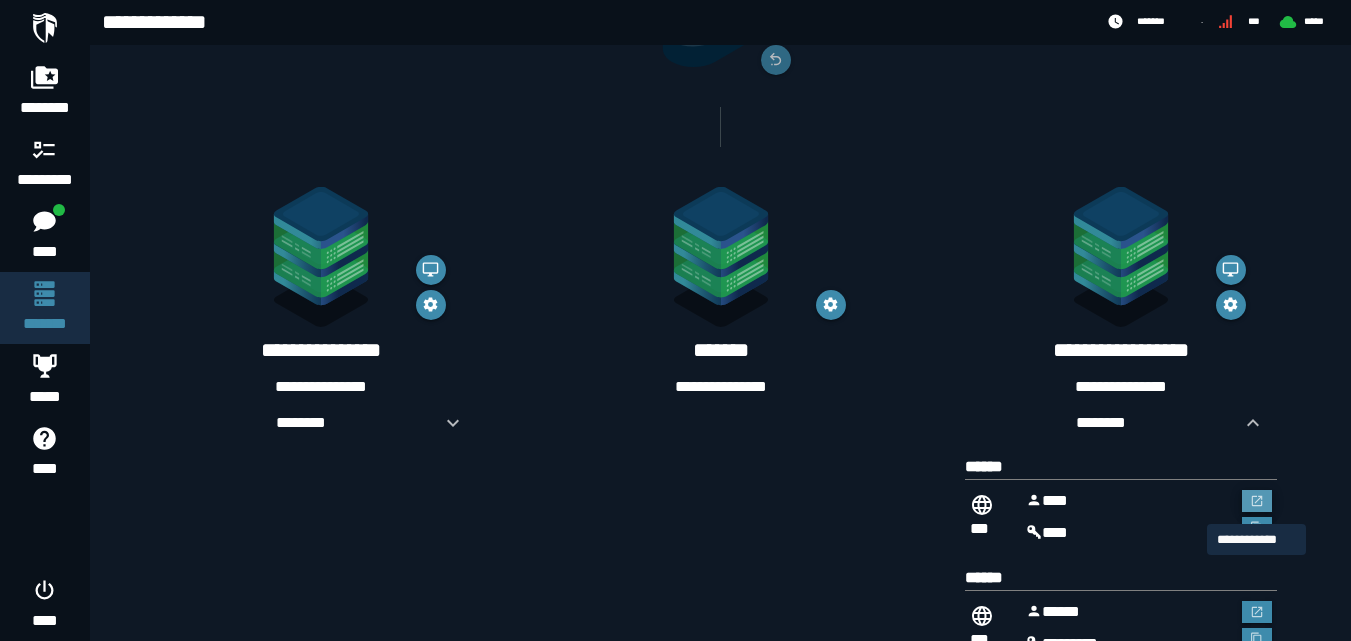 click 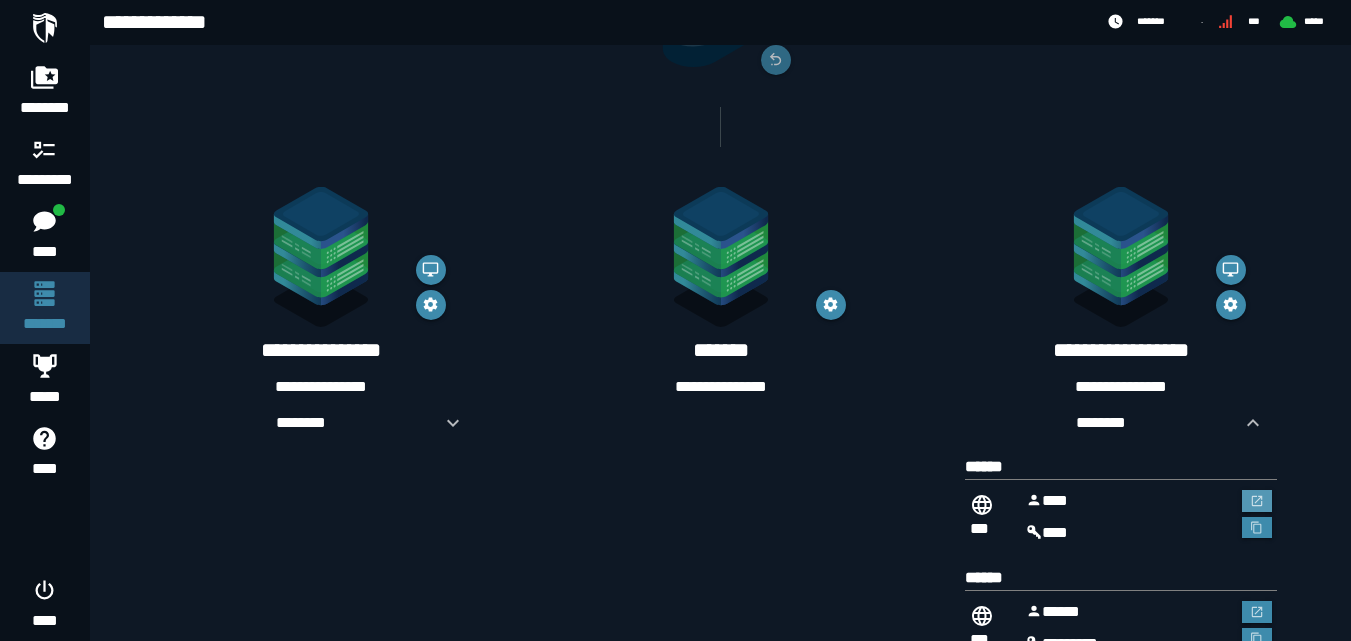 scroll, scrollTop: 256, scrollLeft: 0, axis: vertical 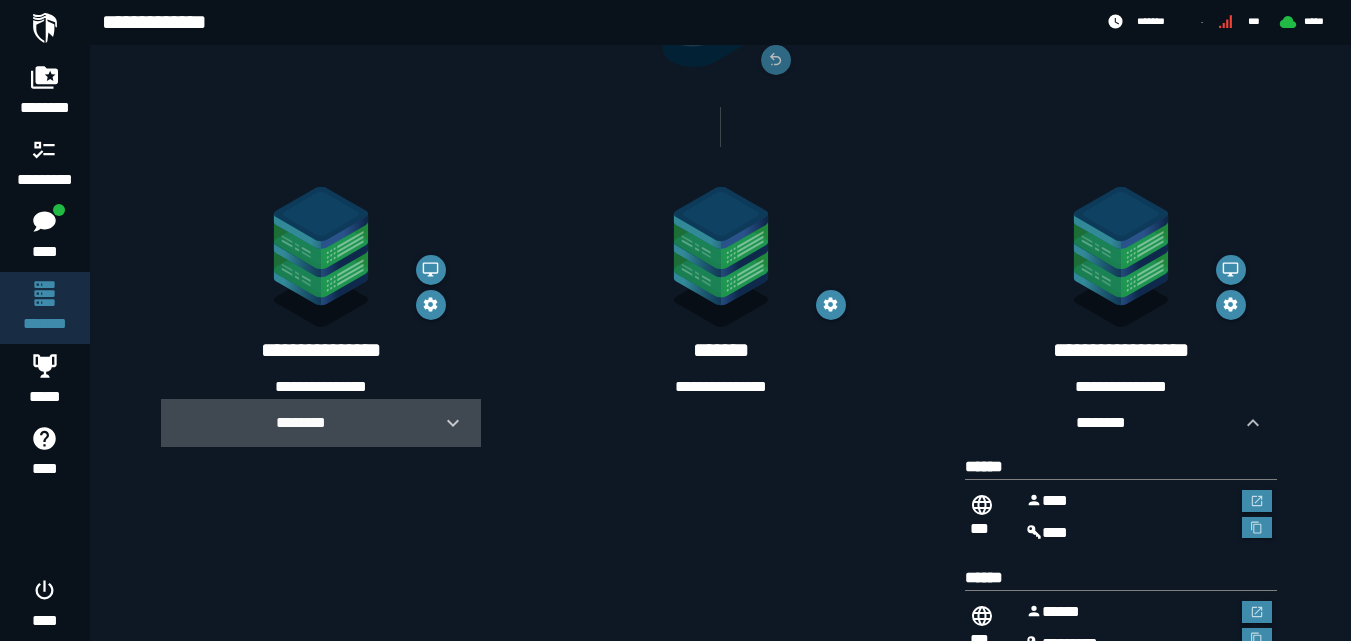 click on "********" at bounding box center [301, 422] 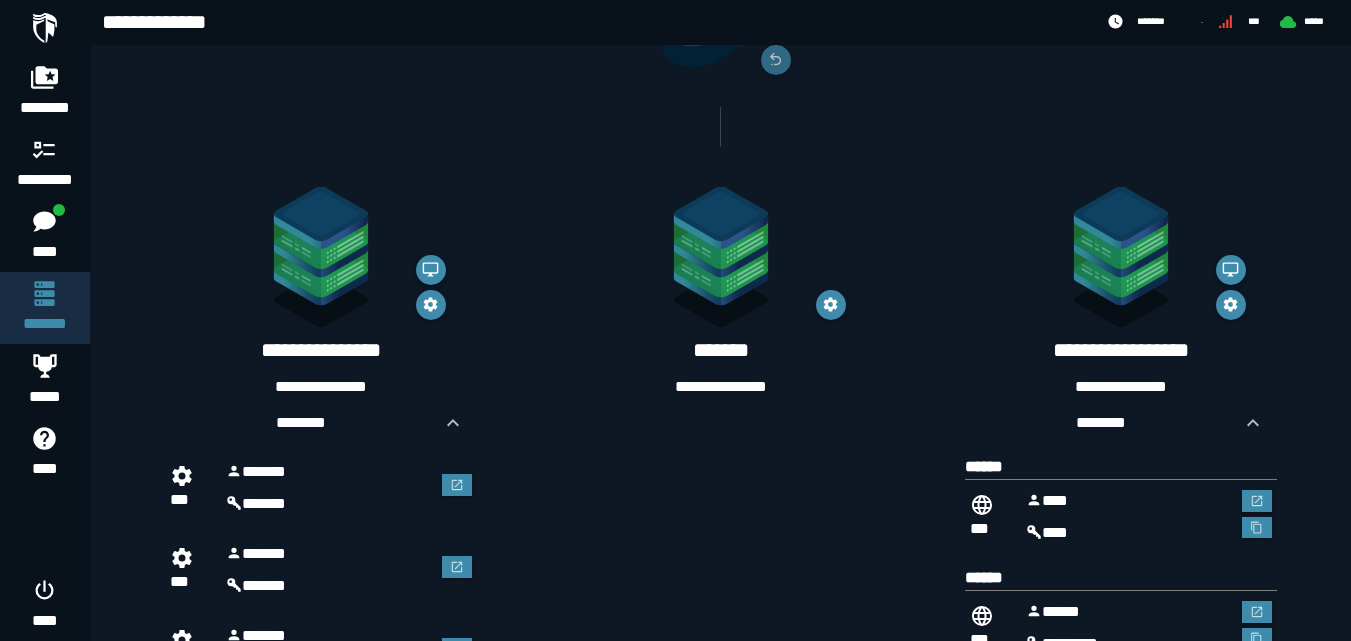 click at bounding box center [457, 570] 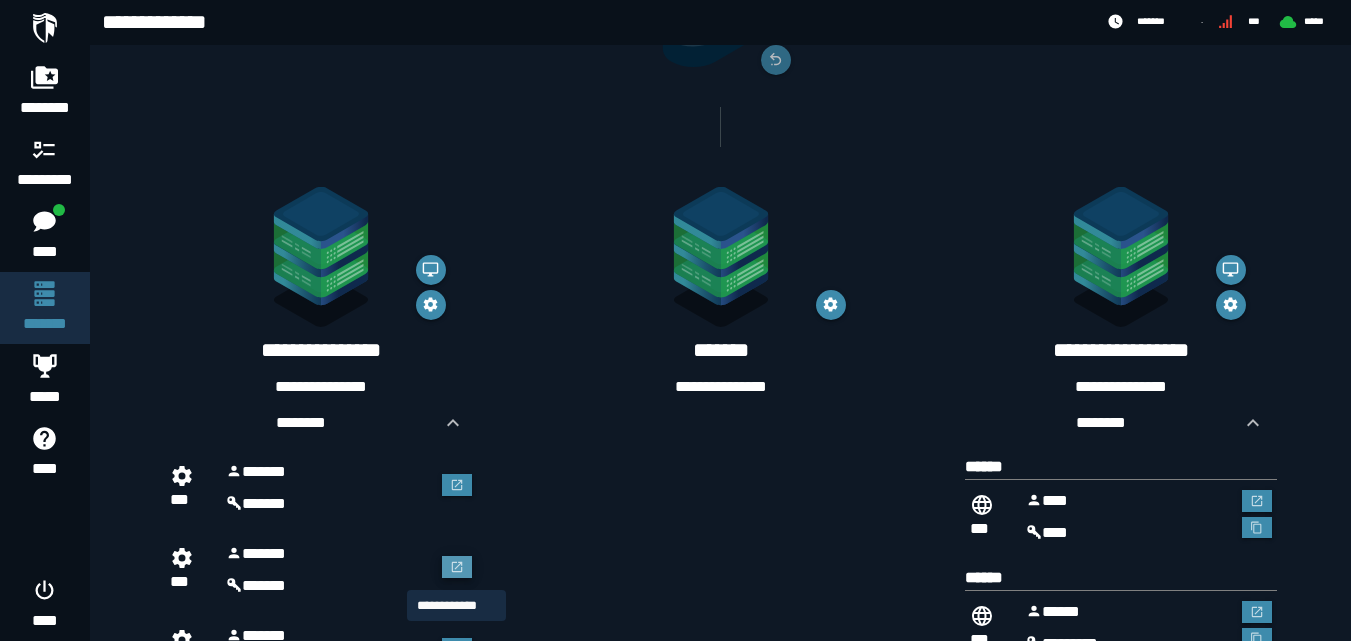 click 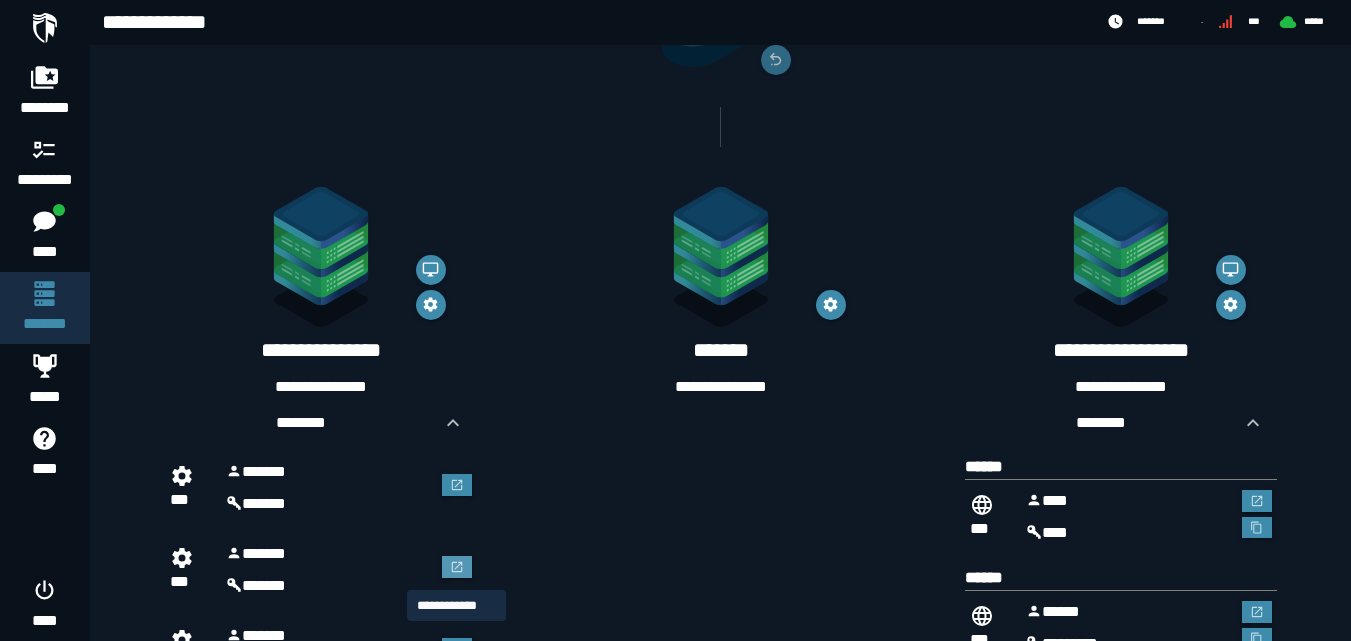 scroll, scrollTop: 0, scrollLeft: 0, axis: both 